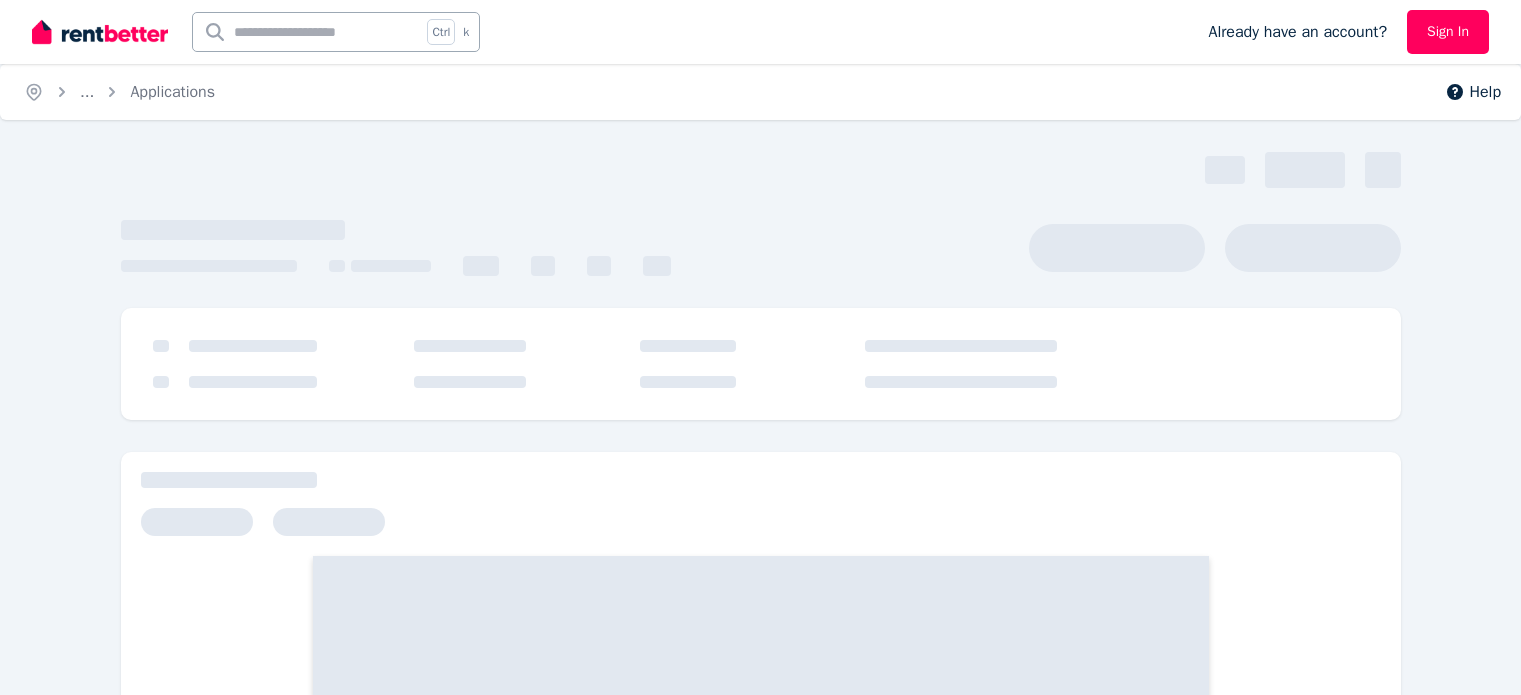 scroll, scrollTop: 0, scrollLeft: 0, axis: both 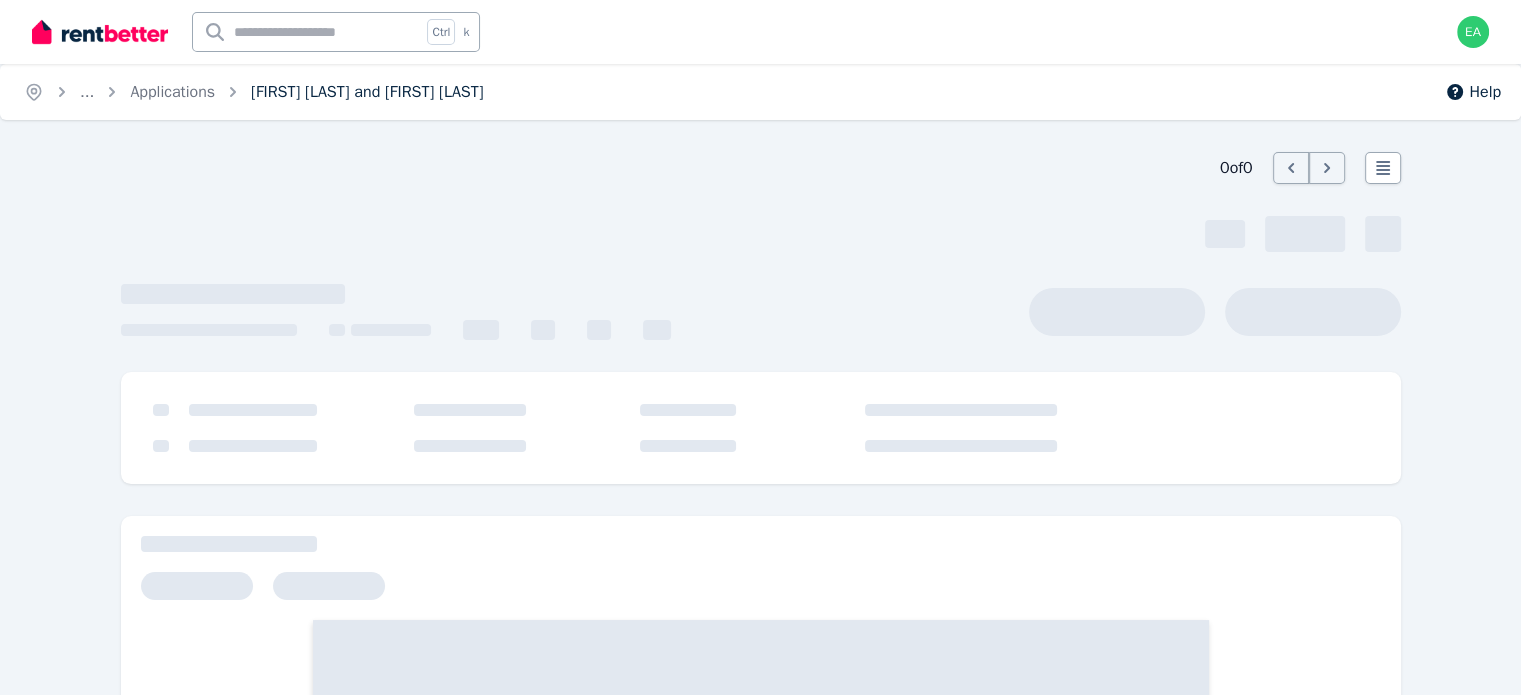click on "Kuldeep Misra and GURTEJ SINGH MAHAL" at bounding box center (367, 92) 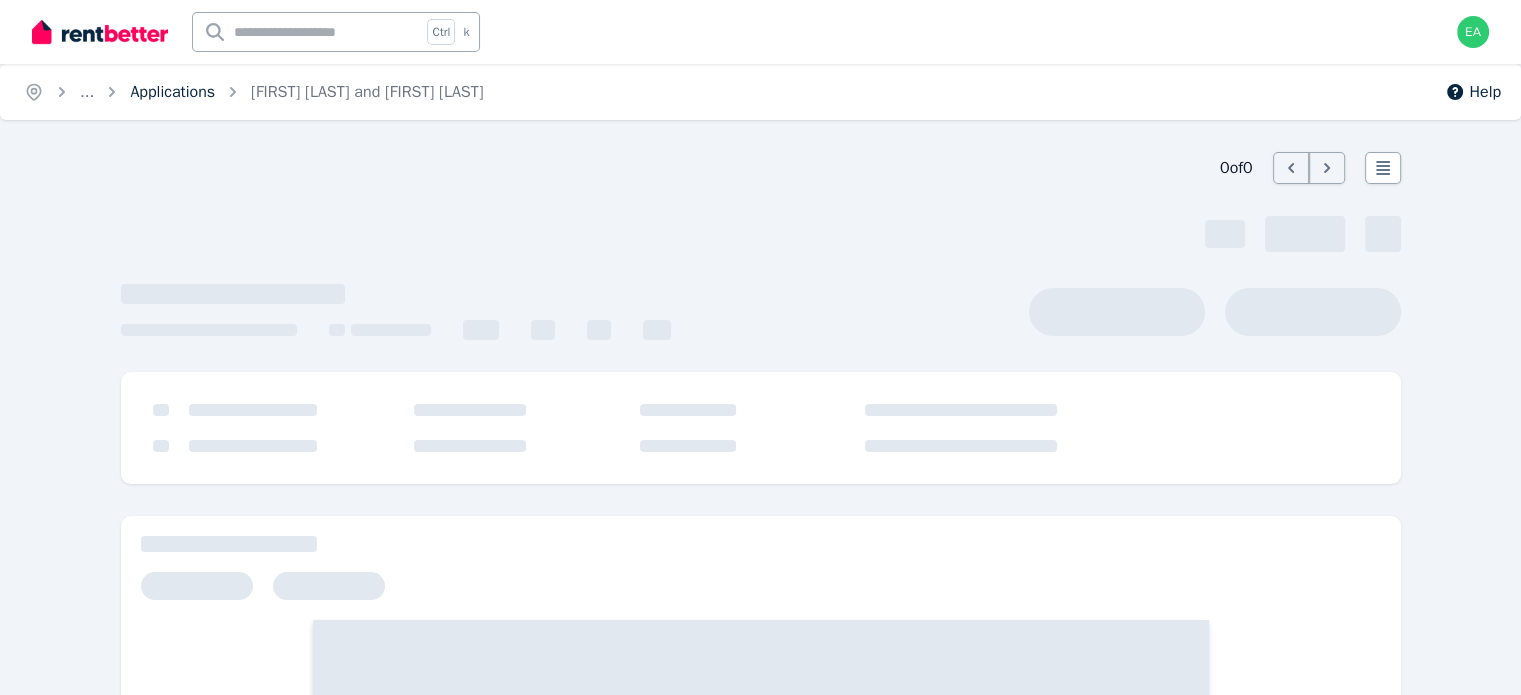 click on "Applications" at bounding box center (172, 92) 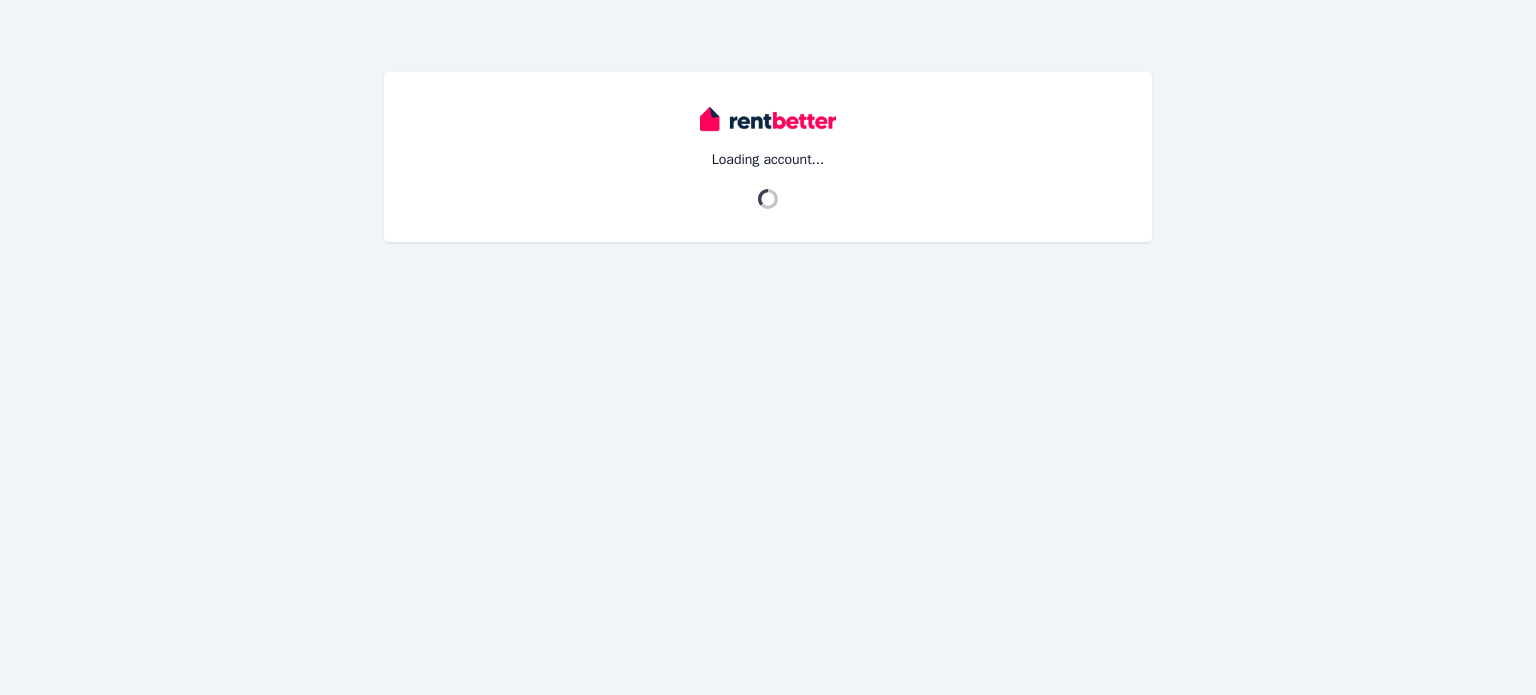 scroll, scrollTop: 0, scrollLeft: 0, axis: both 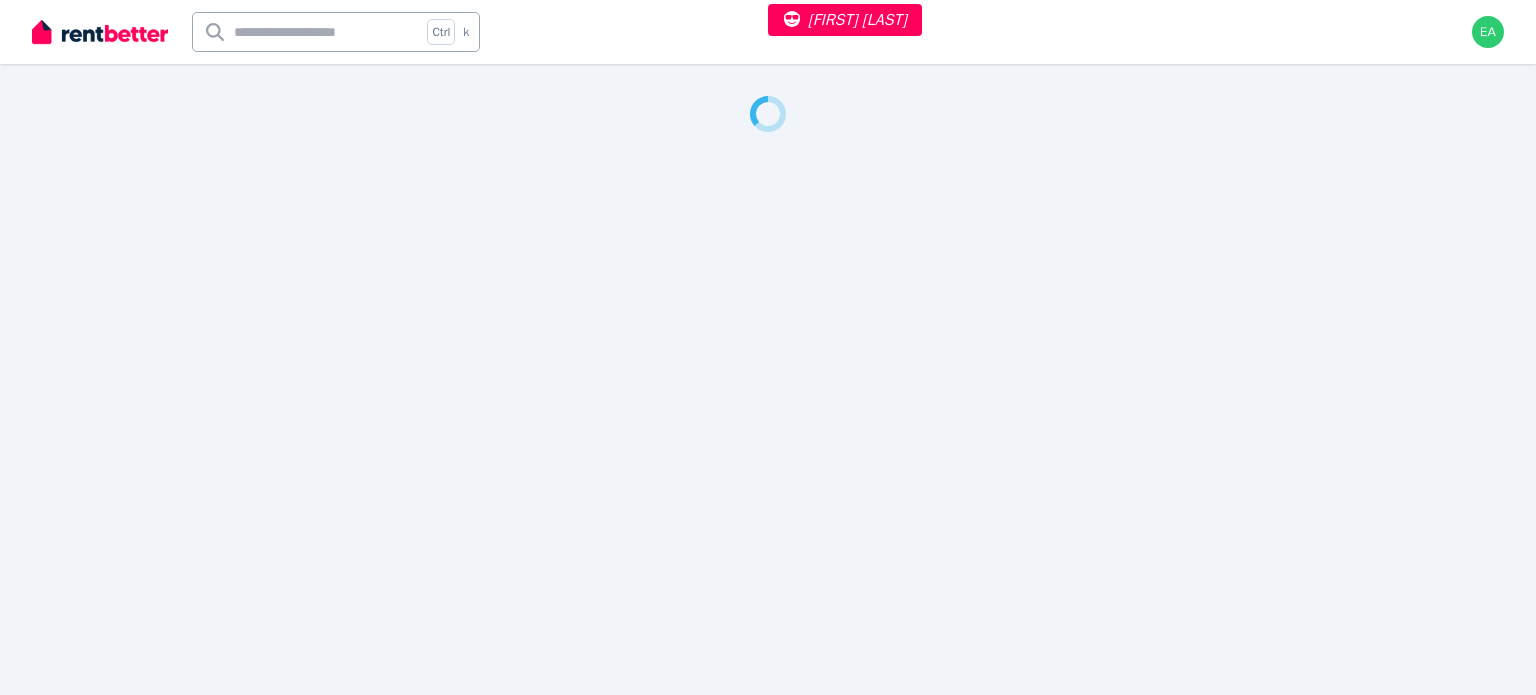 select on "**" 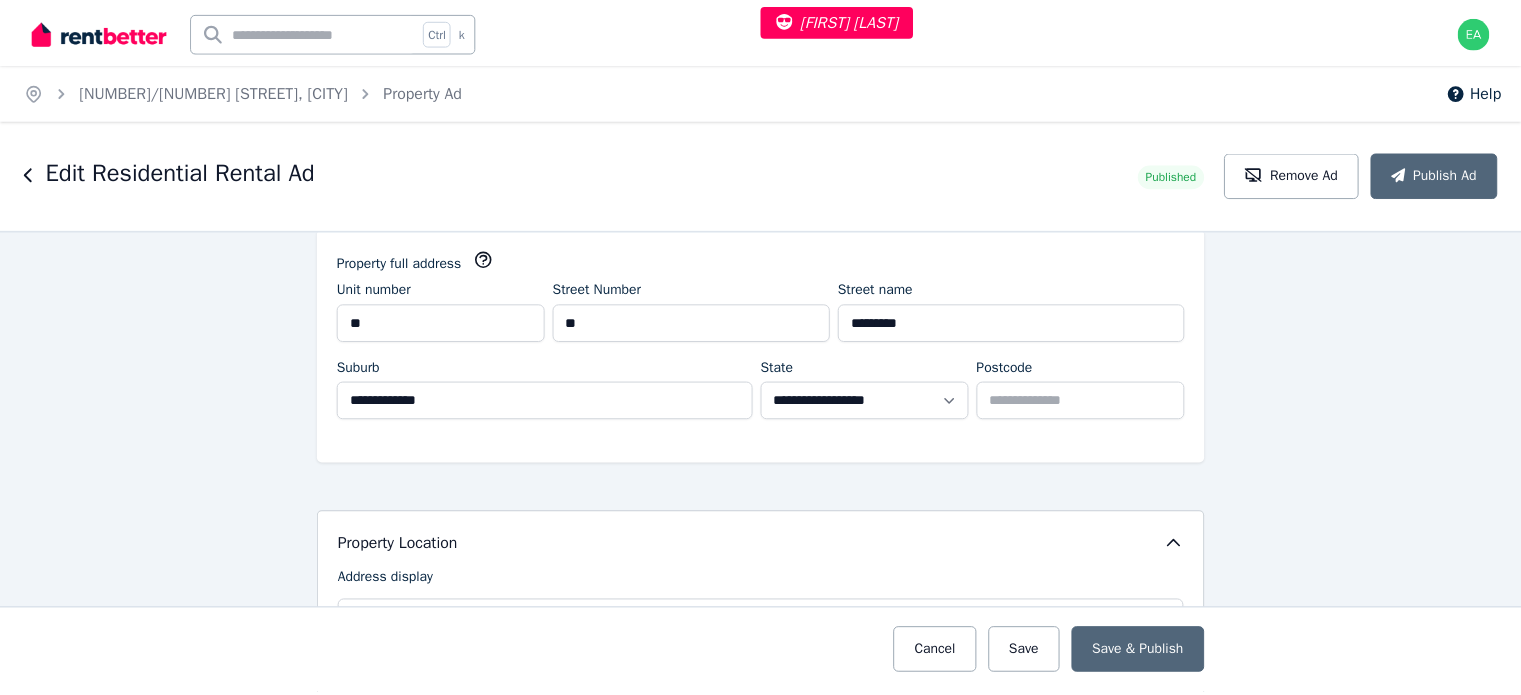 scroll, scrollTop: 0, scrollLeft: 0, axis: both 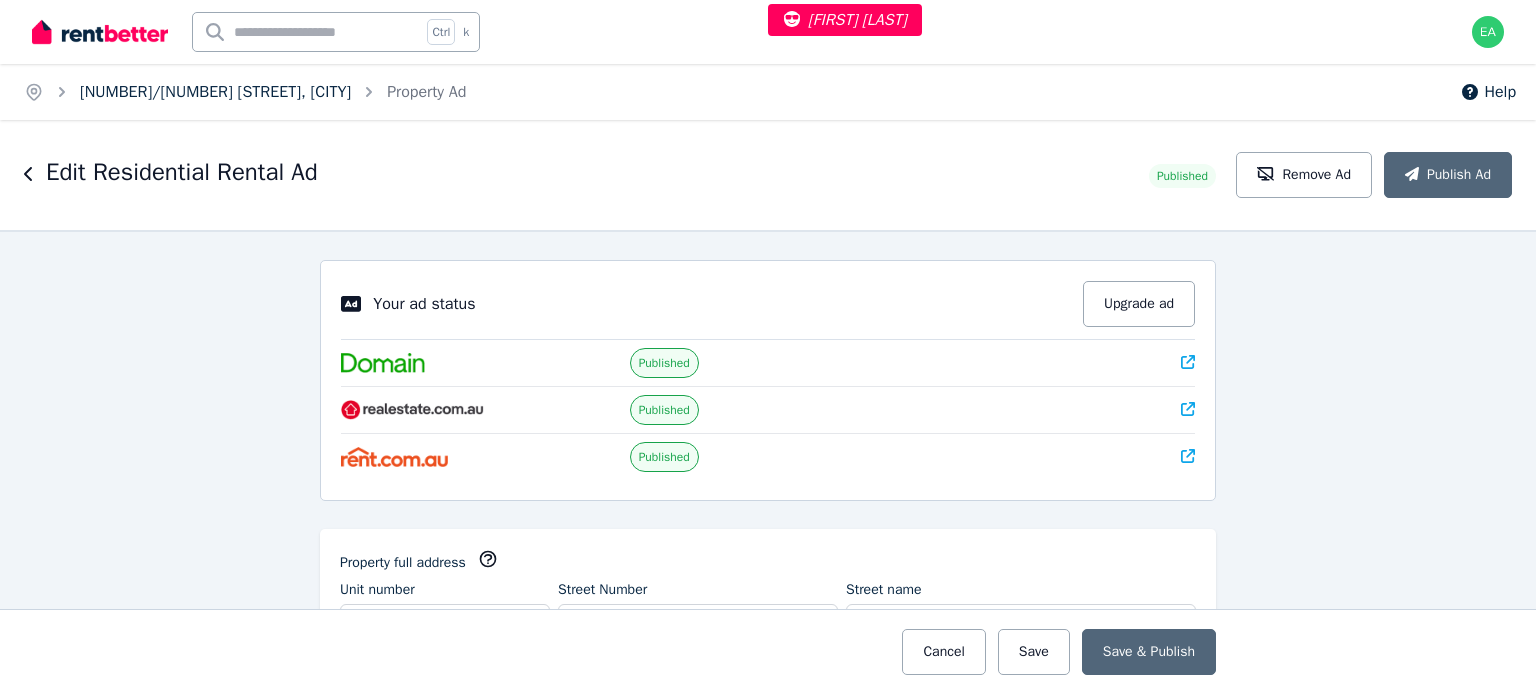 click on "[NUMBER]/[NUMBER] [STREET], [CITY]" at bounding box center (215, 92) 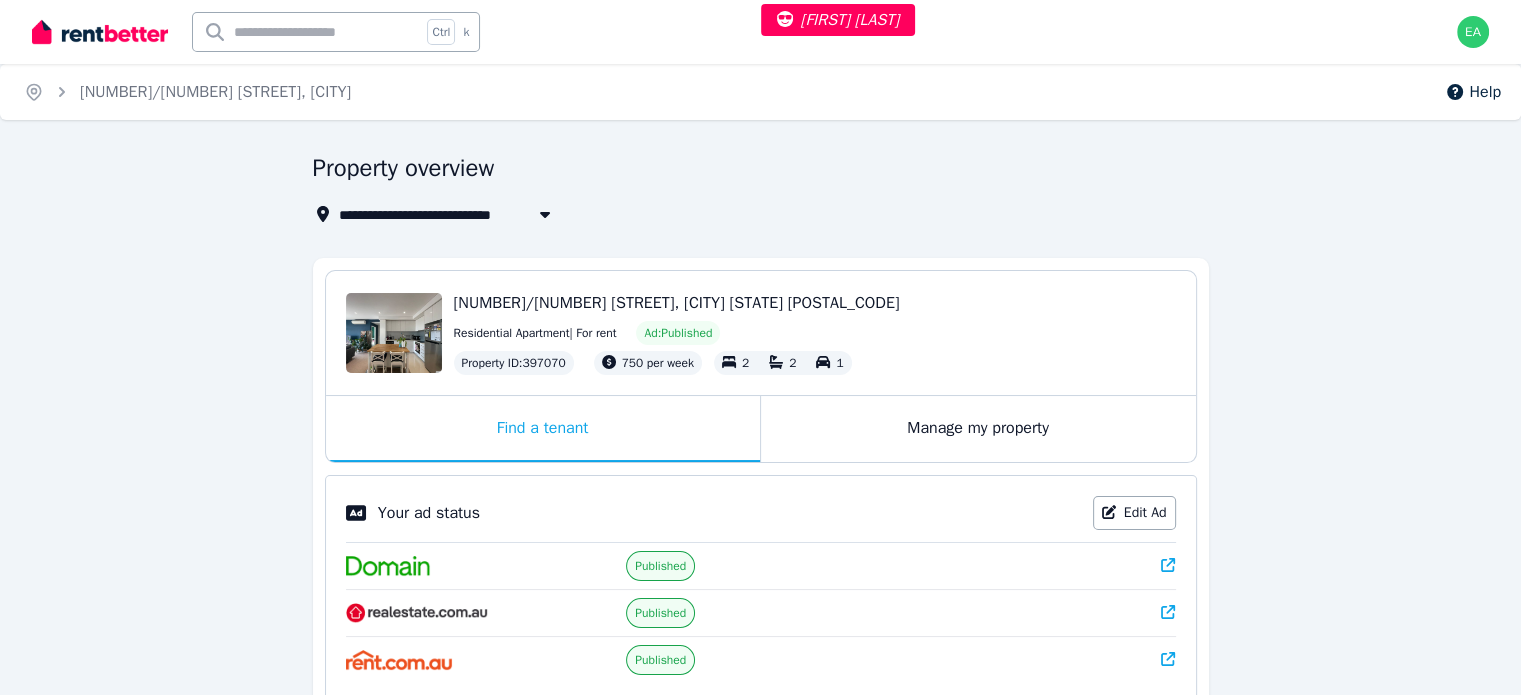 click on "Manage my property" at bounding box center (978, 429) 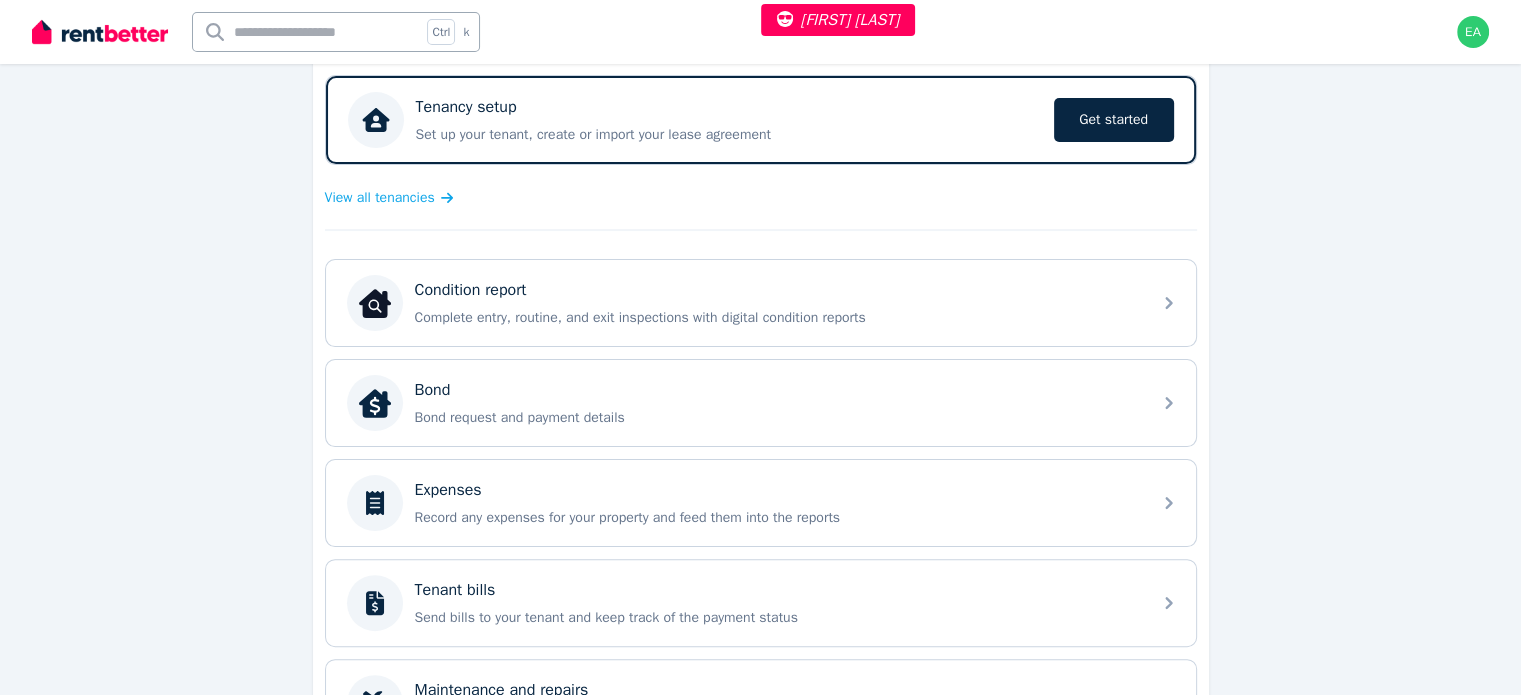 scroll, scrollTop: 0, scrollLeft: 0, axis: both 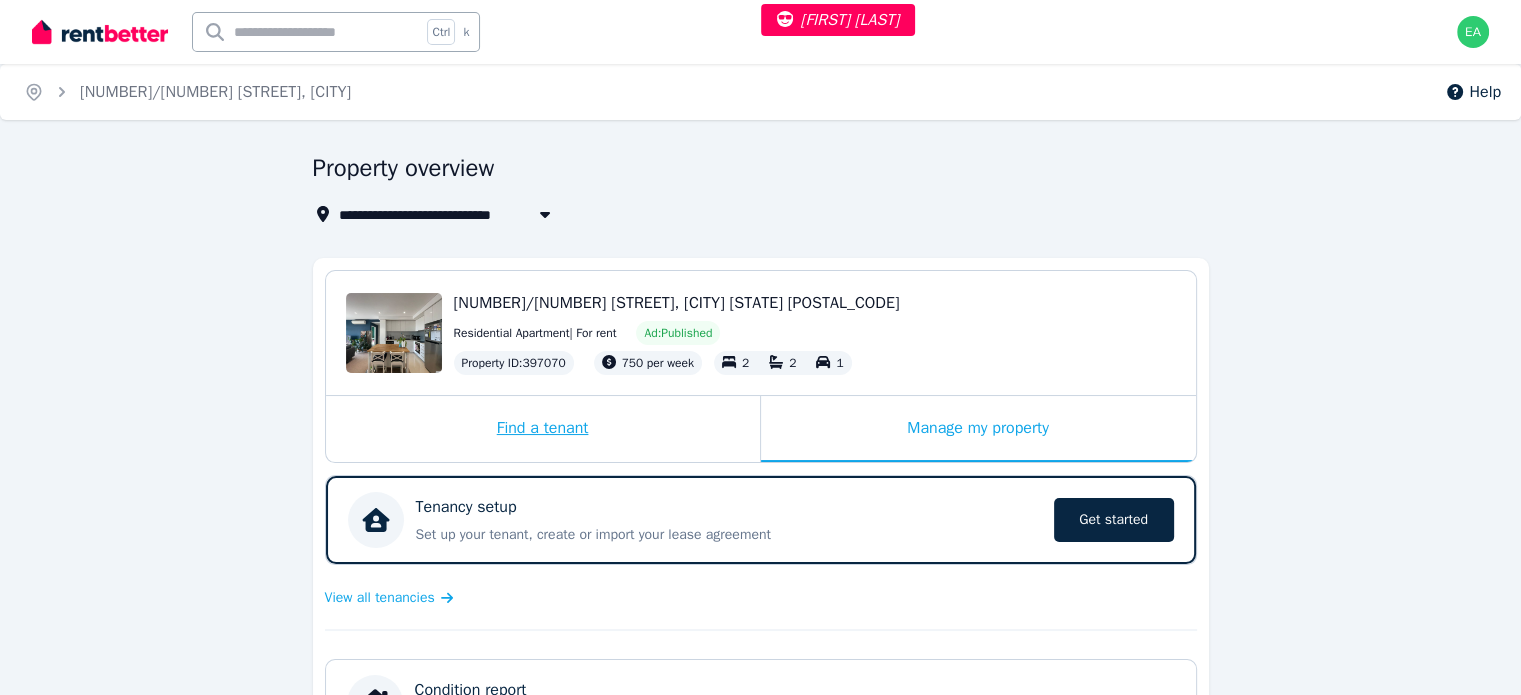 click on "Find a tenant" at bounding box center (543, 429) 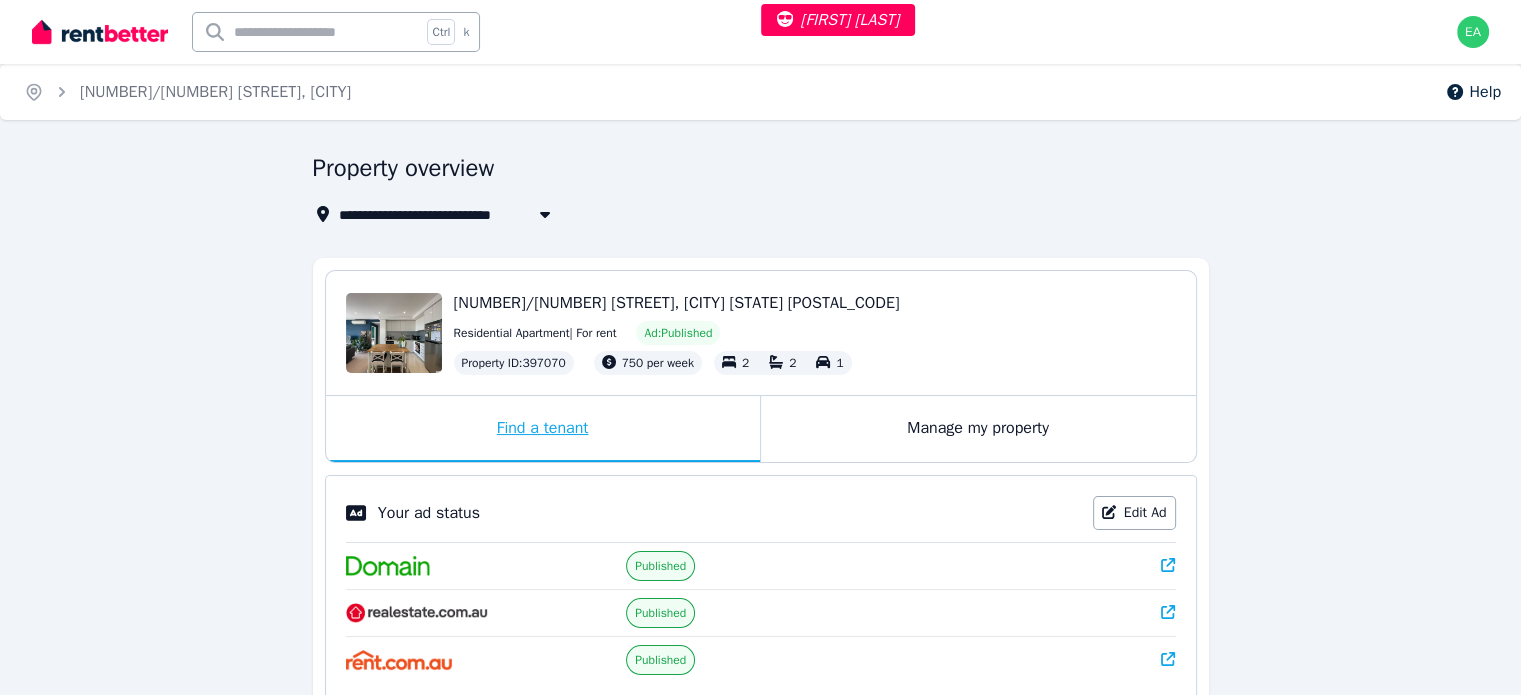 scroll, scrollTop: 490, scrollLeft: 0, axis: vertical 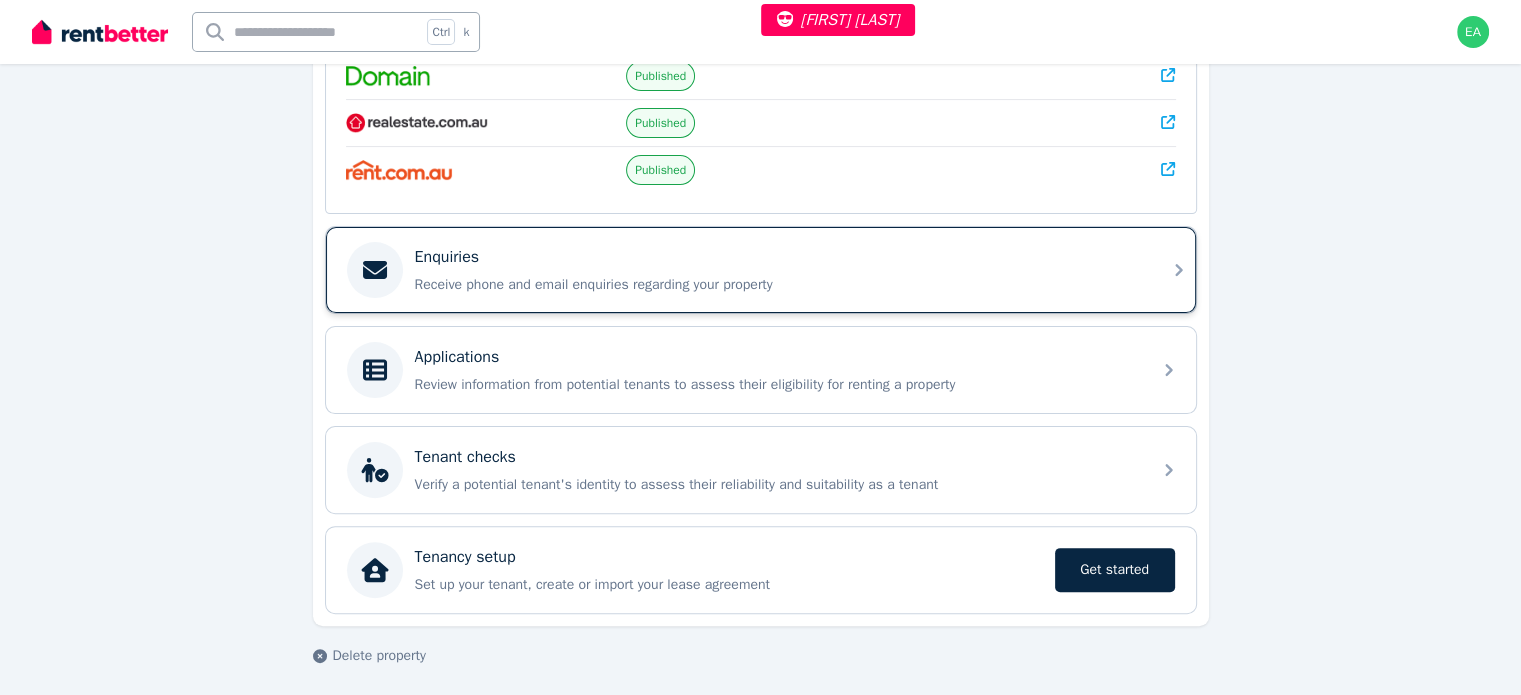 click on "Enquiries" at bounding box center [777, 257] 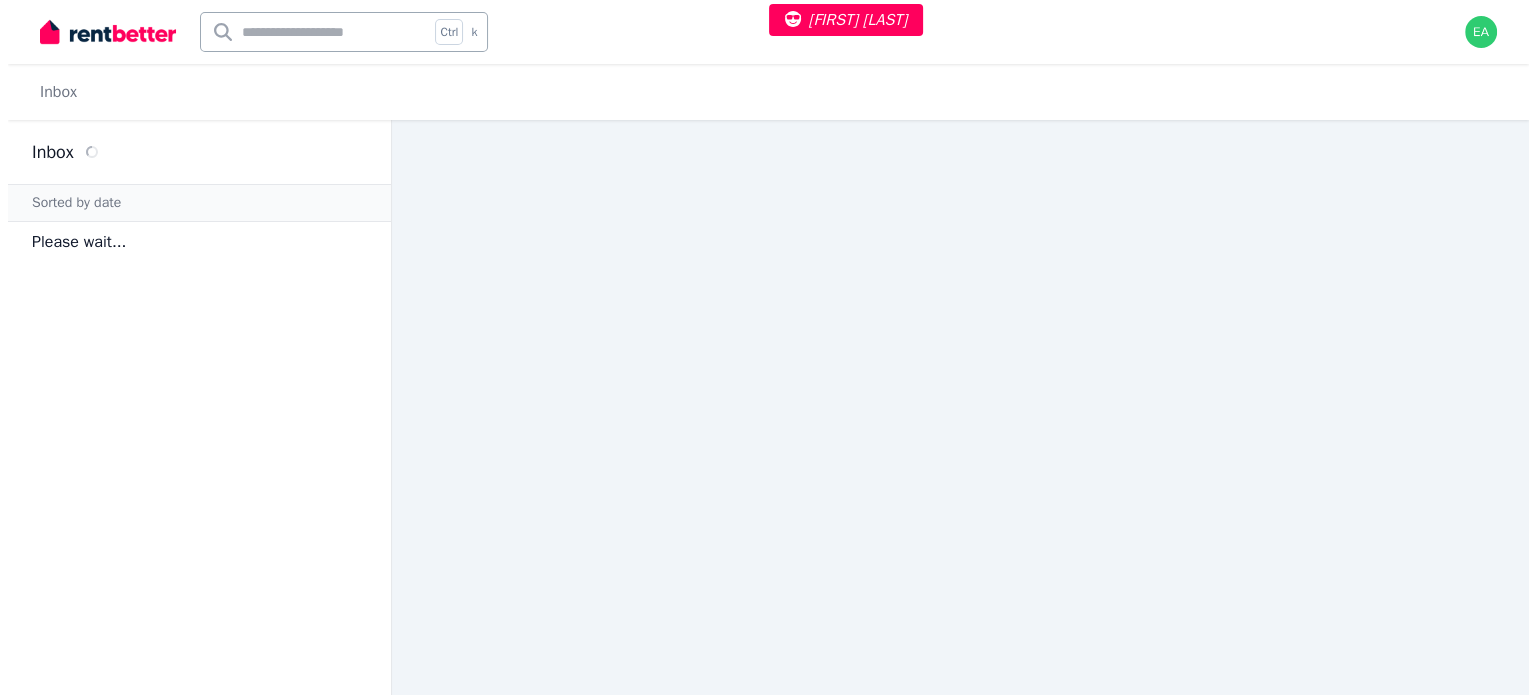 scroll, scrollTop: 0, scrollLeft: 0, axis: both 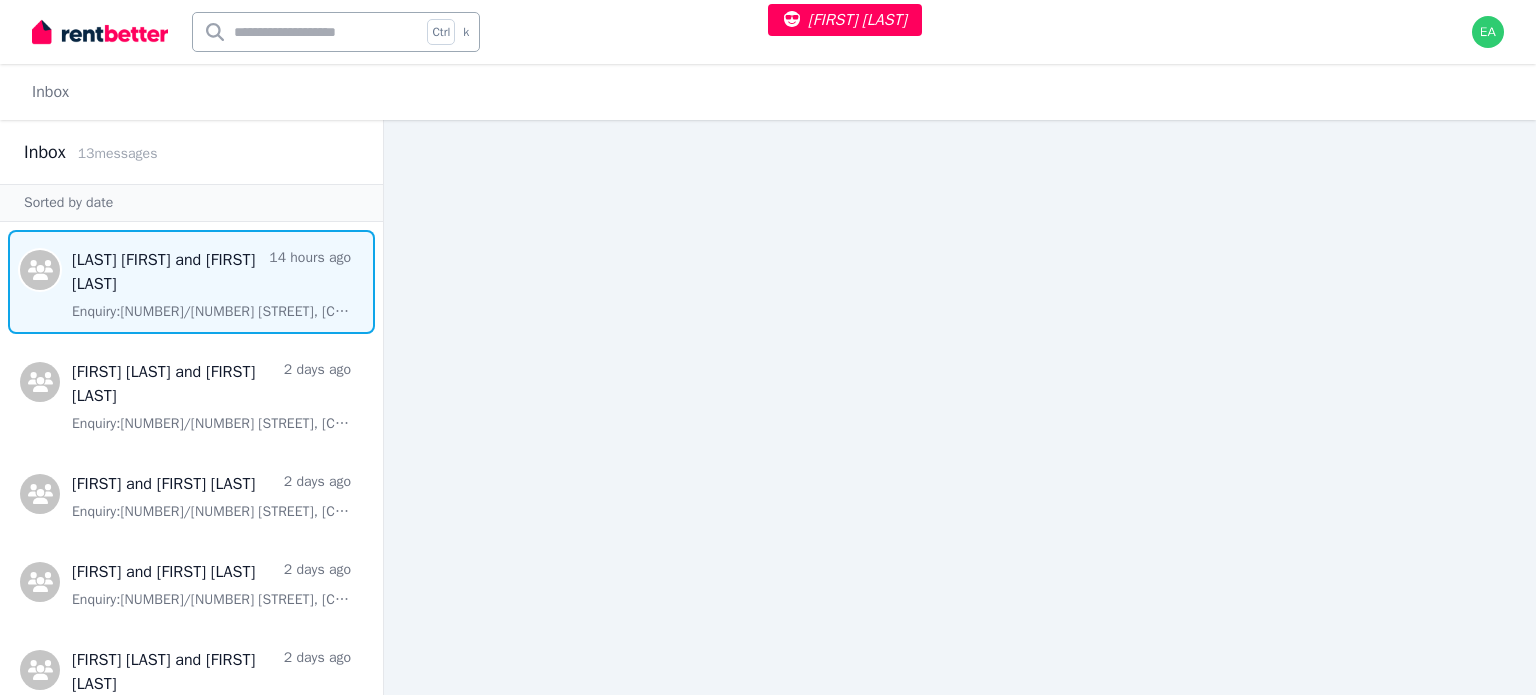 click at bounding box center [191, 282] 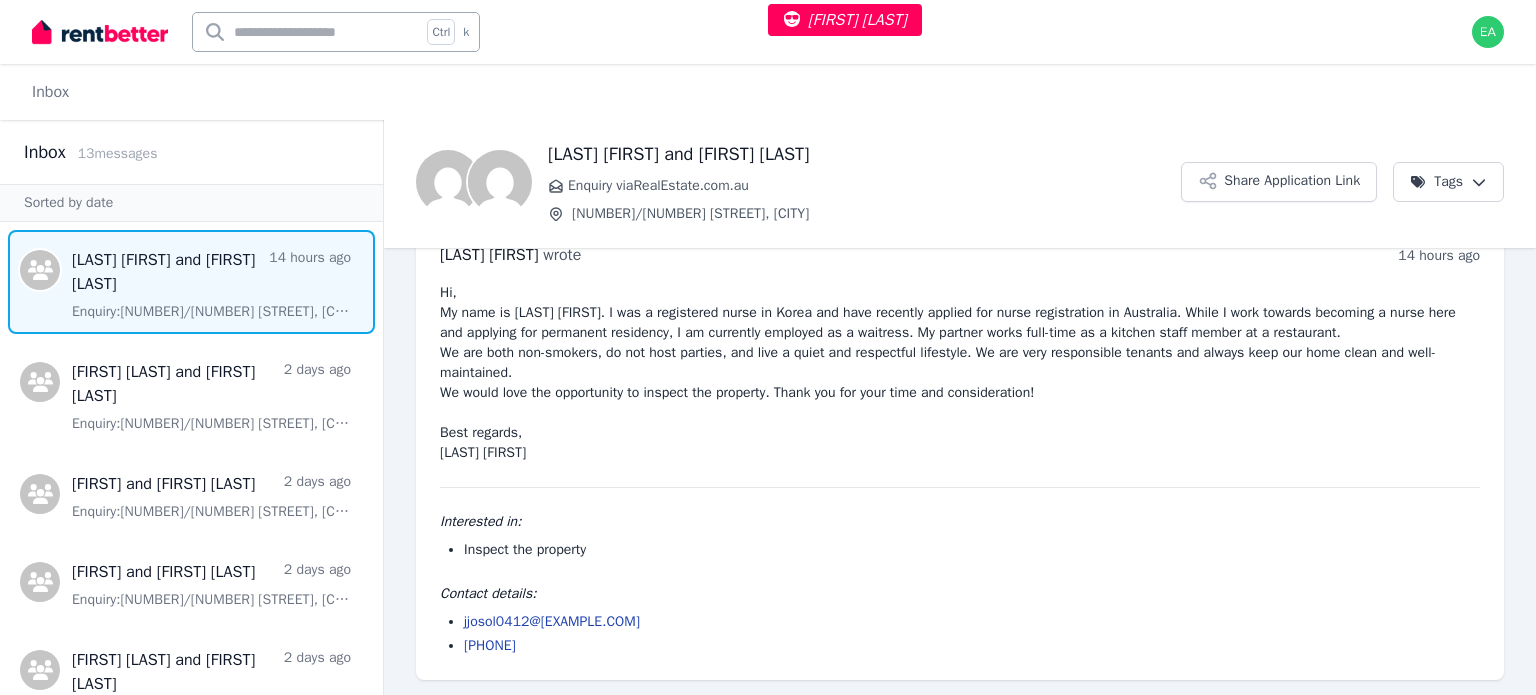 scroll, scrollTop: 0, scrollLeft: 0, axis: both 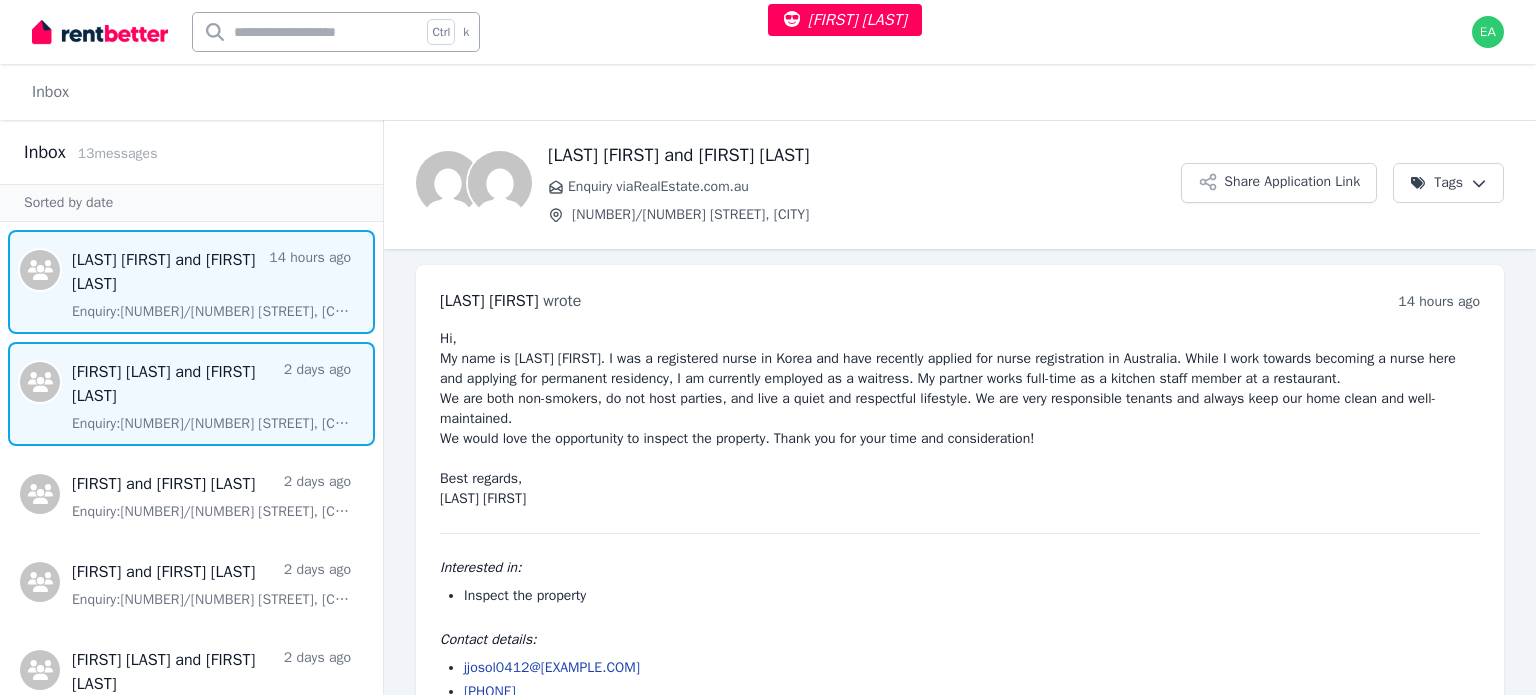 click at bounding box center (191, 394) 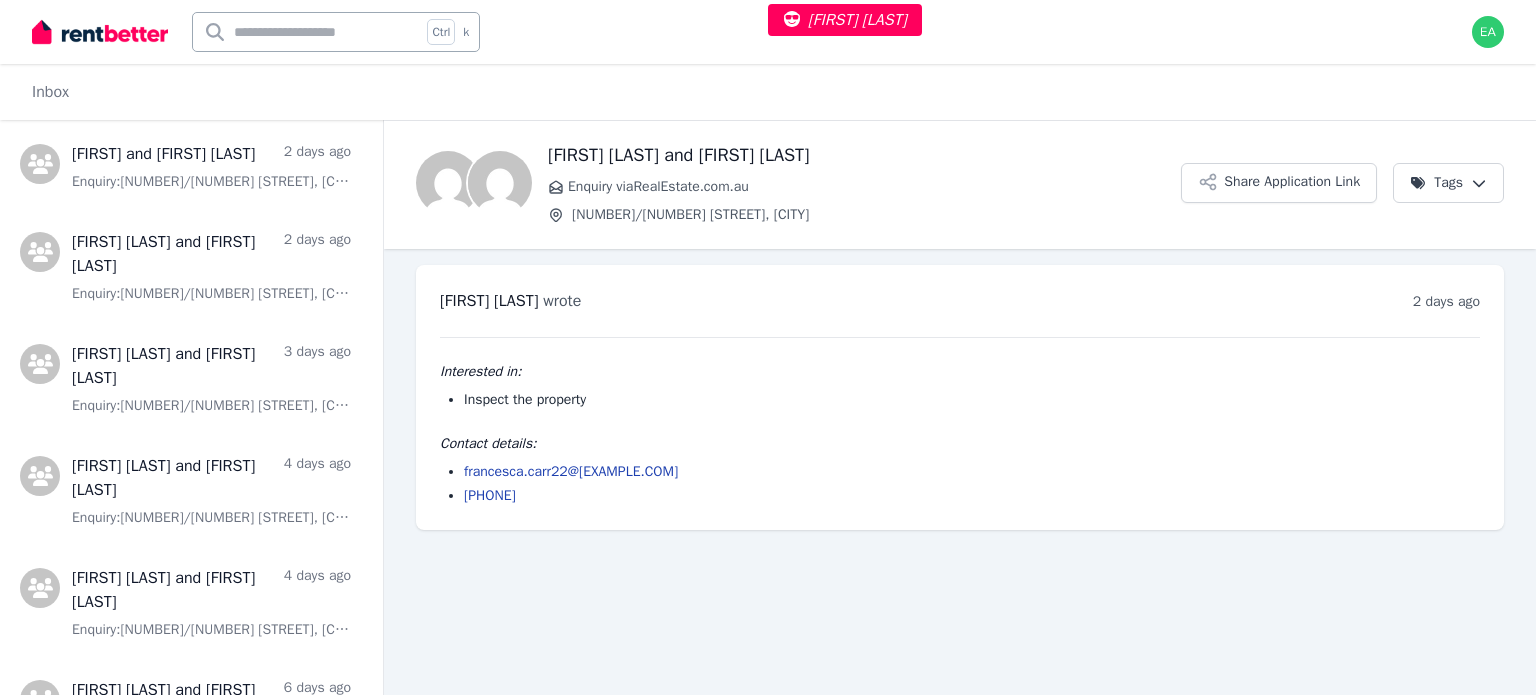 scroll, scrollTop: 318, scrollLeft: 0, axis: vertical 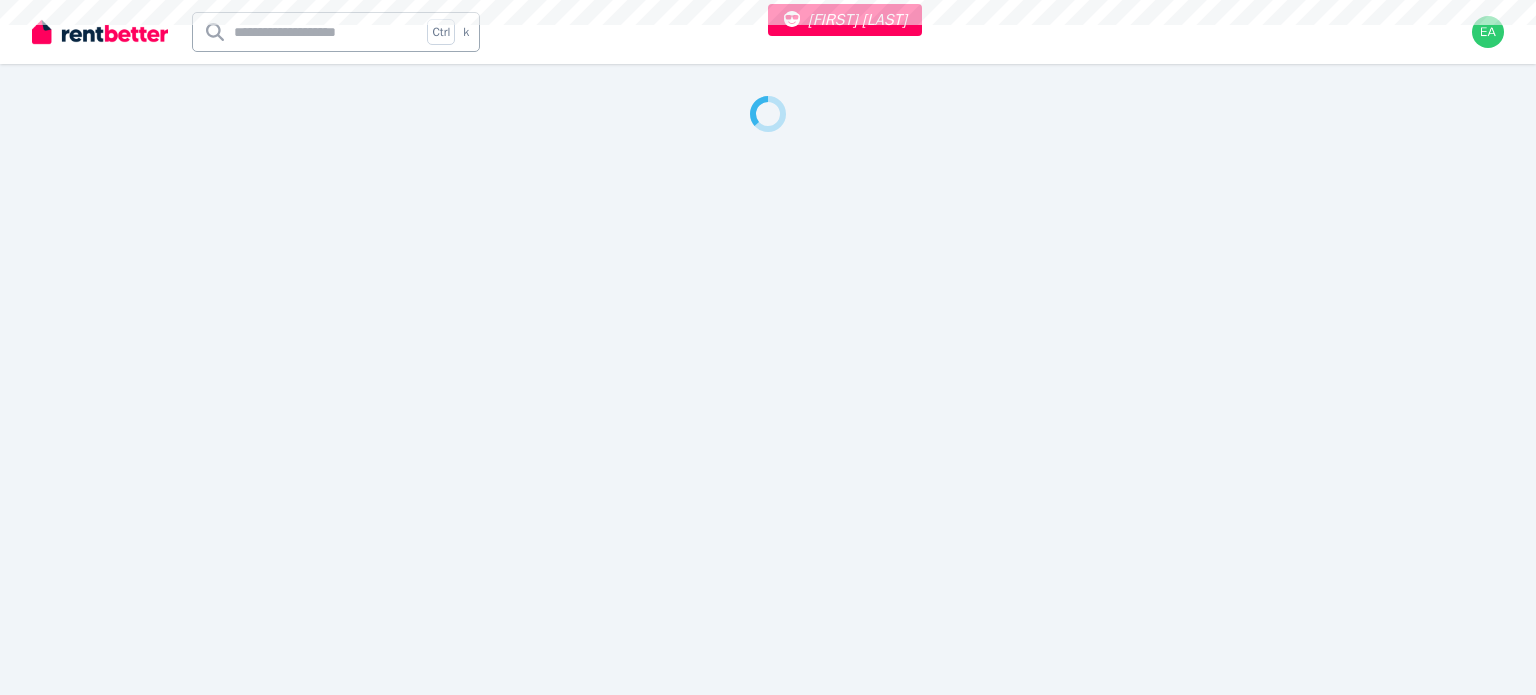 select on "**" 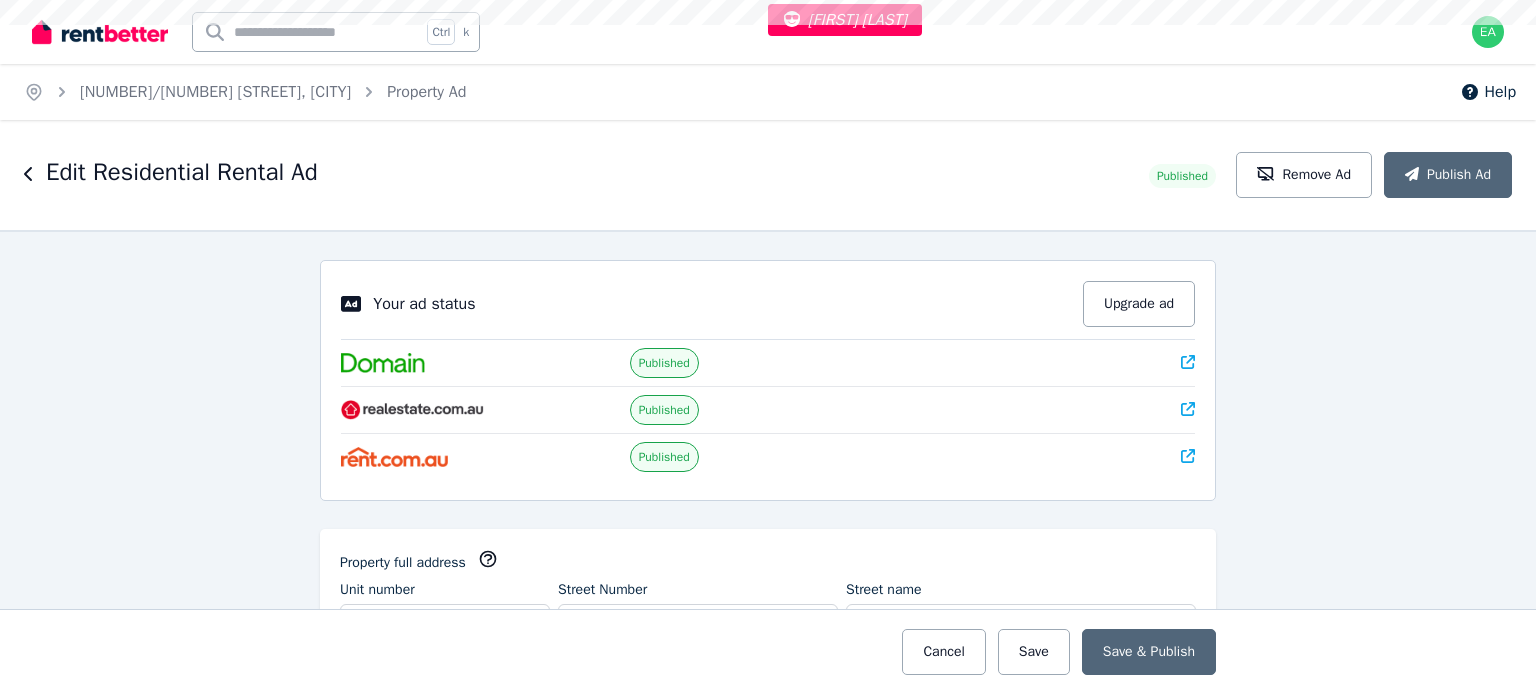 scroll, scrollTop: 0, scrollLeft: 0, axis: both 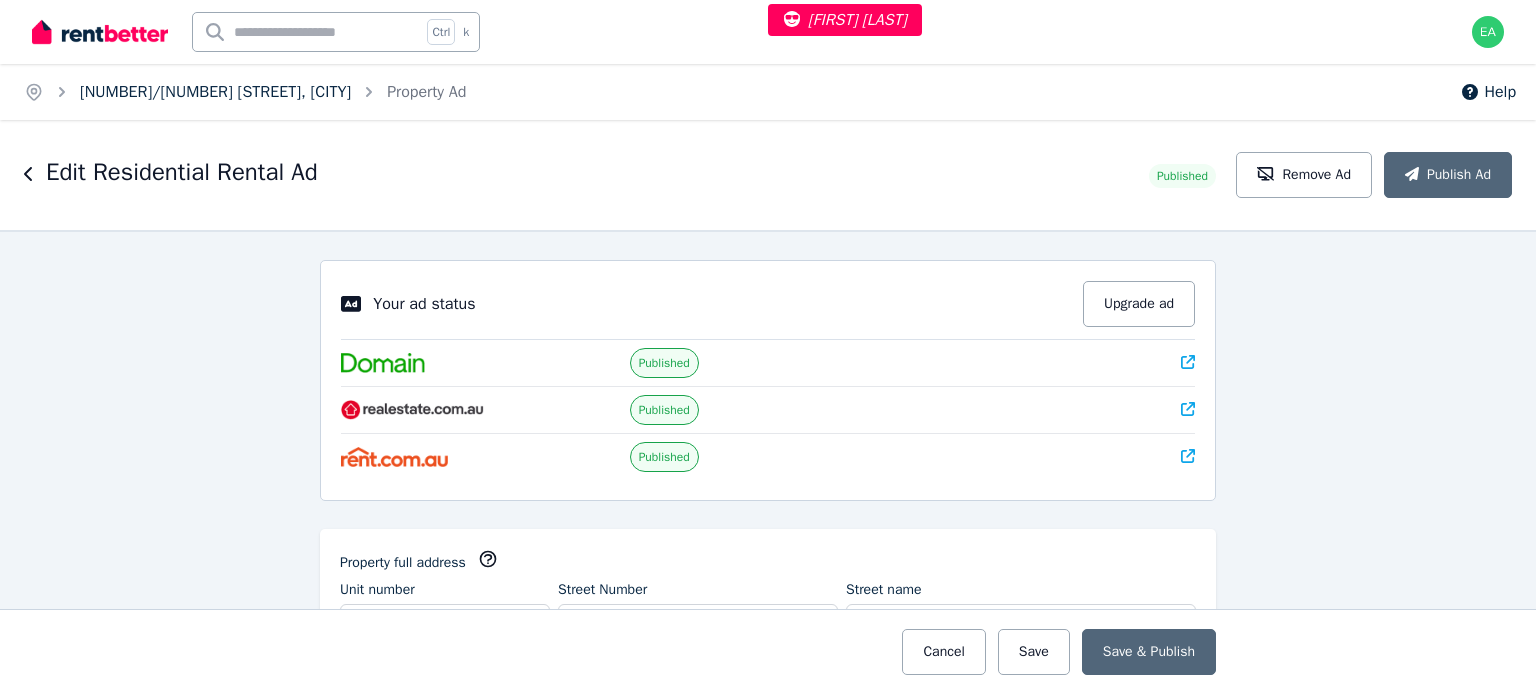 click on "21/77 Armagh St, Victoria Park" at bounding box center [215, 92] 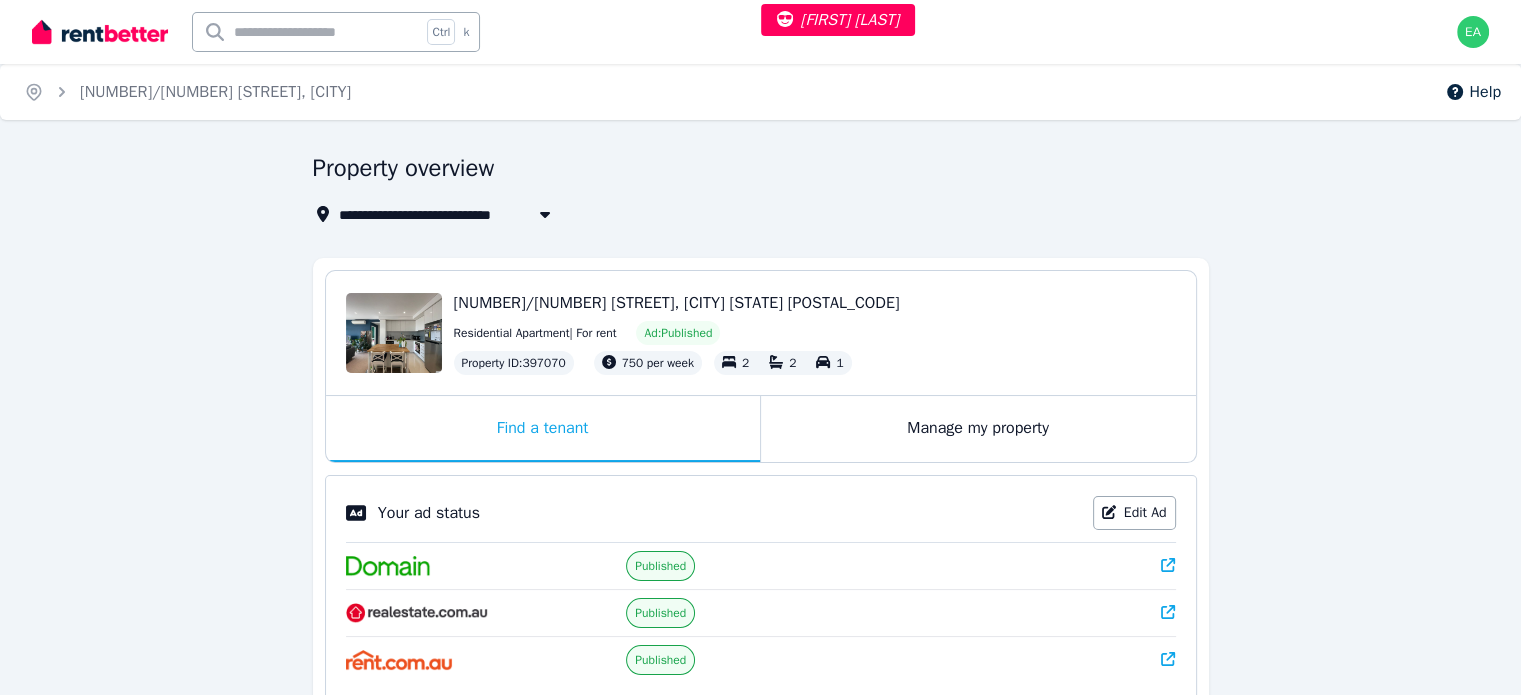 scroll, scrollTop: 100, scrollLeft: 0, axis: vertical 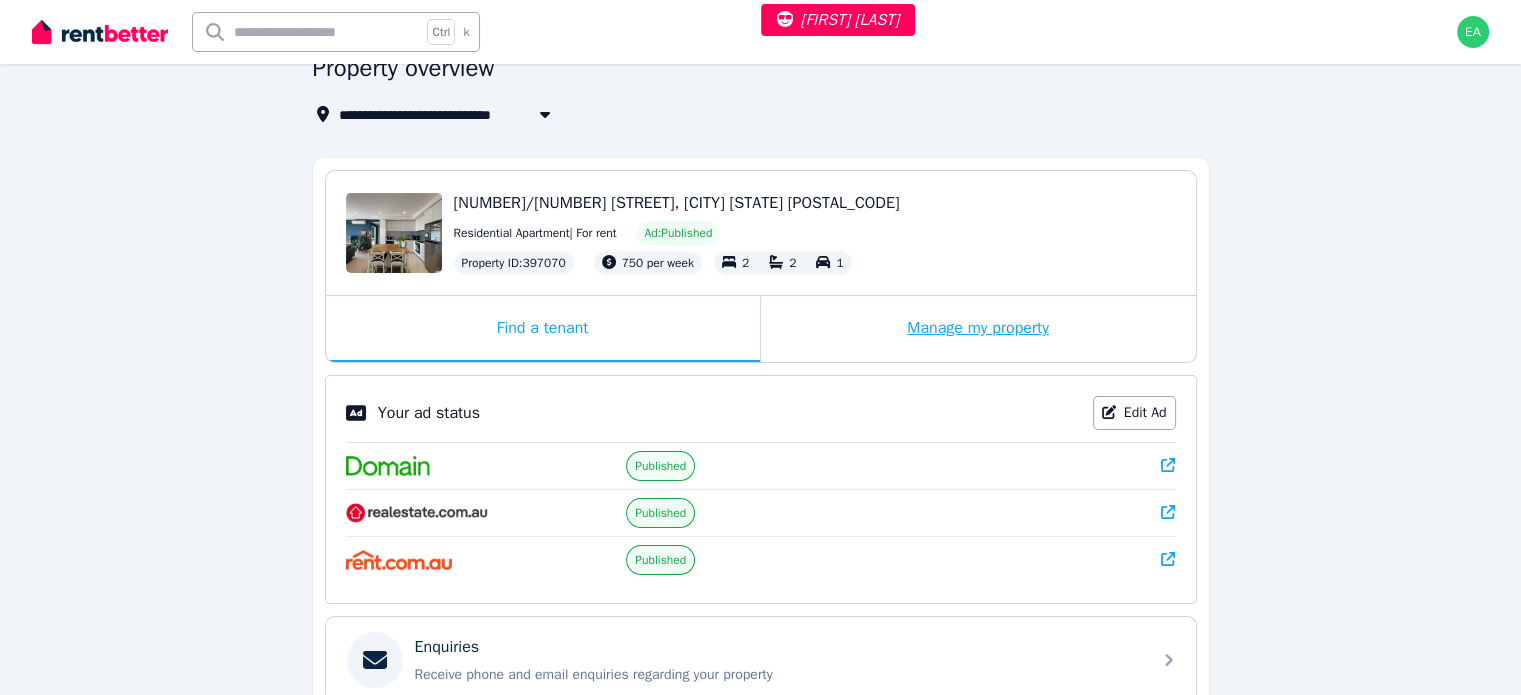 click on "Manage my property" at bounding box center [978, 329] 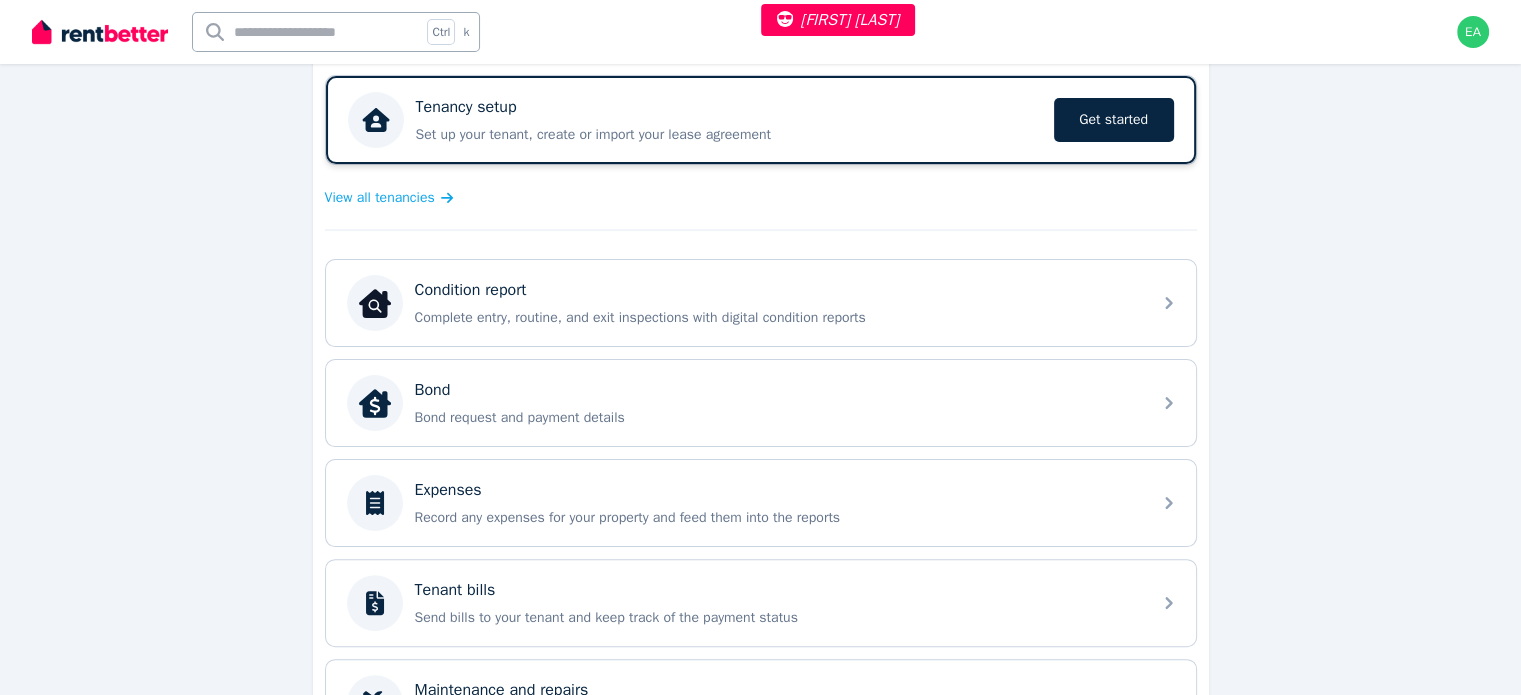 scroll, scrollTop: 0, scrollLeft: 0, axis: both 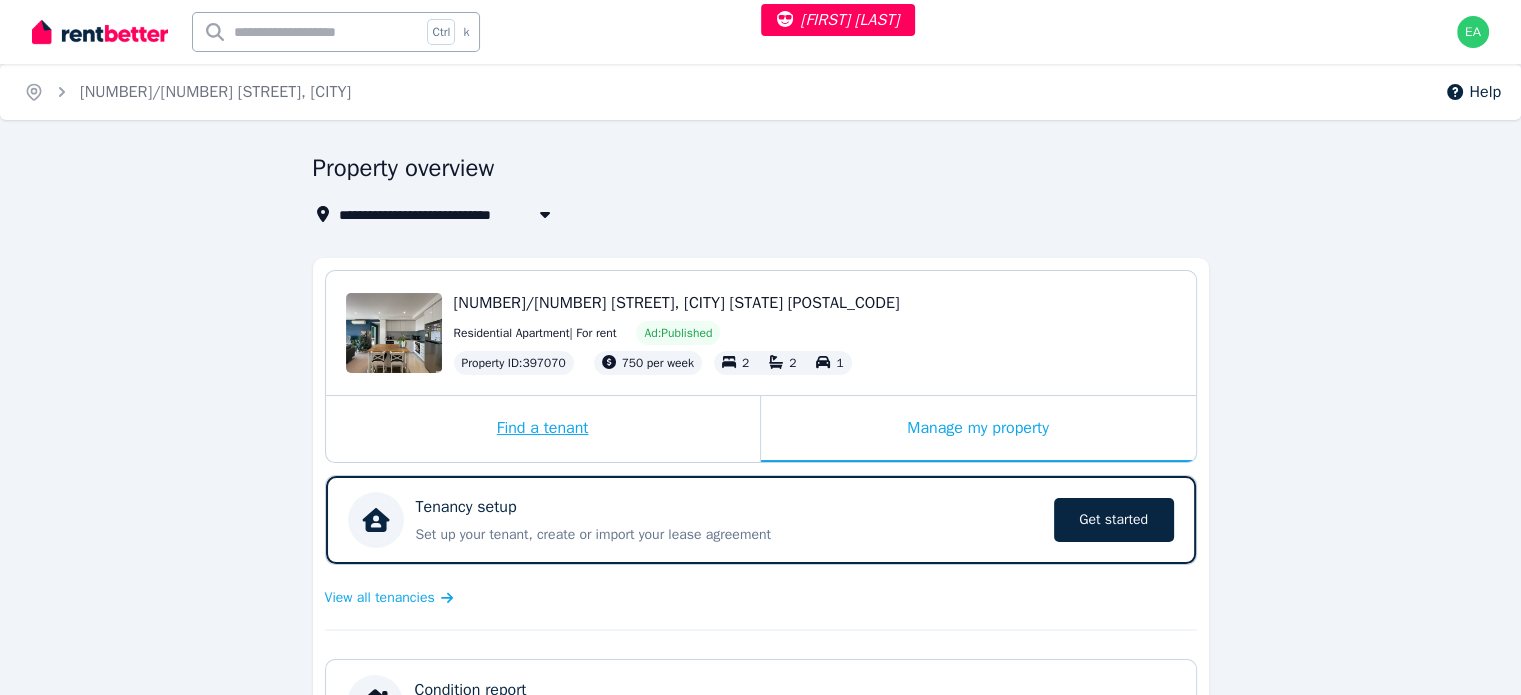 click on "Find a tenant" at bounding box center [543, 429] 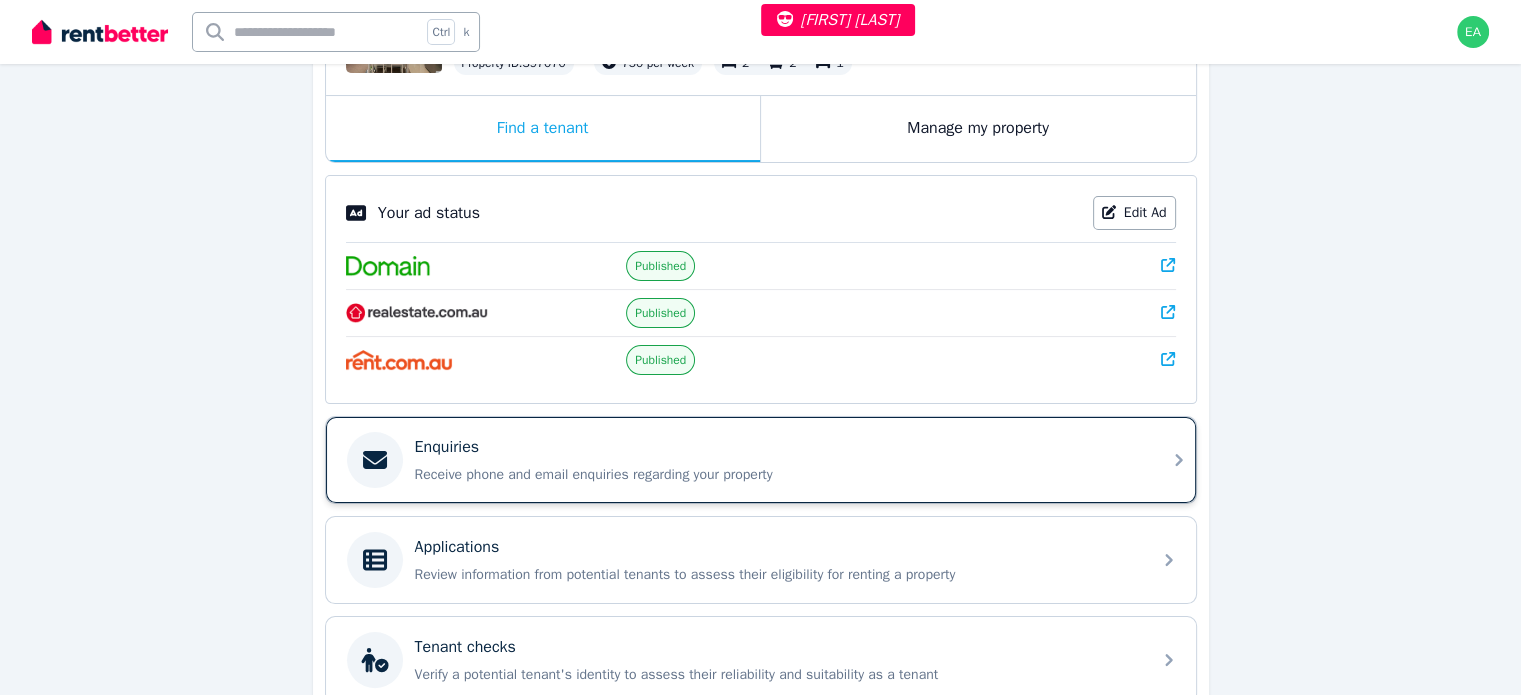 scroll, scrollTop: 400, scrollLeft: 0, axis: vertical 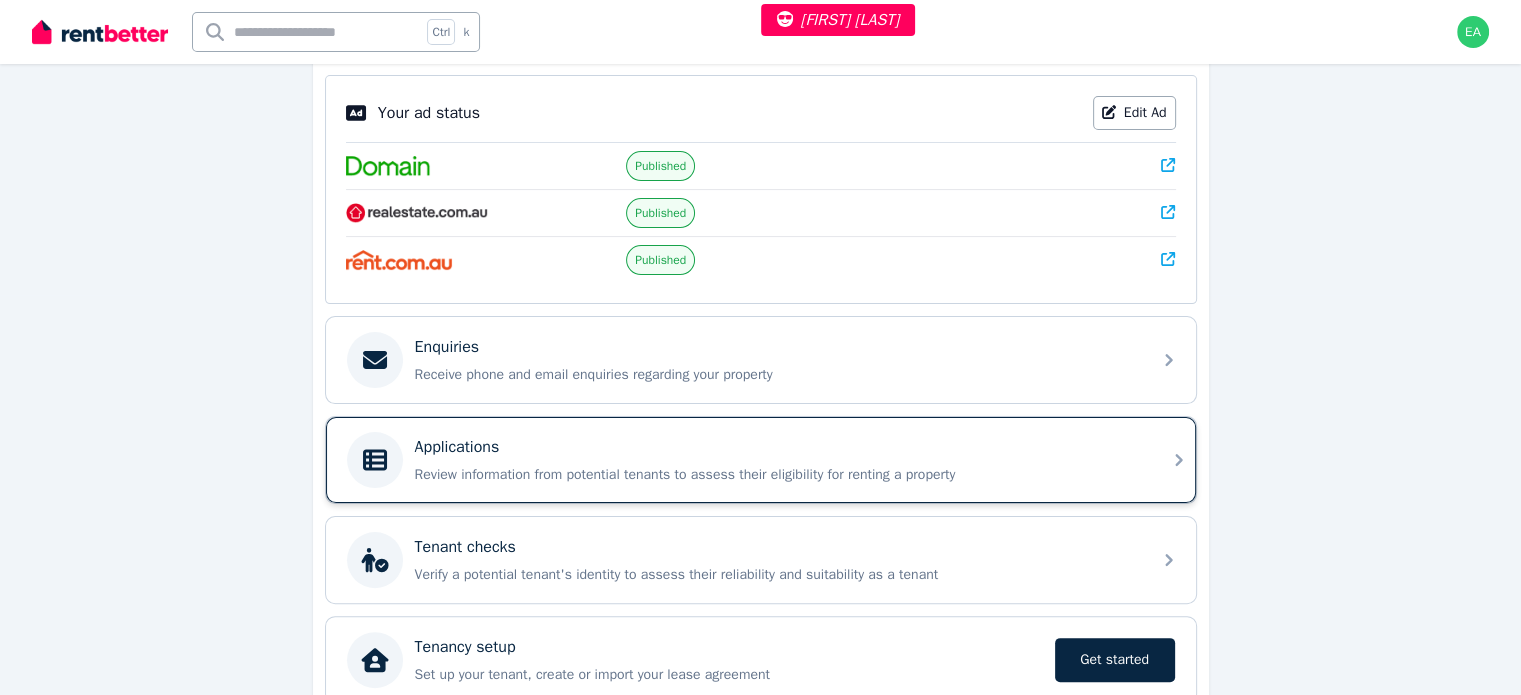 click on "Applications" at bounding box center (777, 447) 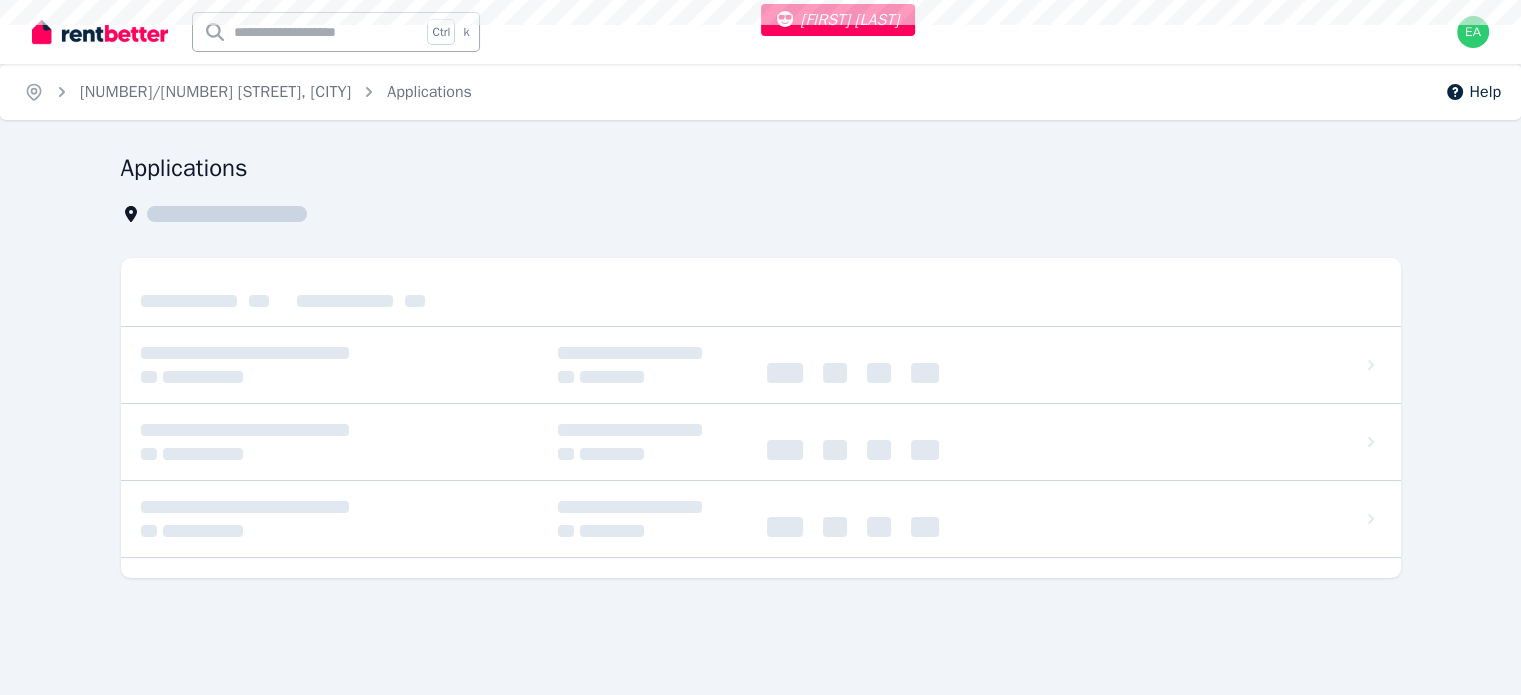 scroll, scrollTop: 0, scrollLeft: 0, axis: both 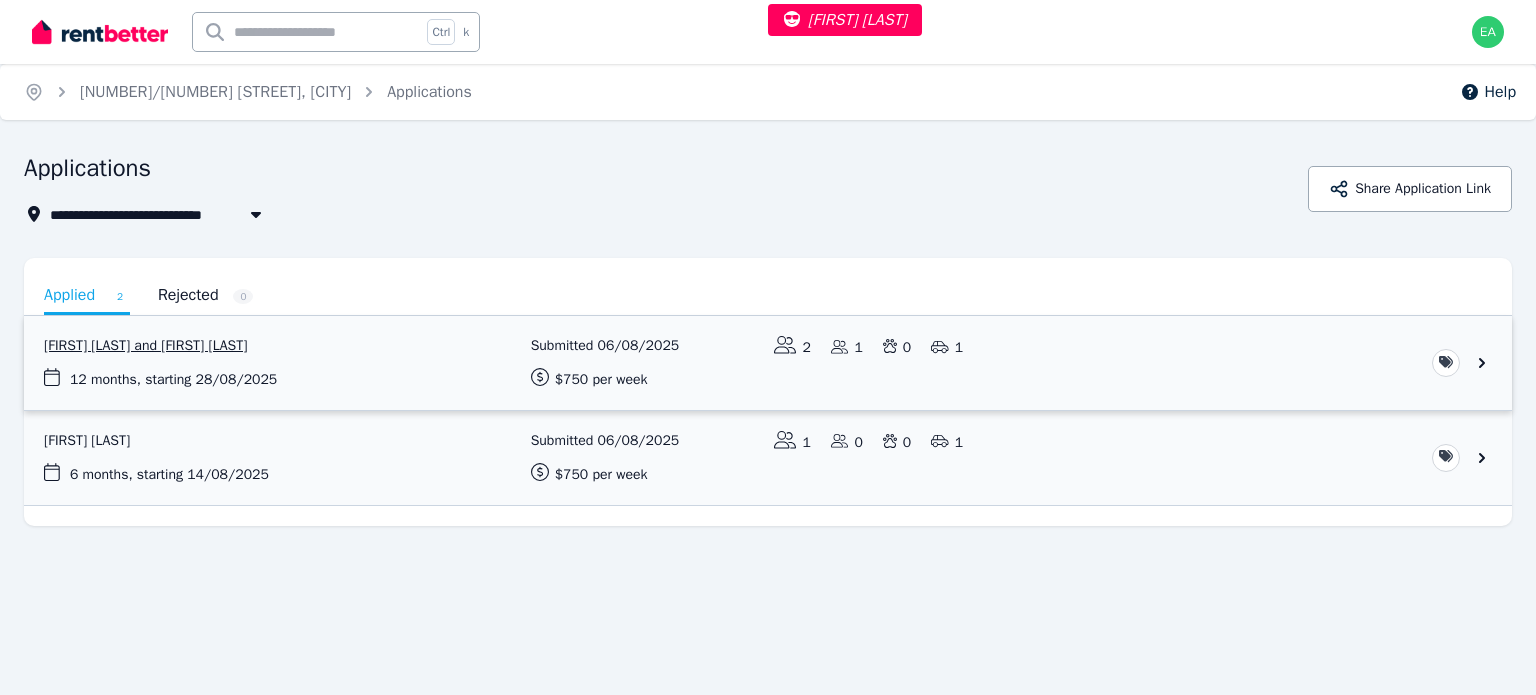 click at bounding box center (768, 363) 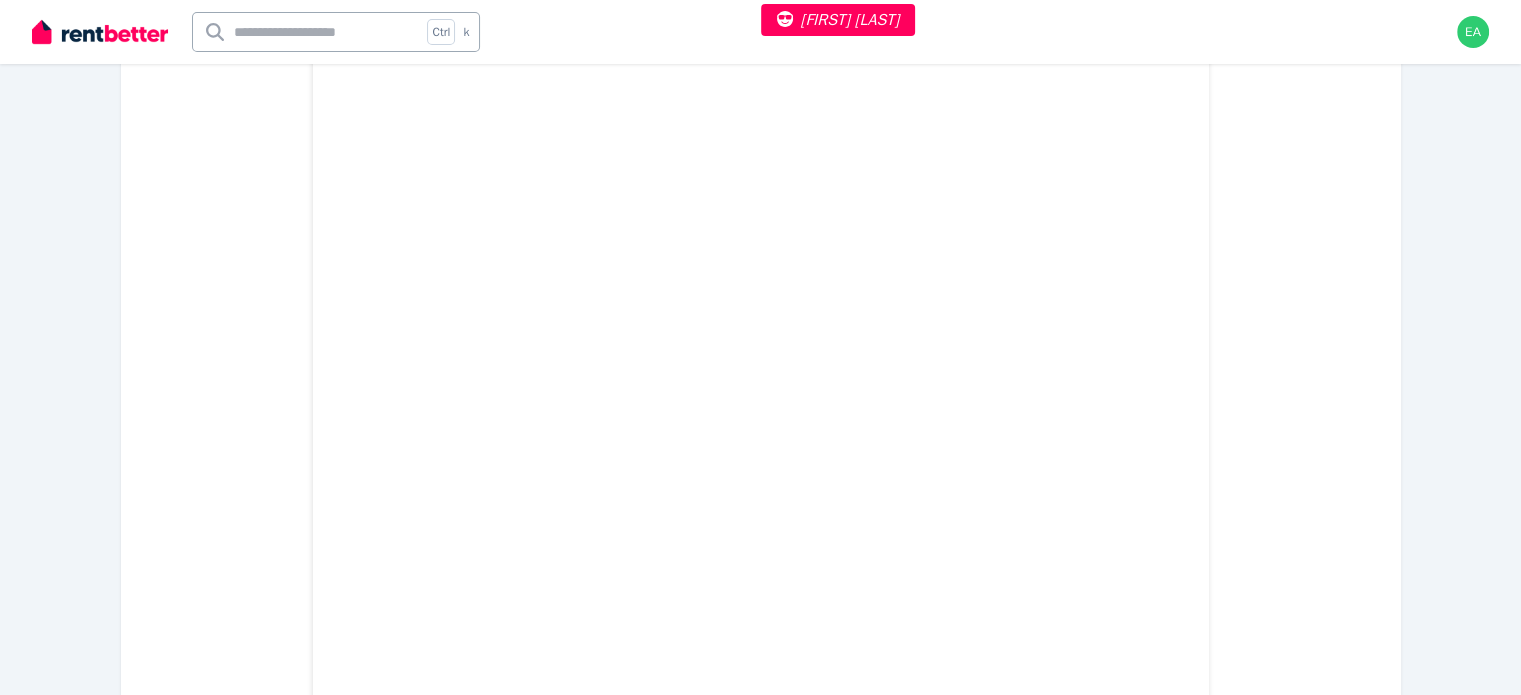 scroll, scrollTop: 11711, scrollLeft: 0, axis: vertical 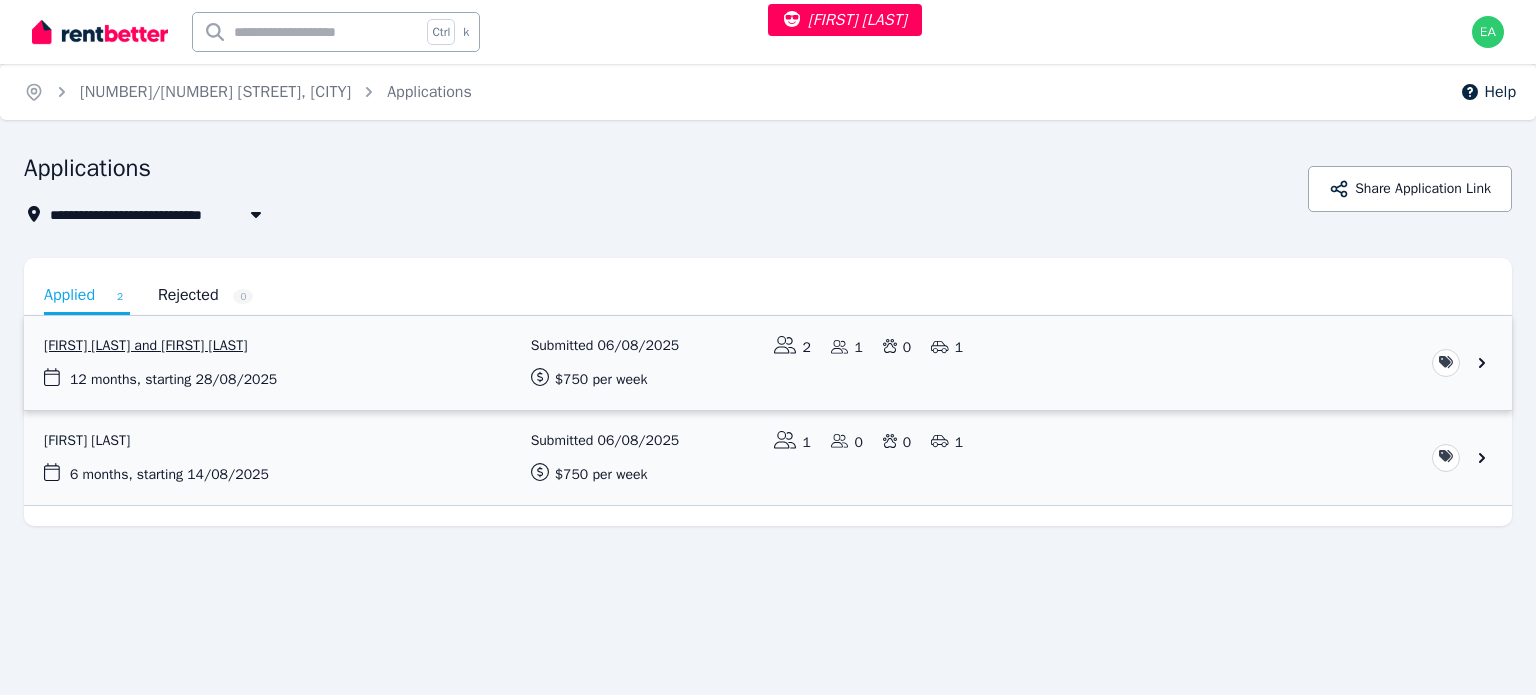 click at bounding box center (768, 363) 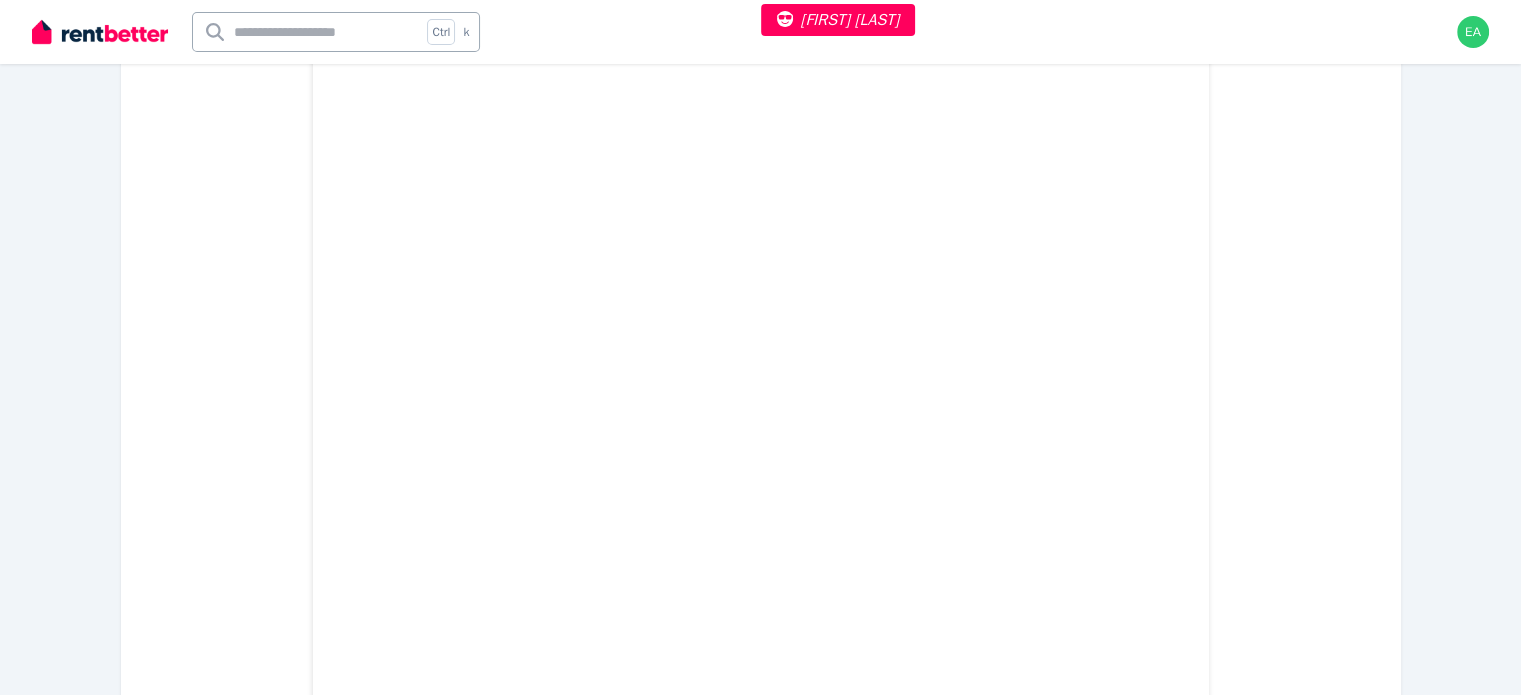 scroll, scrollTop: 13027, scrollLeft: 0, axis: vertical 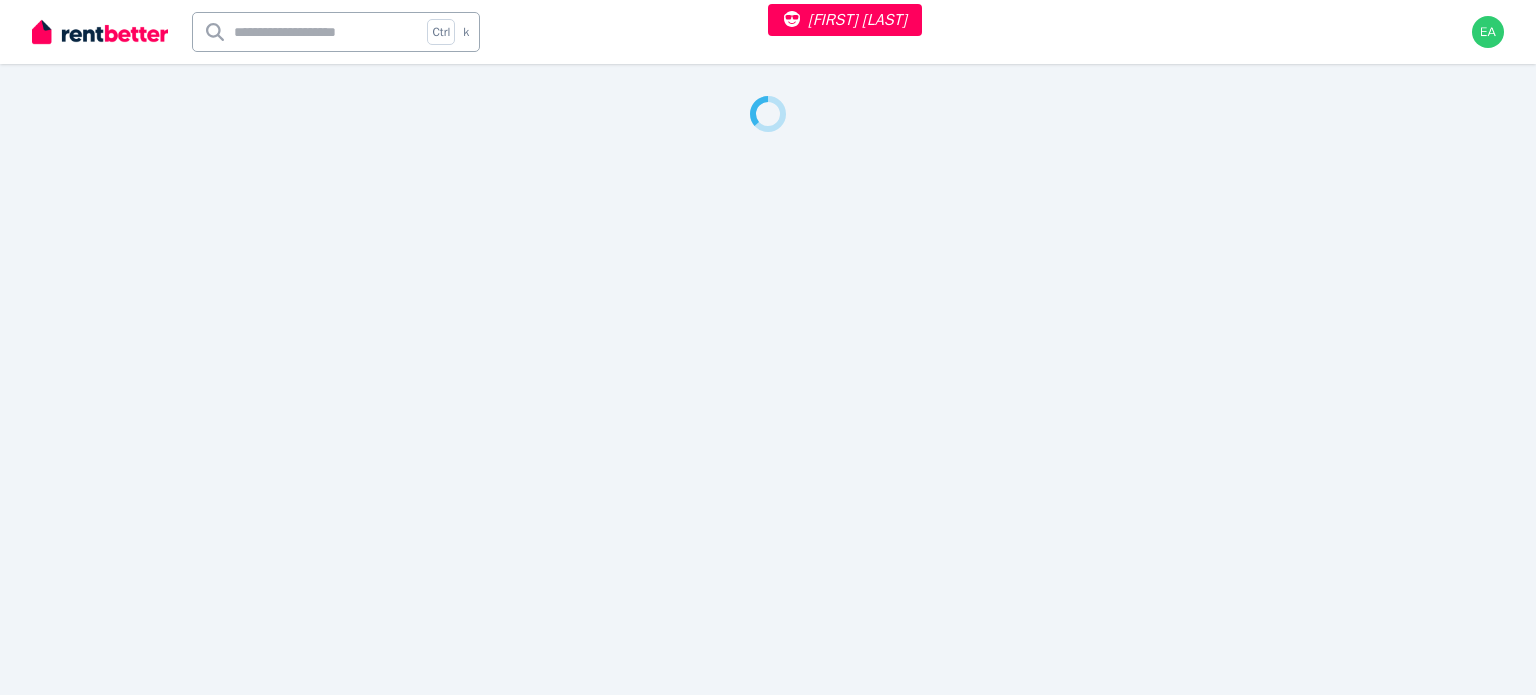 select on "***" 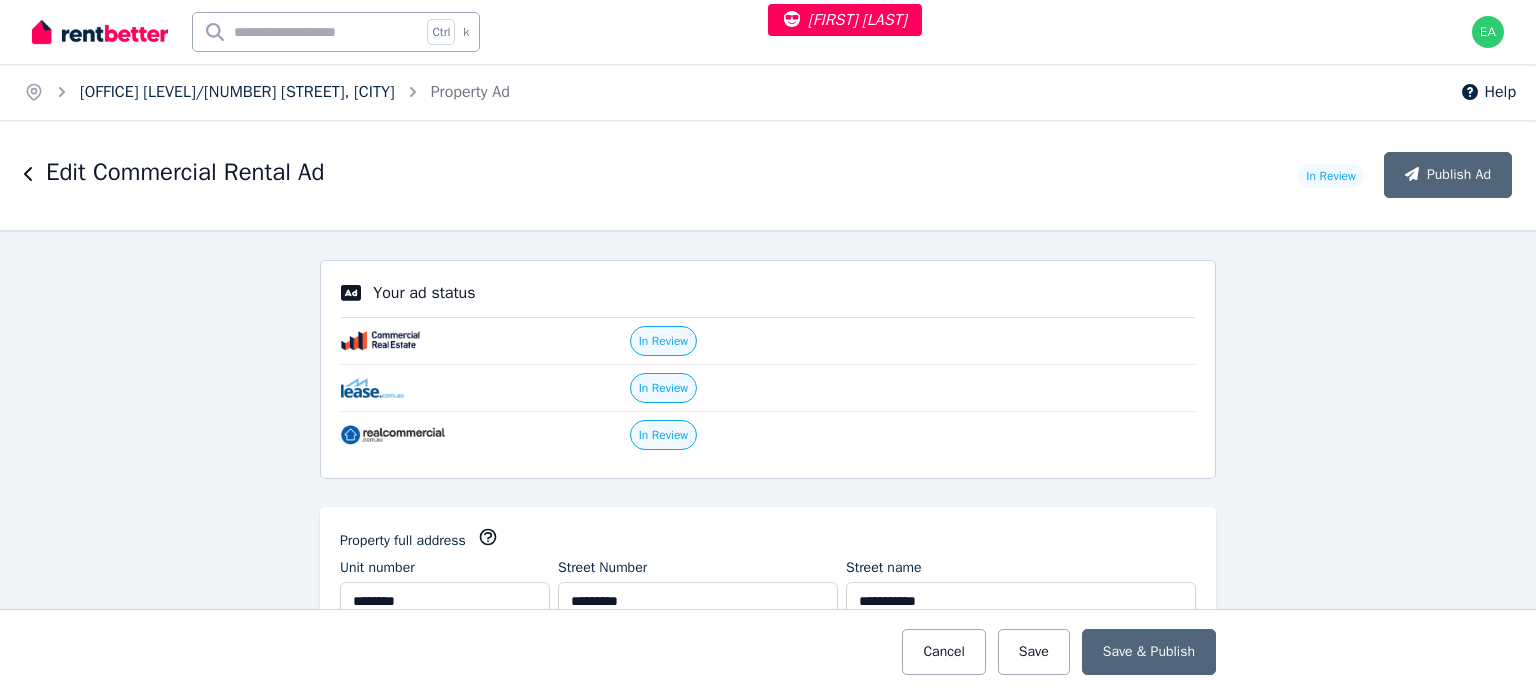 click on "Office 2, Level 1/21 Best Street, Devonport" at bounding box center (237, 92) 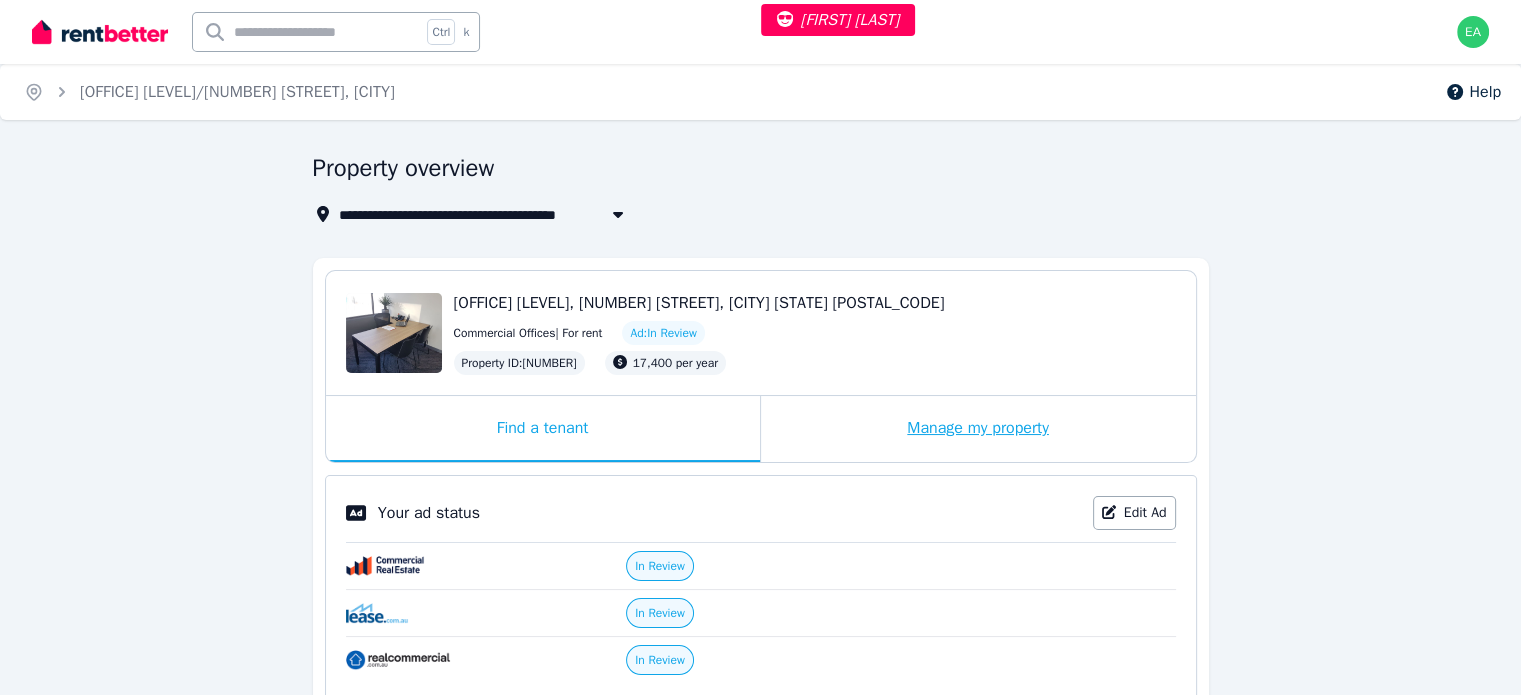 click on "Manage my property" at bounding box center (978, 429) 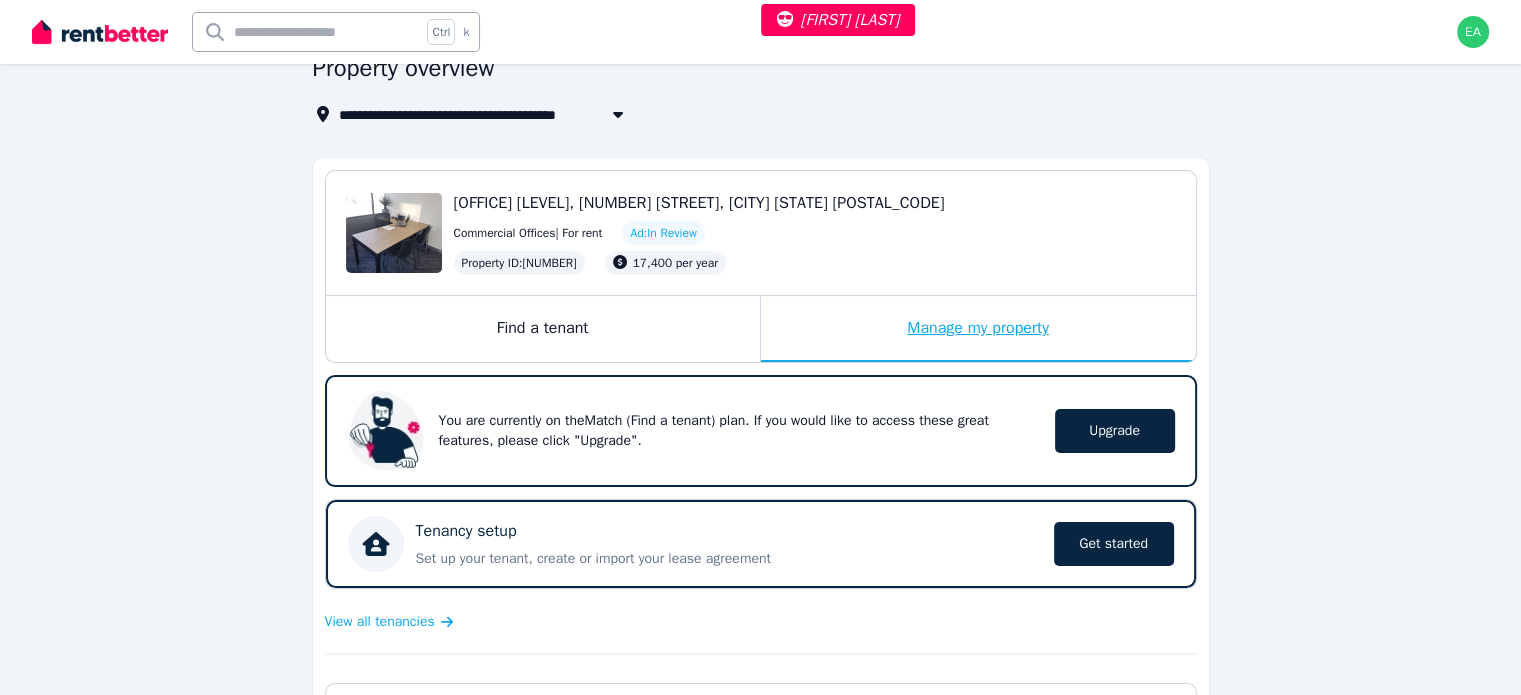 scroll, scrollTop: 400, scrollLeft: 0, axis: vertical 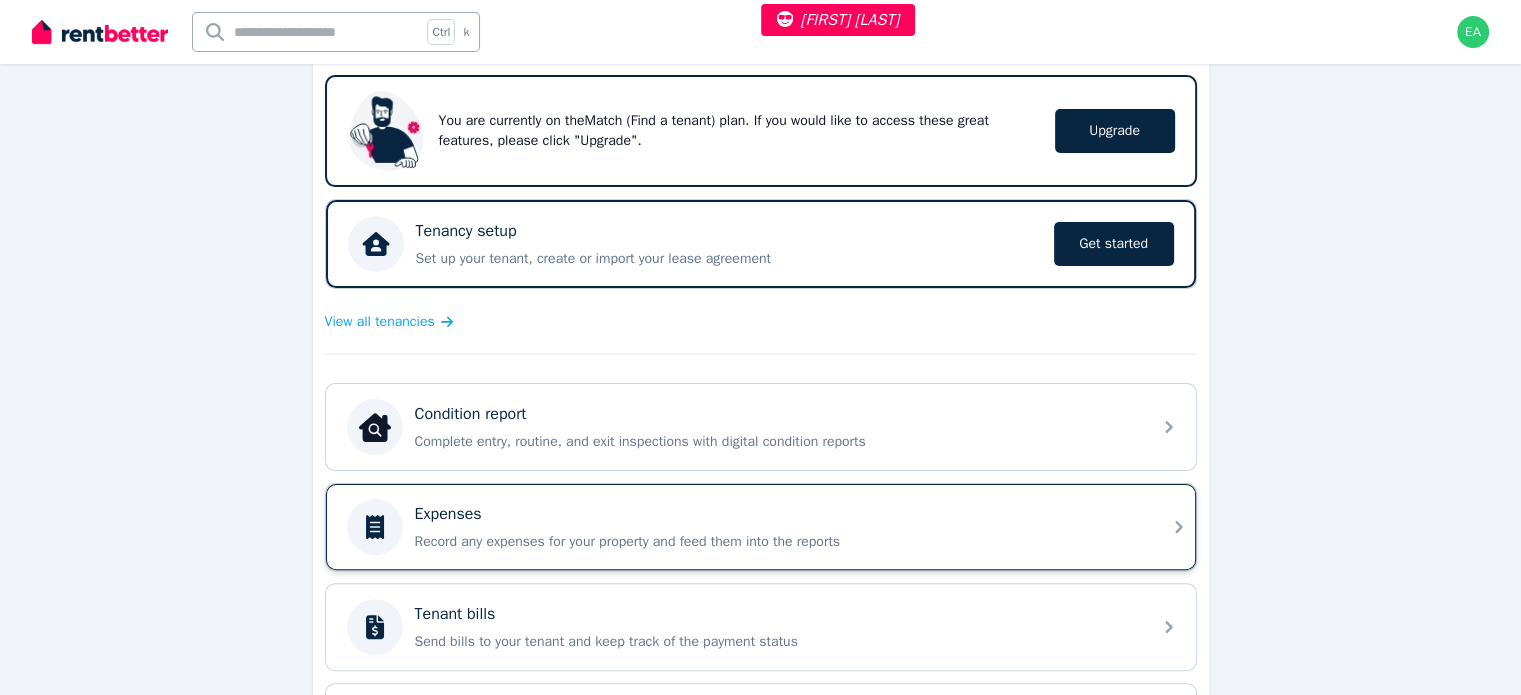 click on "Record any expenses for your property and feed them into the reports" at bounding box center (777, 542) 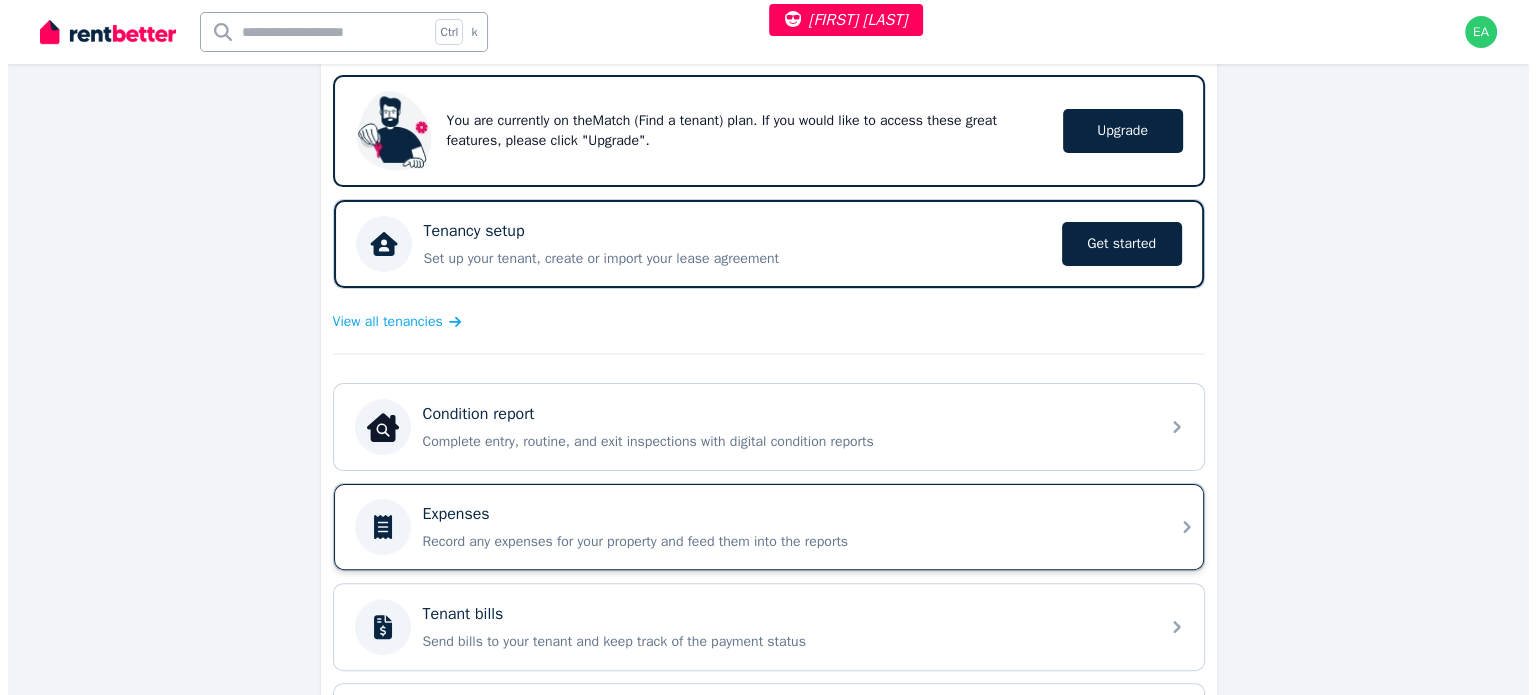 scroll, scrollTop: 0, scrollLeft: 0, axis: both 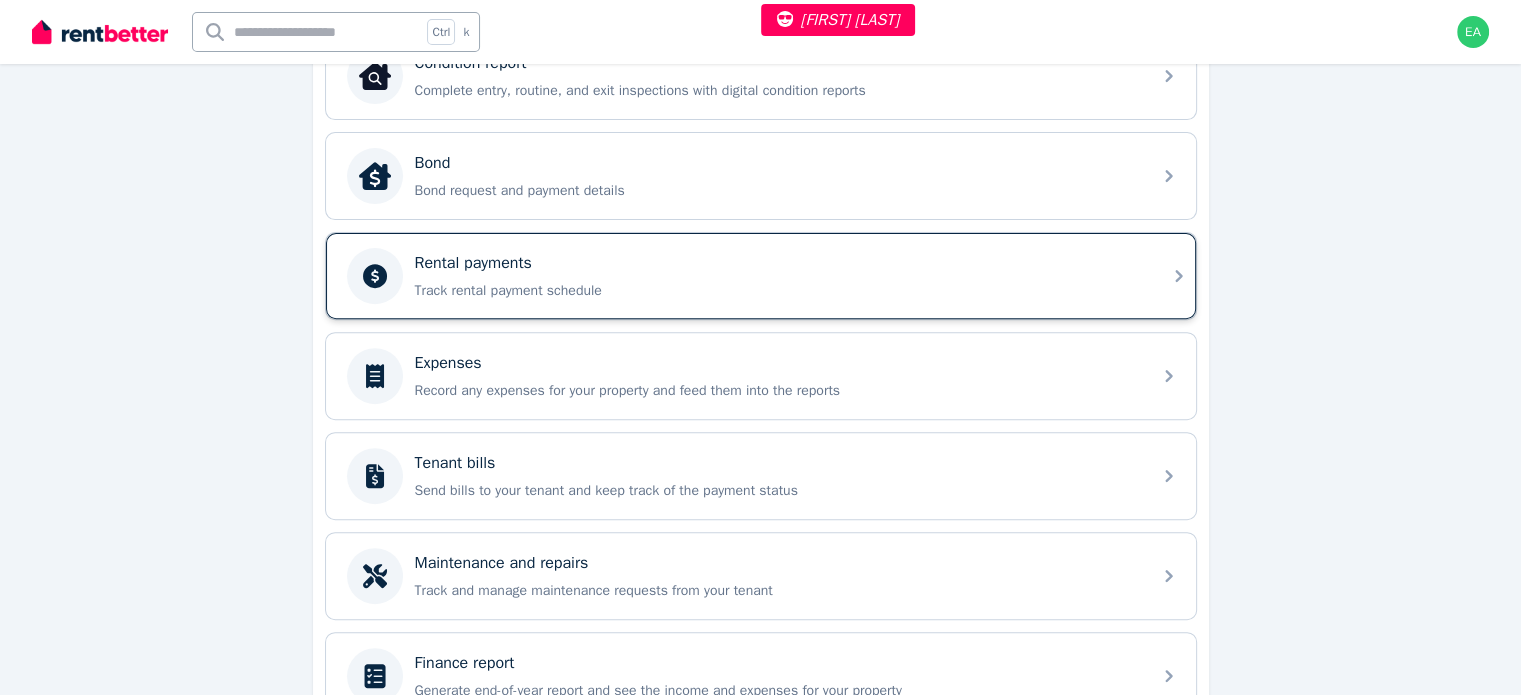 click on "Track rental payment schedule" at bounding box center [777, 291] 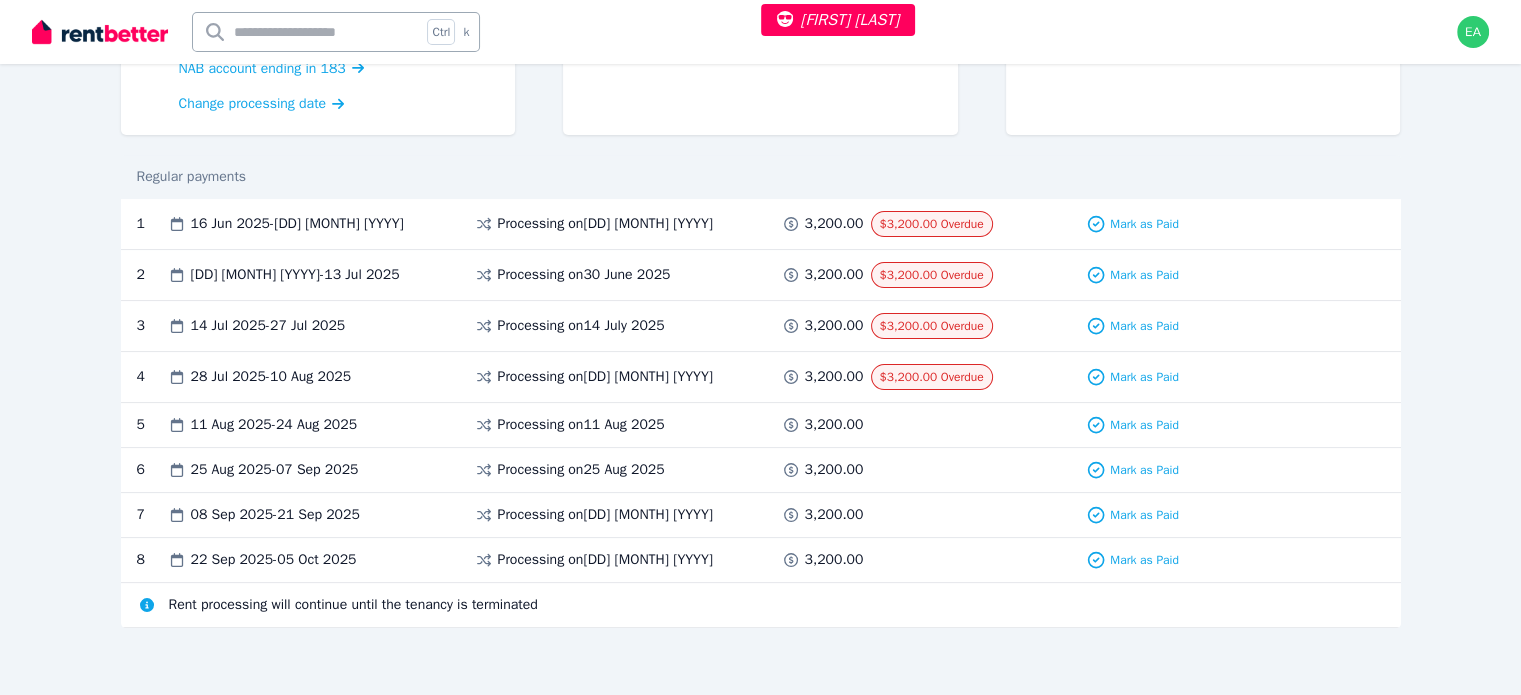 scroll, scrollTop: 0, scrollLeft: 0, axis: both 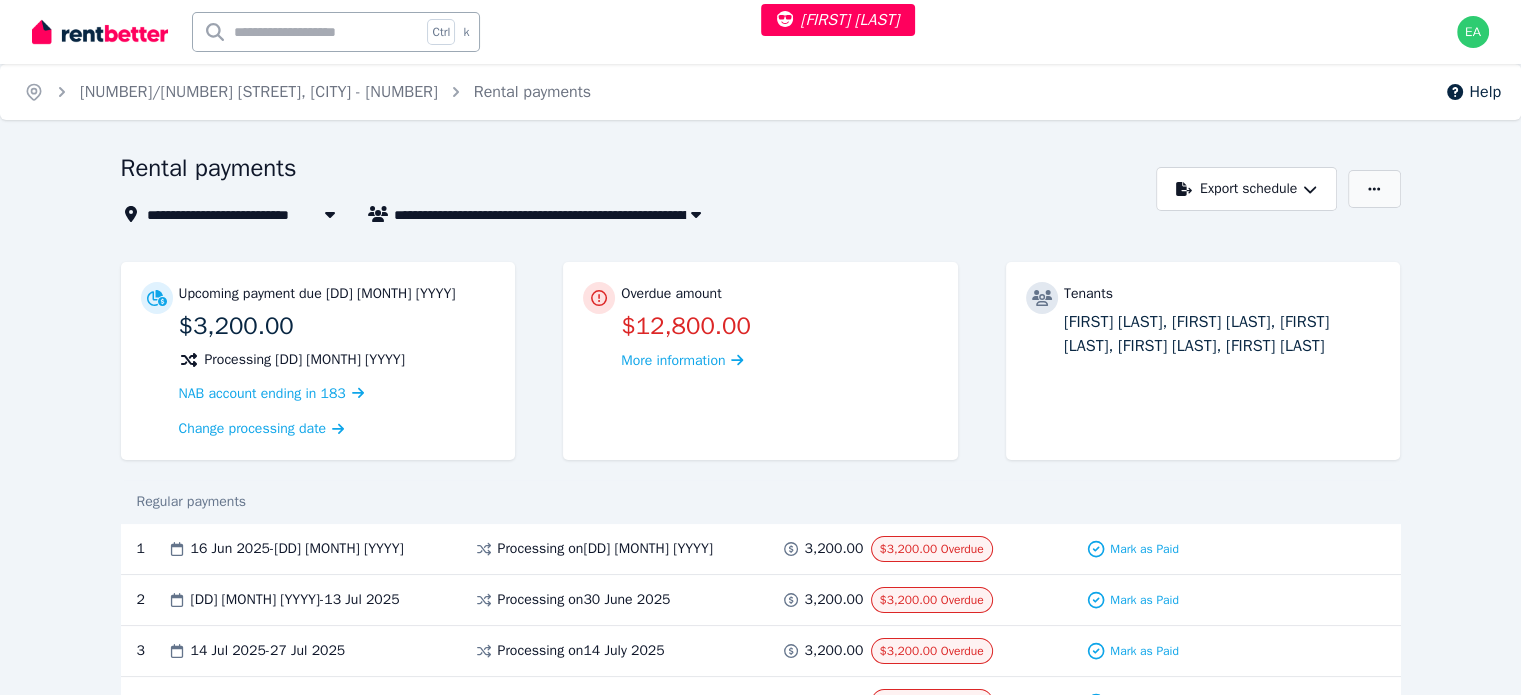 click 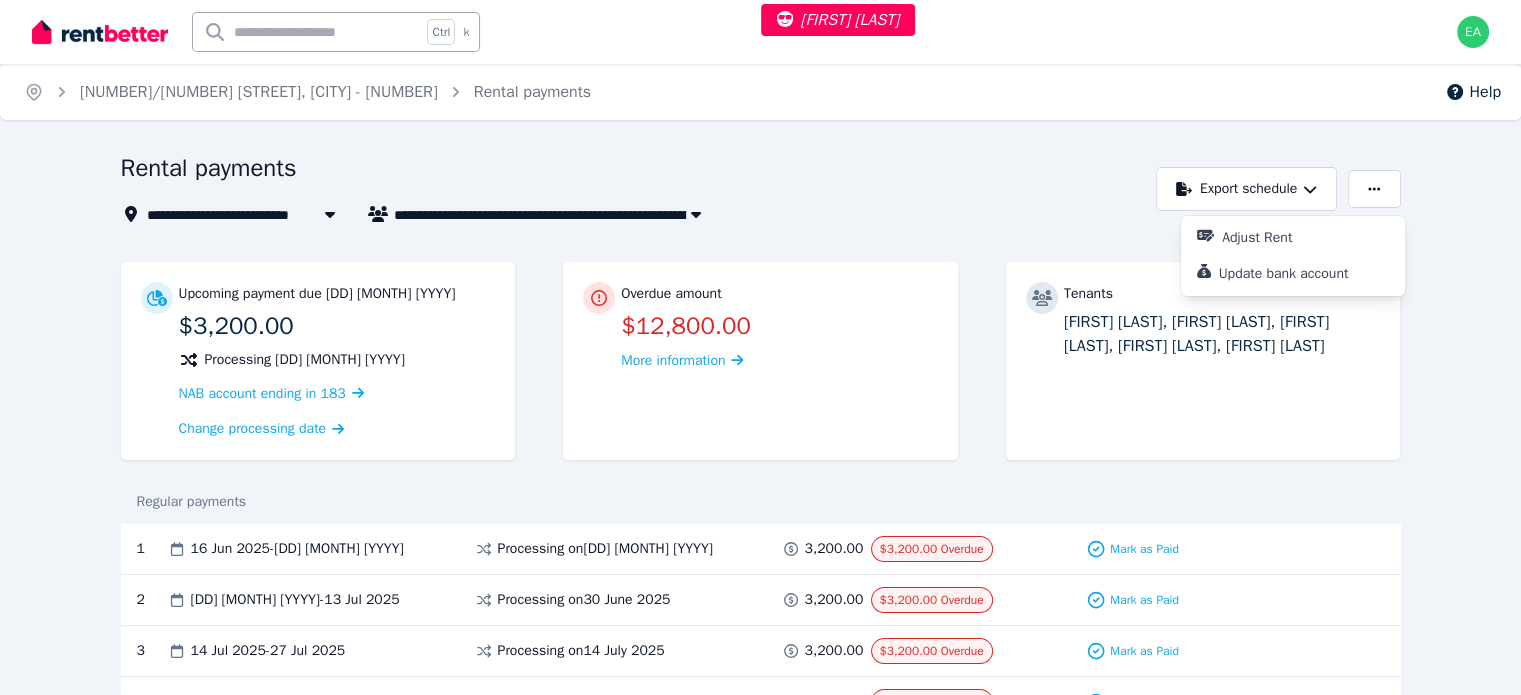 click on "**********" at bounding box center [633, 214] 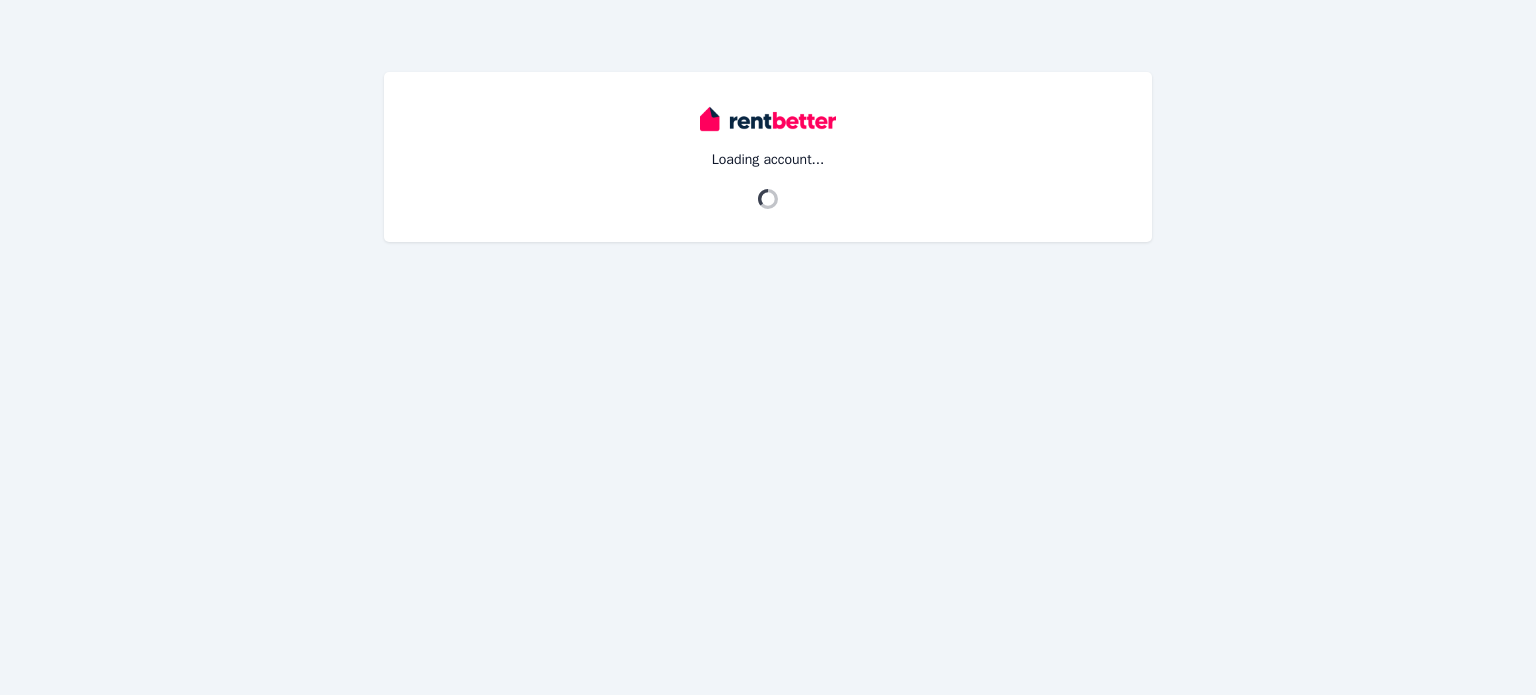 scroll, scrollTop: 0, scrollLeft: 0, axis: both 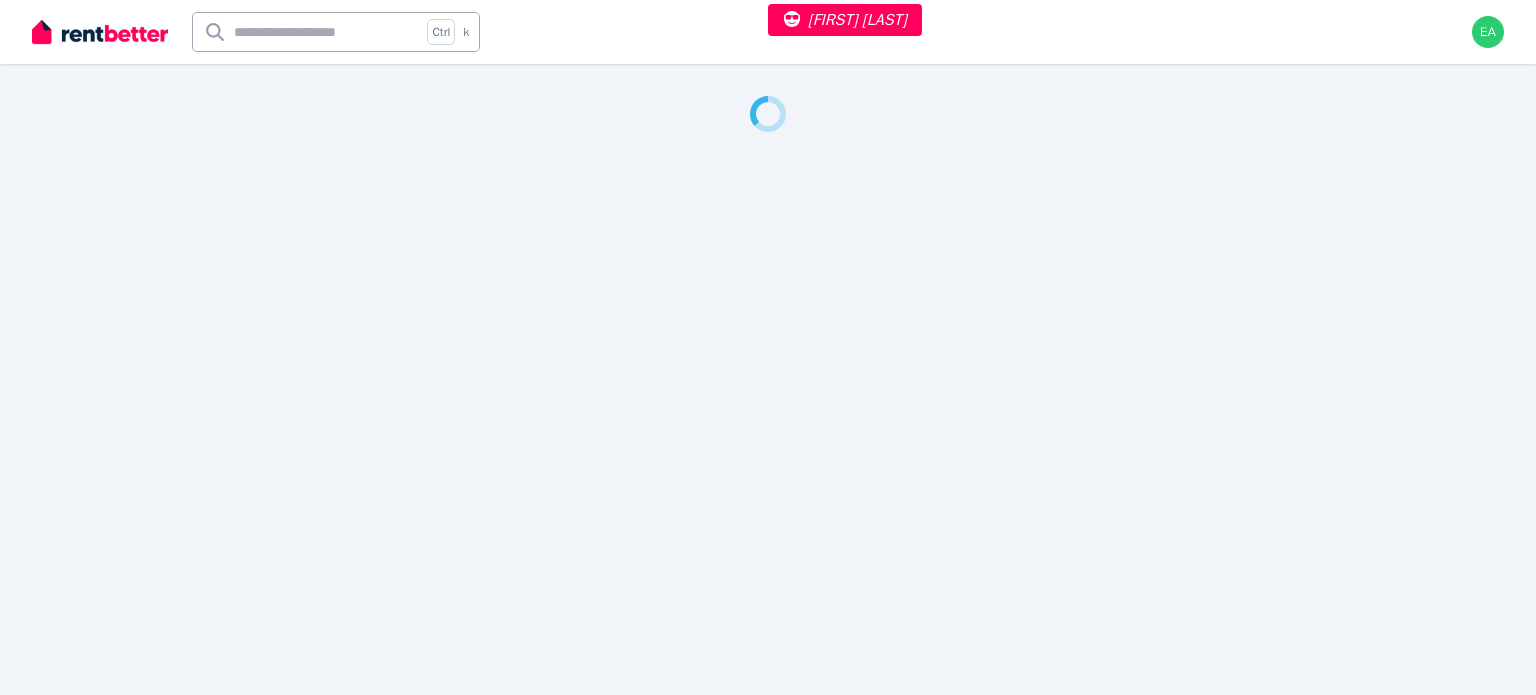 select on "***" 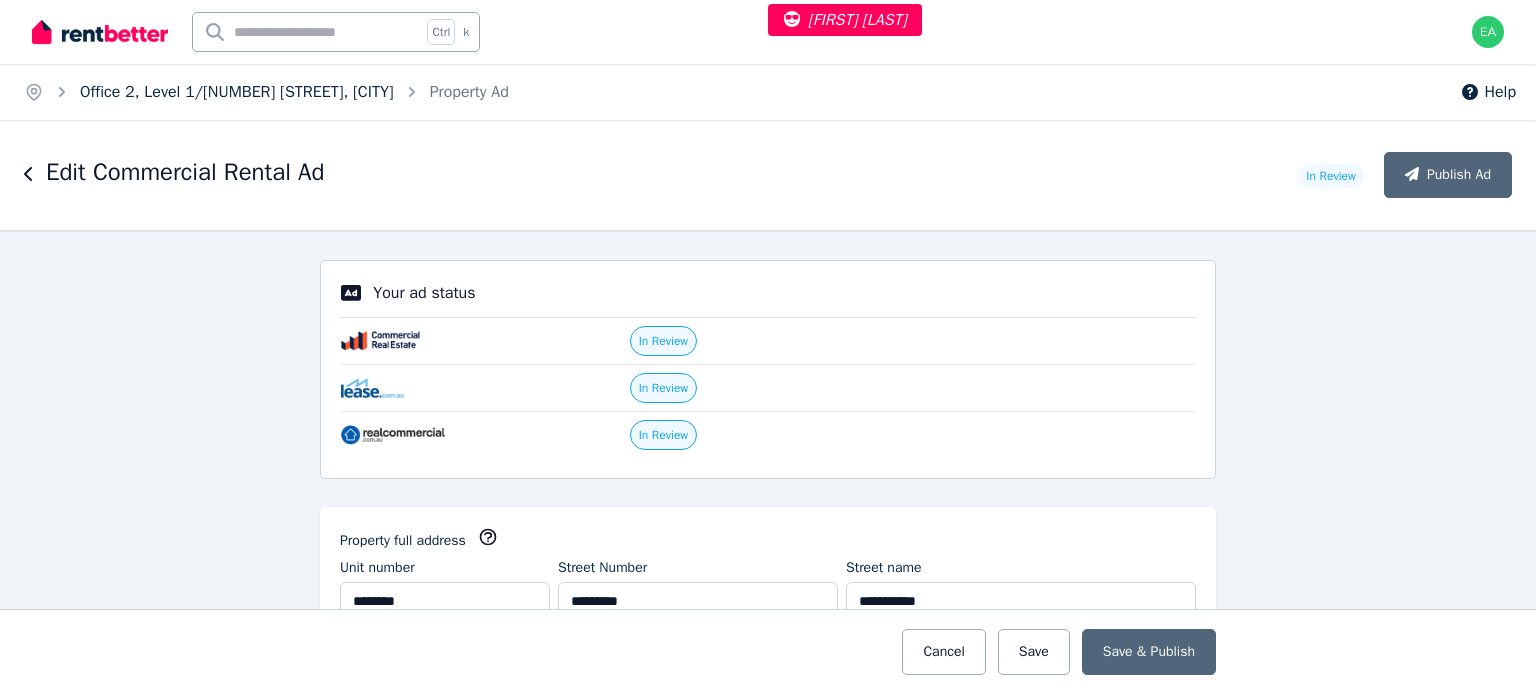 click on "Office 2, Level 1/21 Best Street, Devonport" at bounding box center (237, 92) 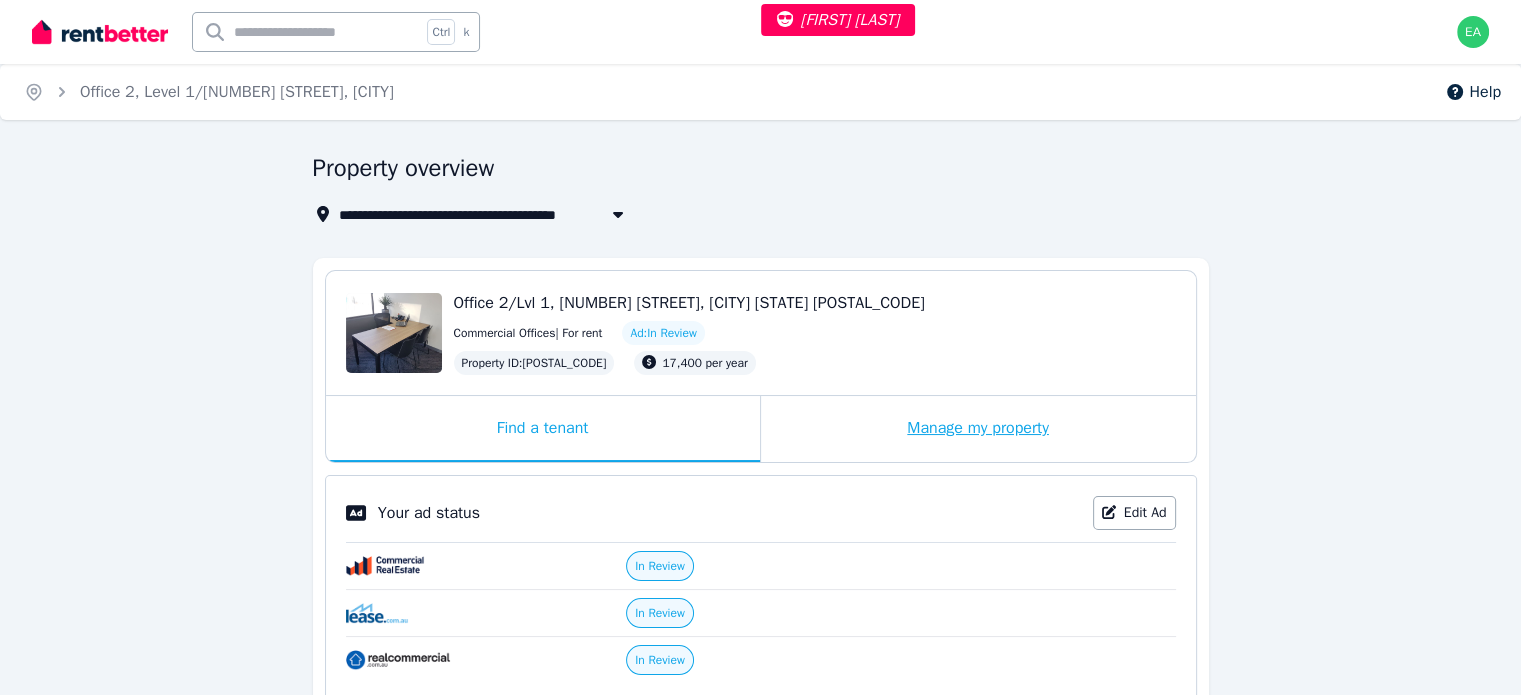 click on "Manage my property" at bounding box center [978, 429] 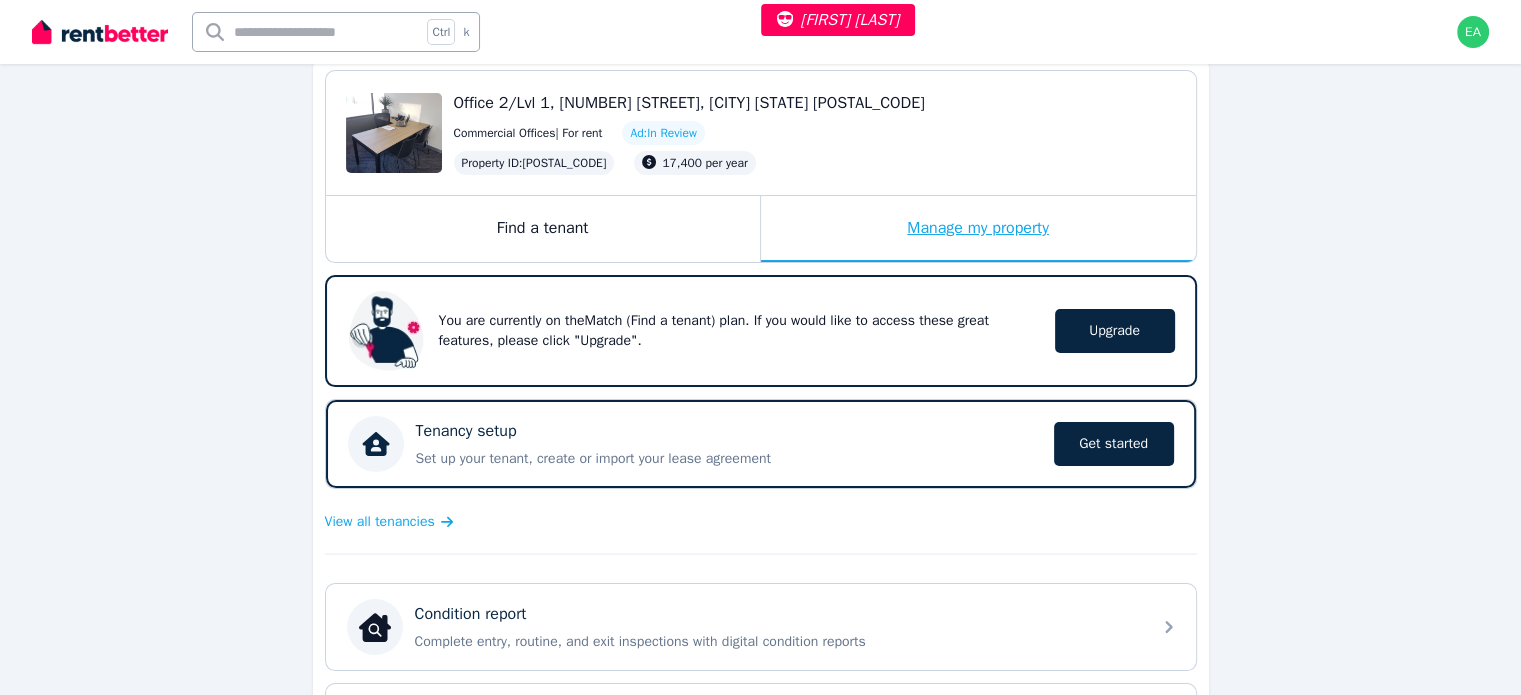 scroll, scrollTop: 500, scrollLeft: 0, axis: vertical 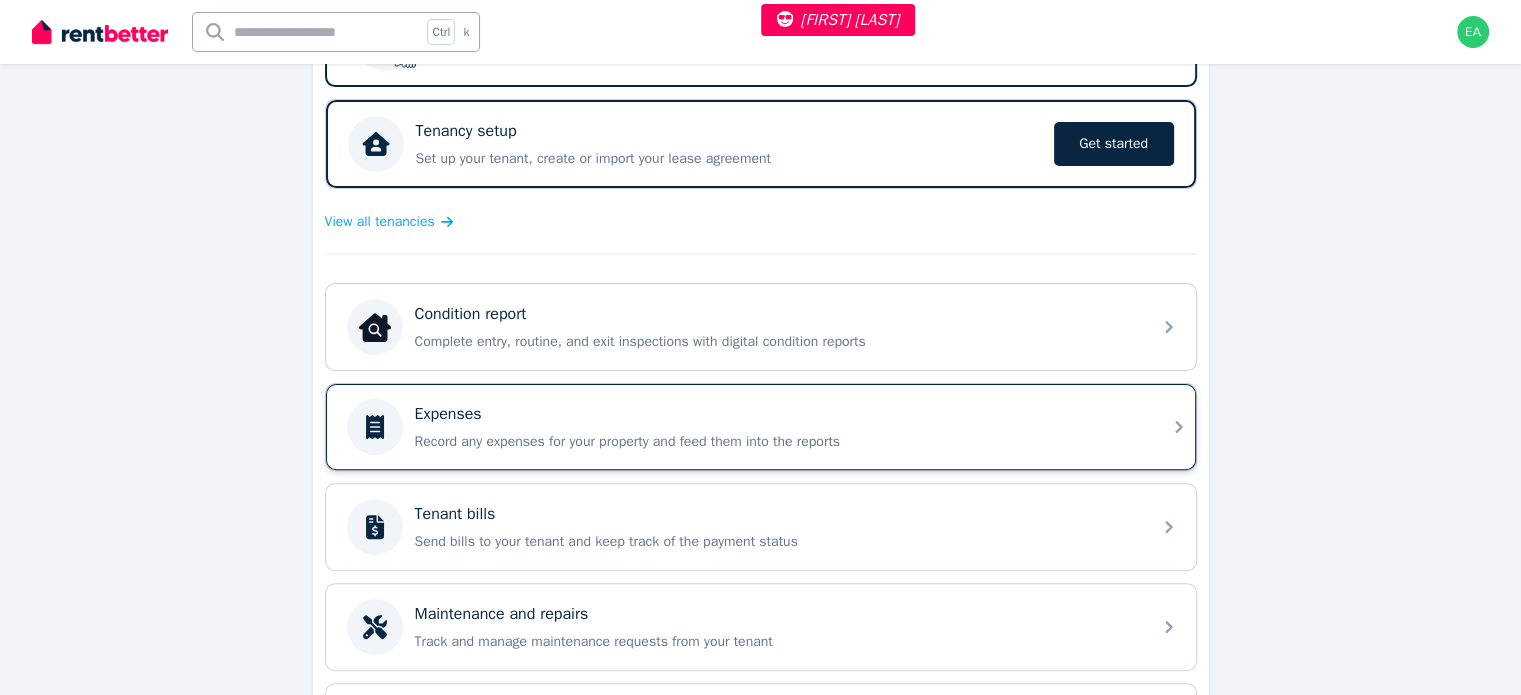 click on "Record any expenses for your property and feed them into the reports" at bounding box center [777, 442] 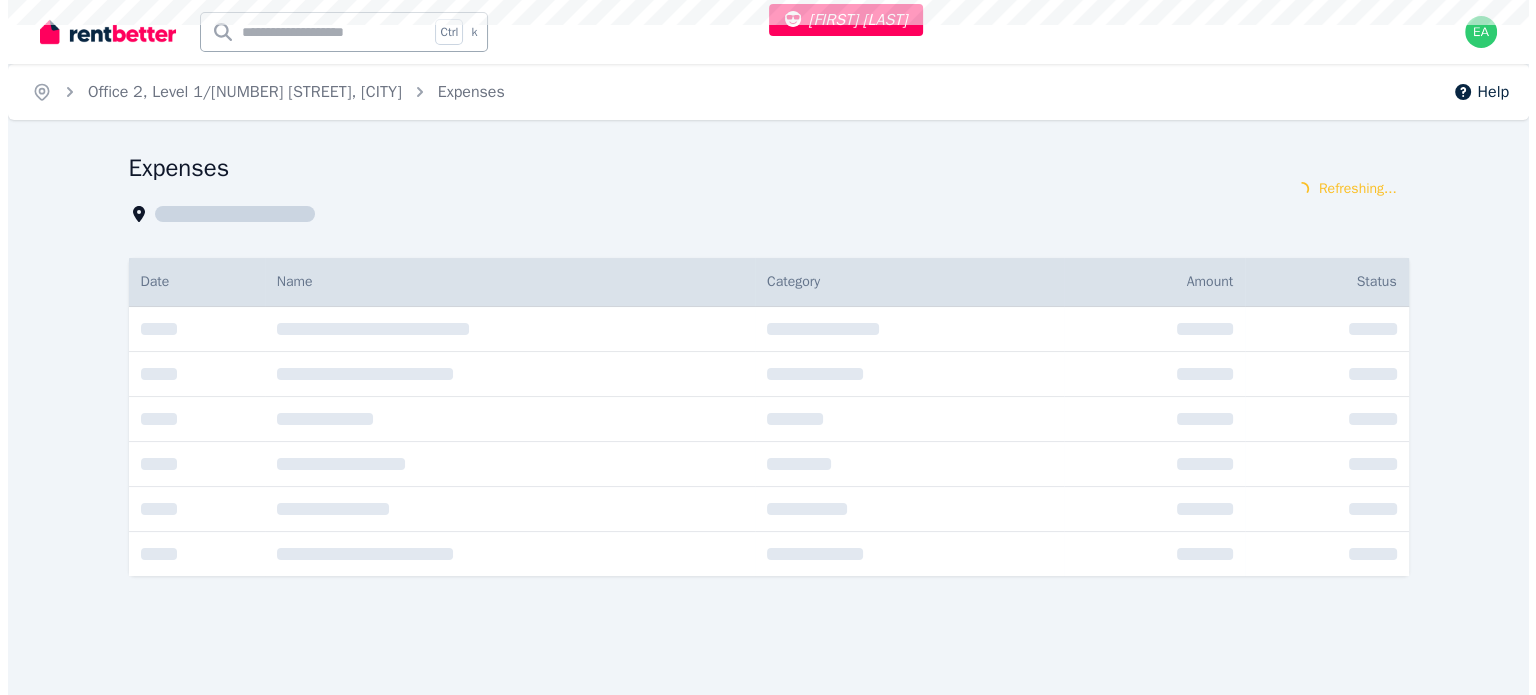 scroll, scrollTop: 0, scrollLeft: 0, axis: both 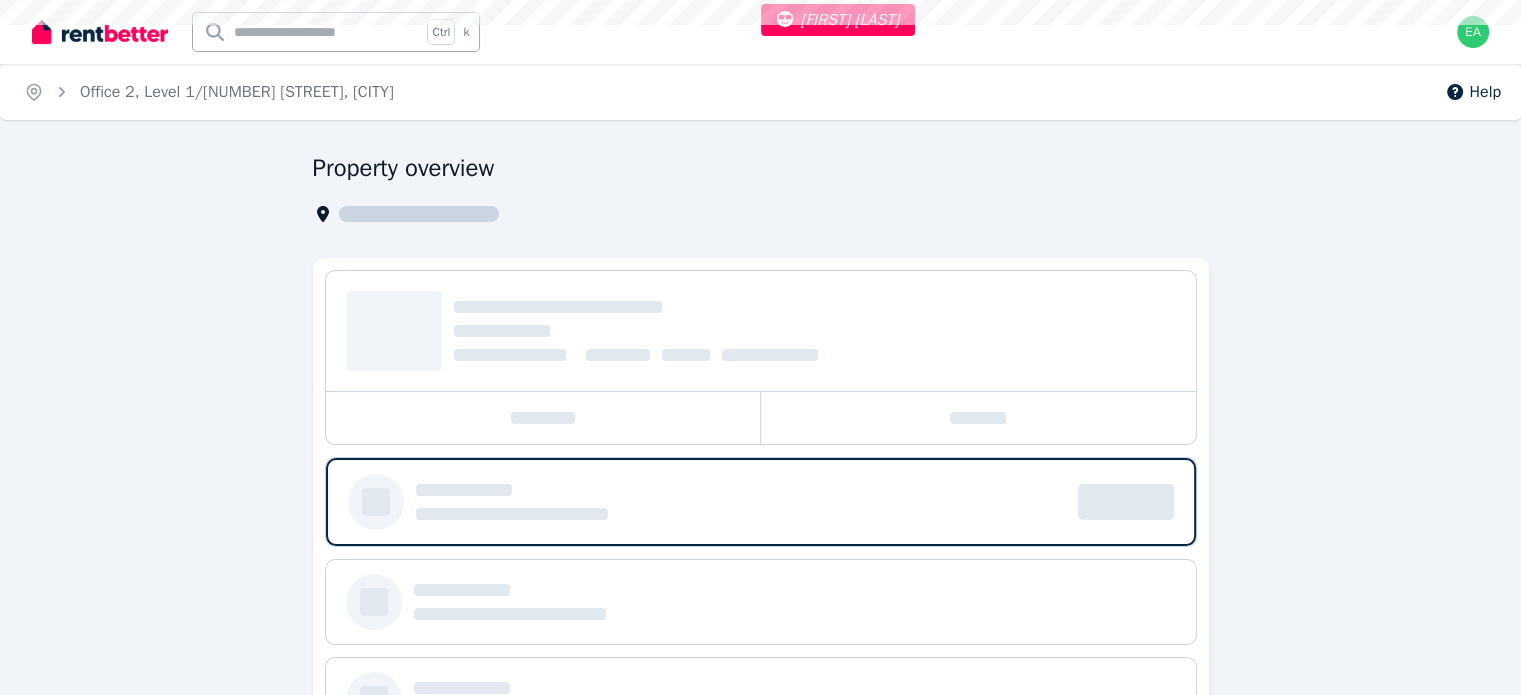select on "***" 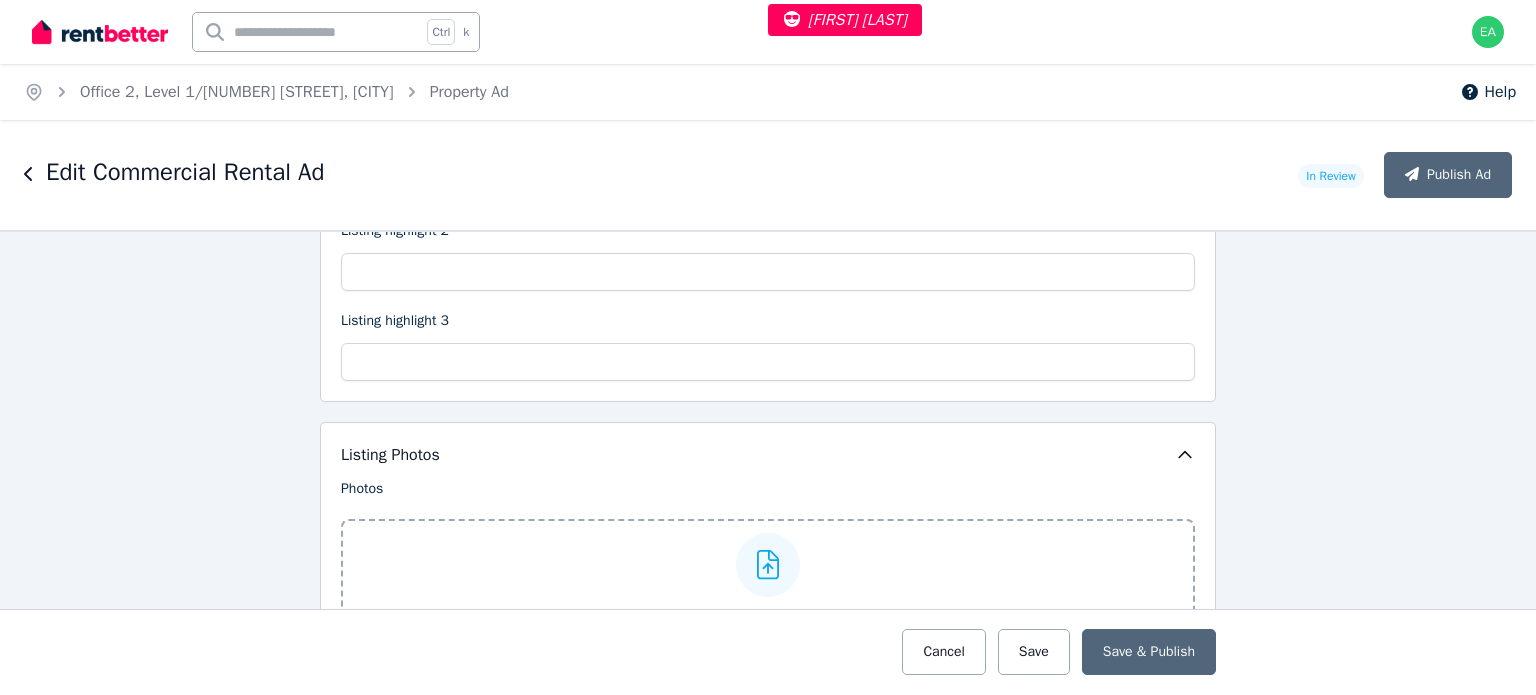 scroll, scrollTop: 2700, scrollLeft: 0, axis: vertical 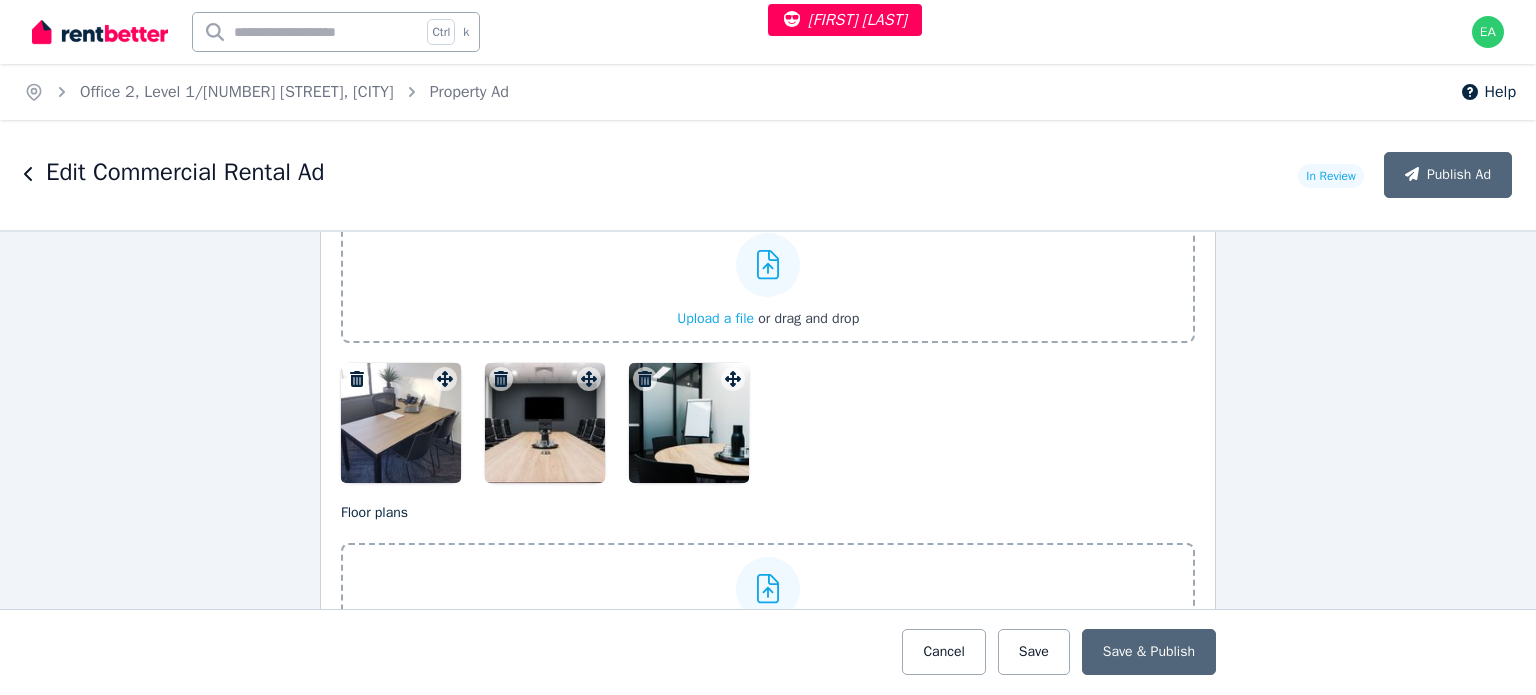 click at bounding box center [401, 423] 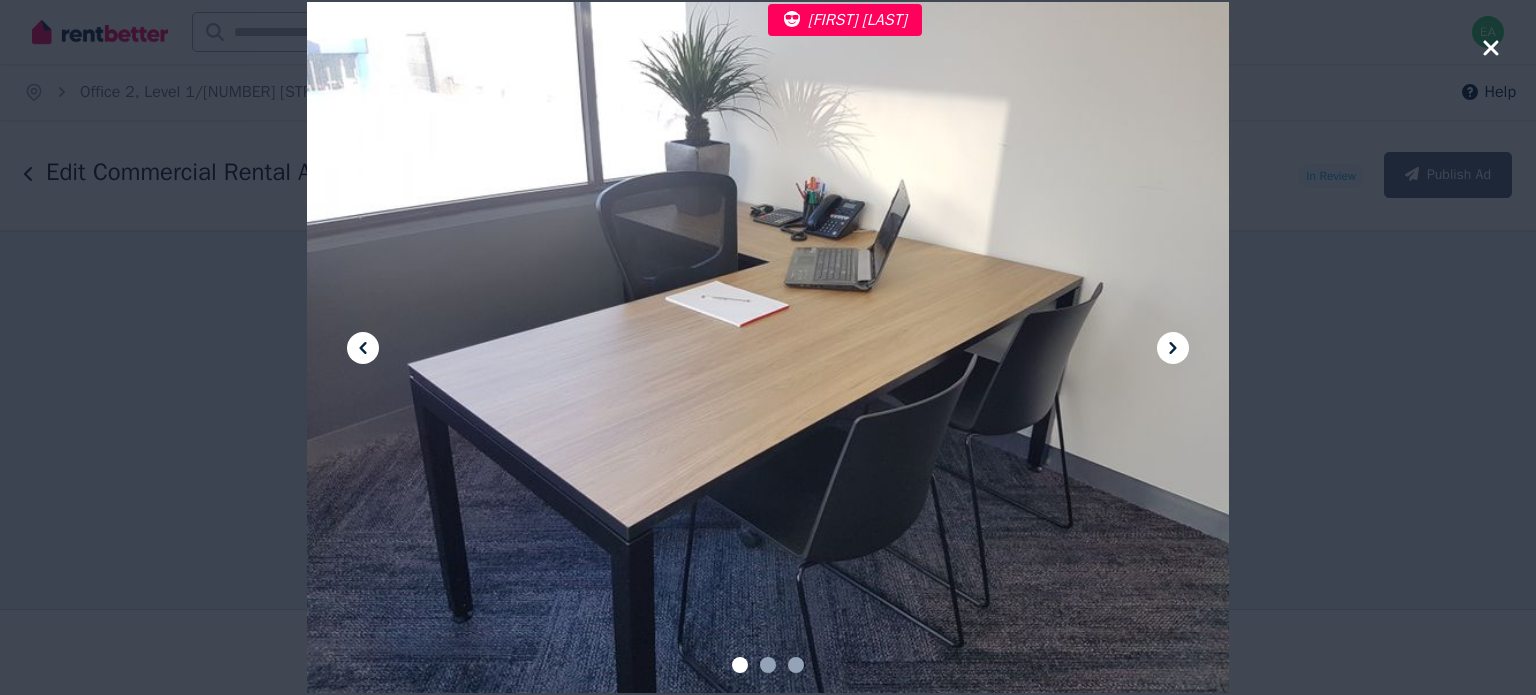 click 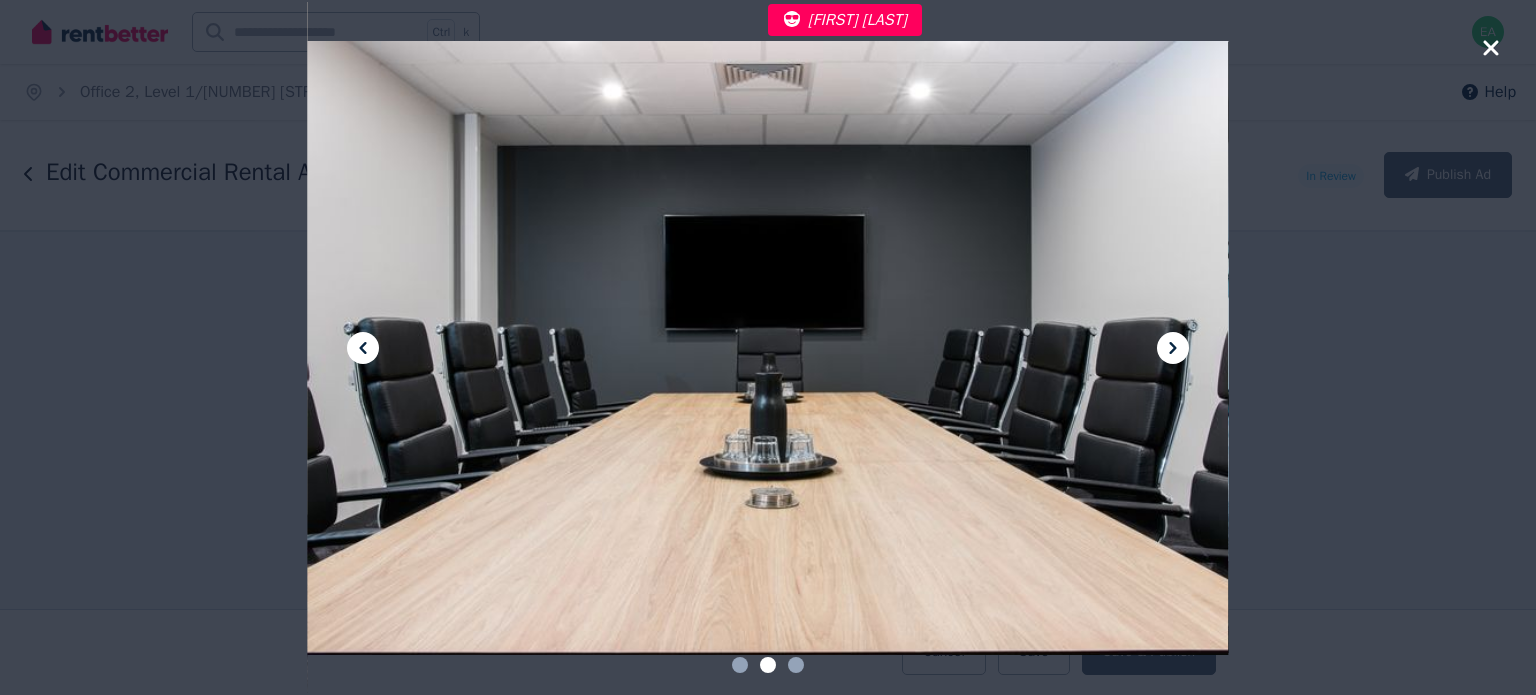 click 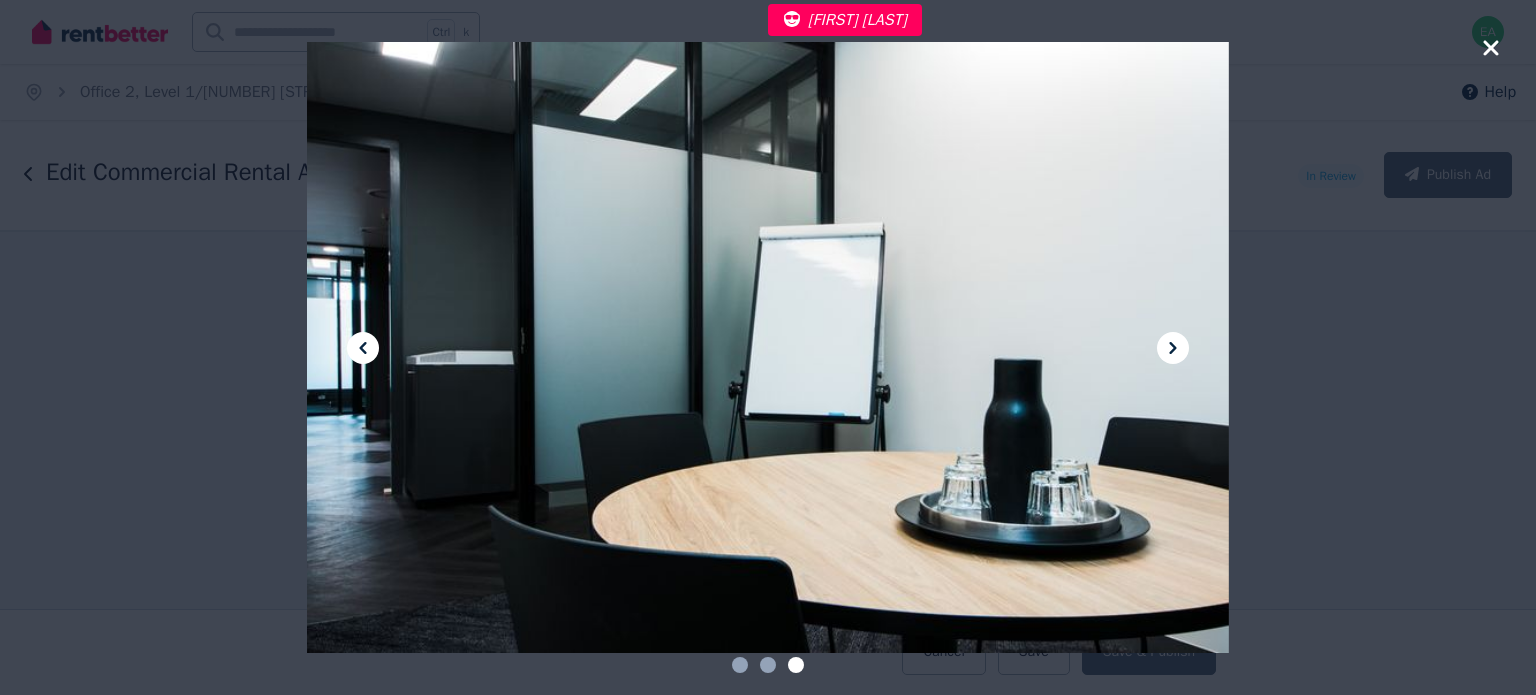 click 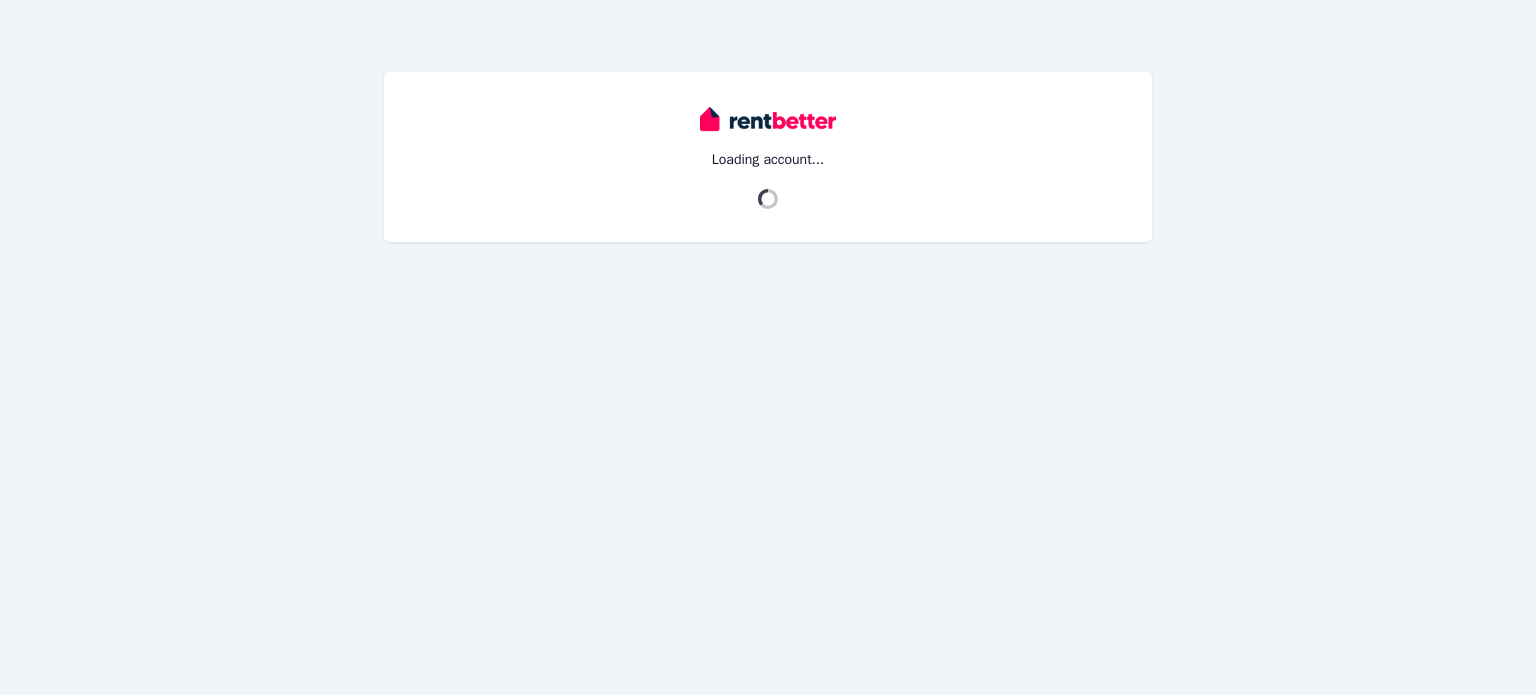scroll, scrollTop: 0, scrollLeft: 0, axis: both 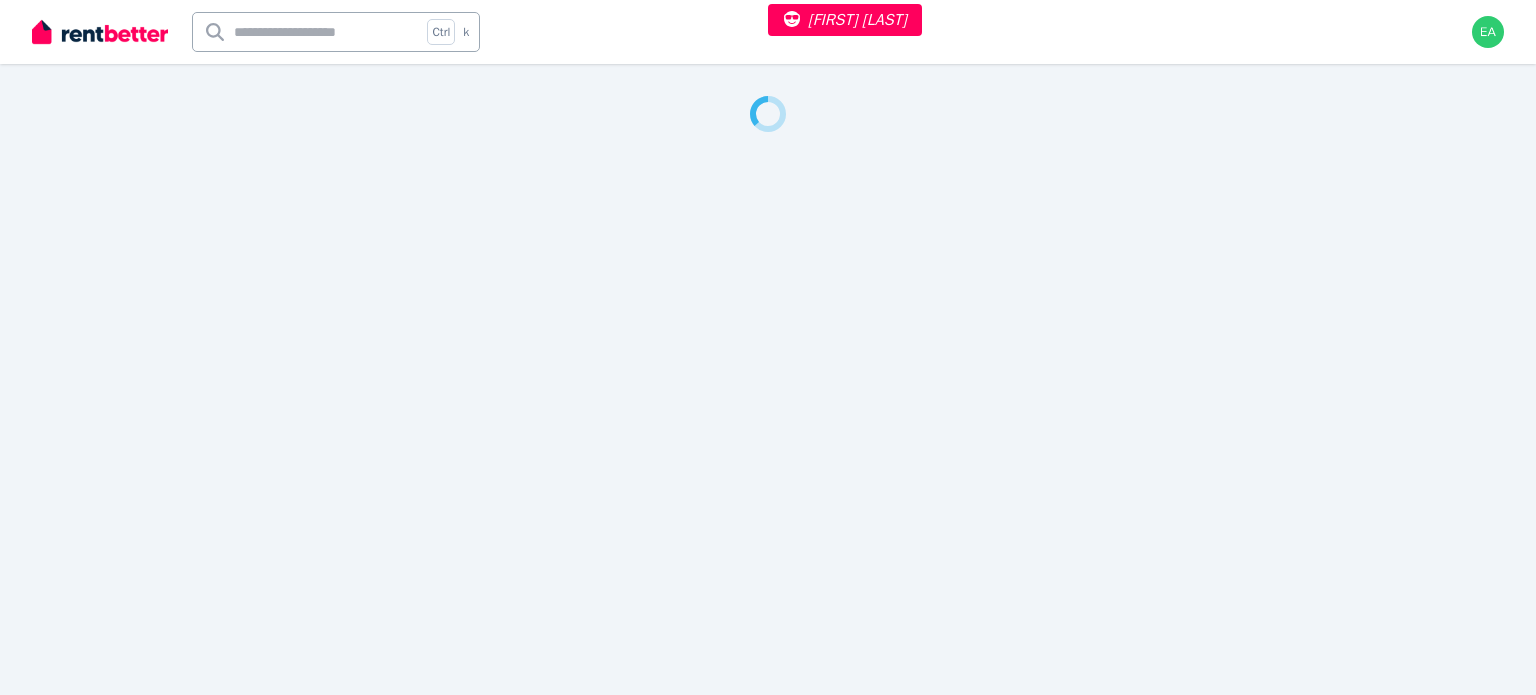 select on "***" 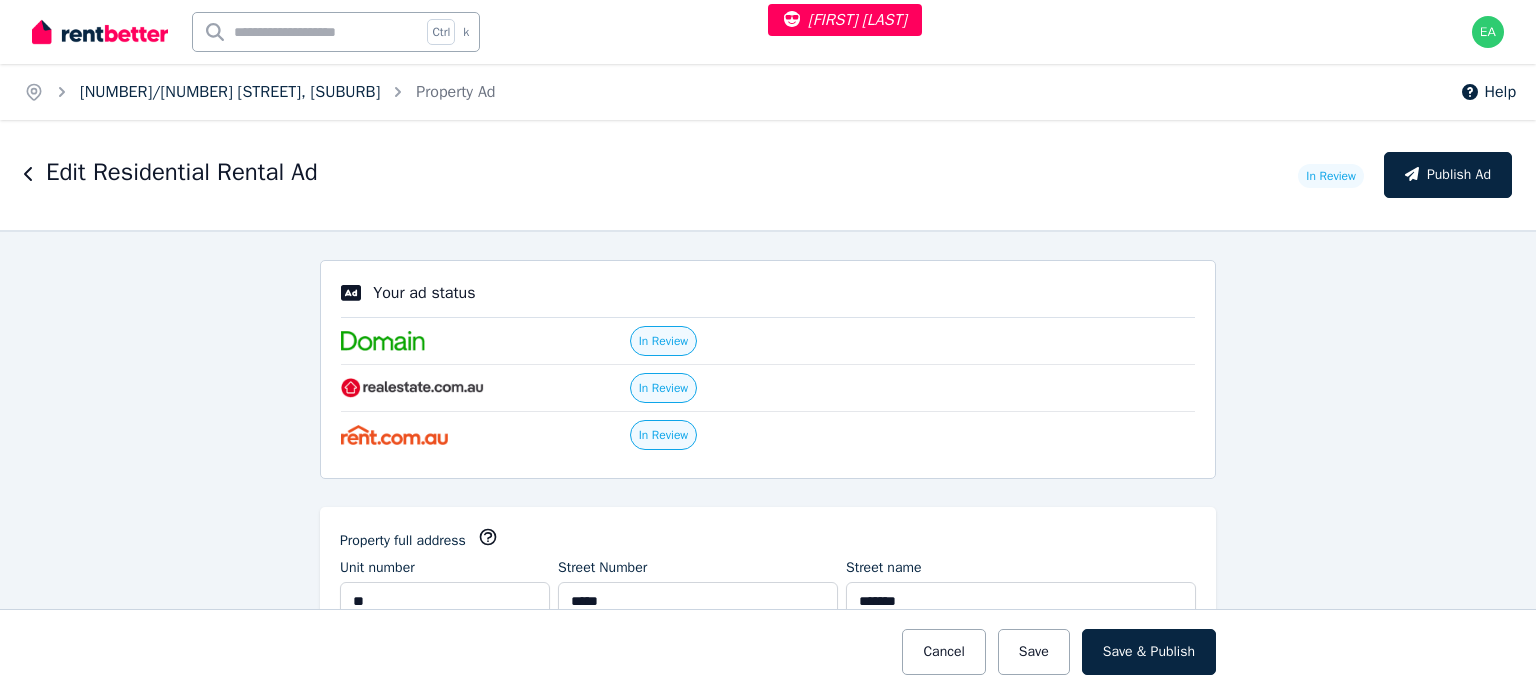 click on "77/49-51 Cook Rd, Centennial Park" at bounding box center (230, 92) 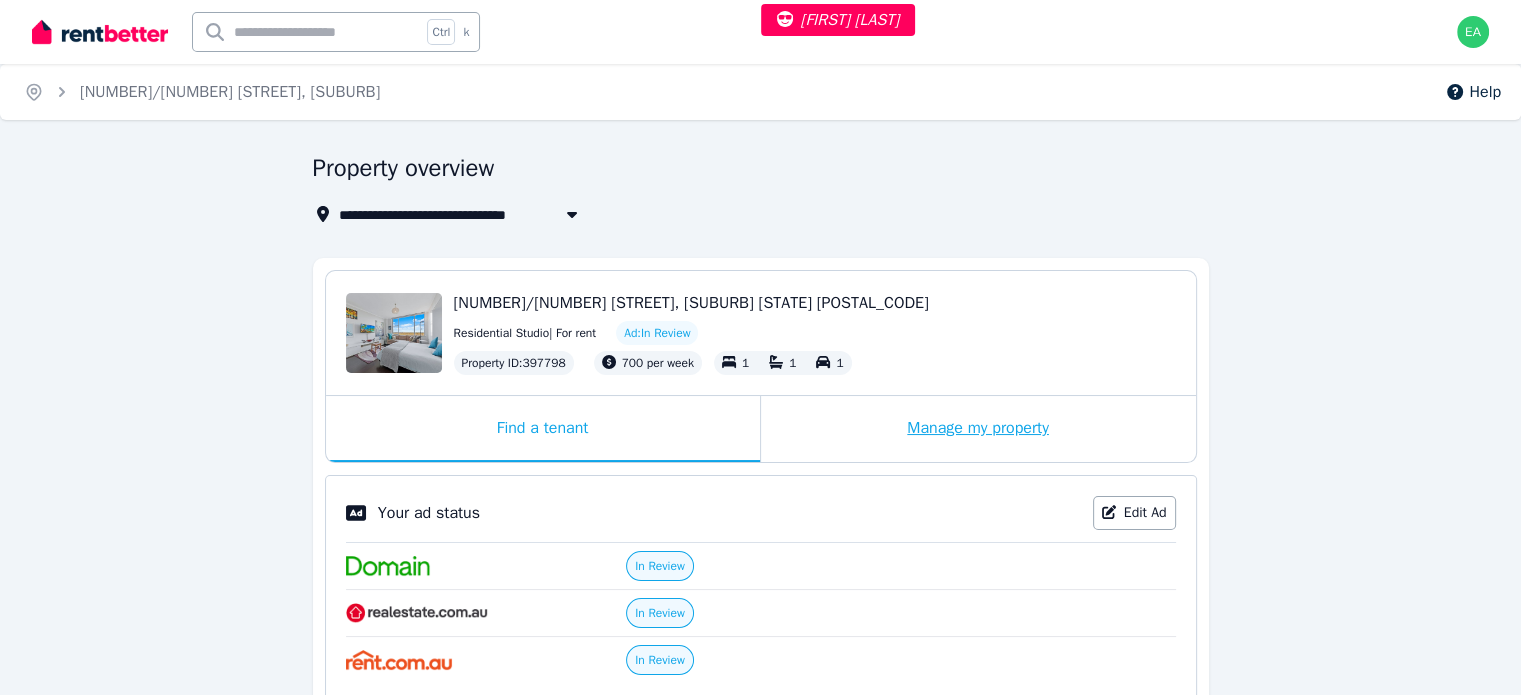 click on "Manage my property" at bounding box center [978, 429] 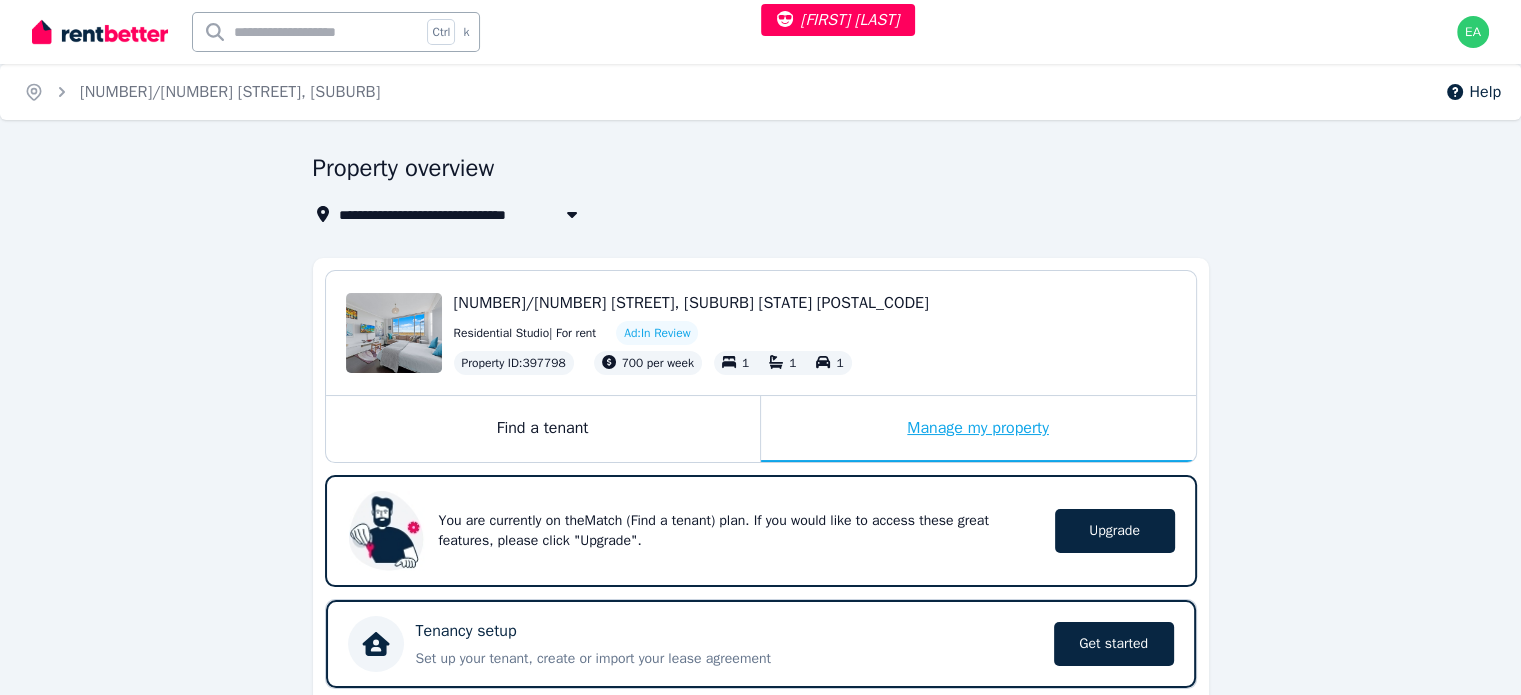 scroll, scrollTop: 600, scrollLeft: 0, axis: vertical 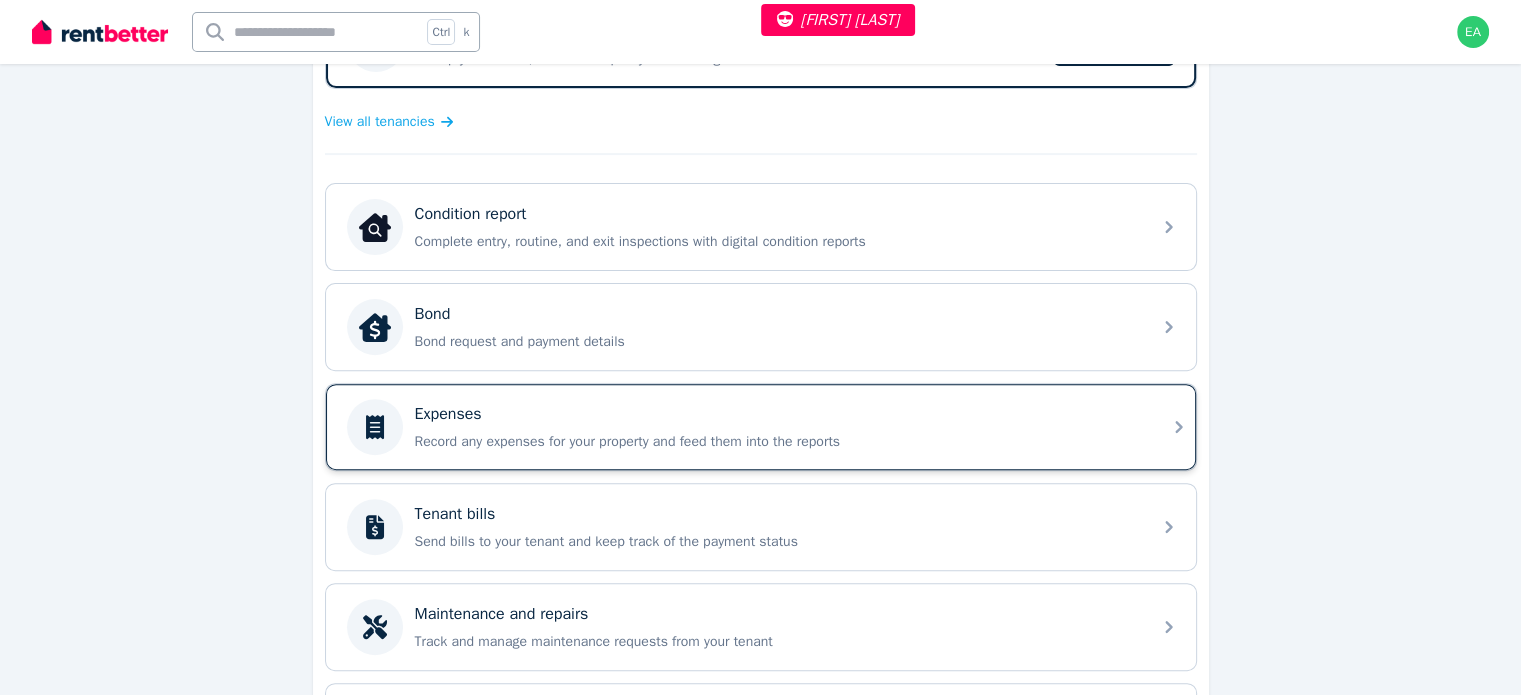 click on "Record any expenses for your property and feed them into the reports" at bounding box center [777, 442] 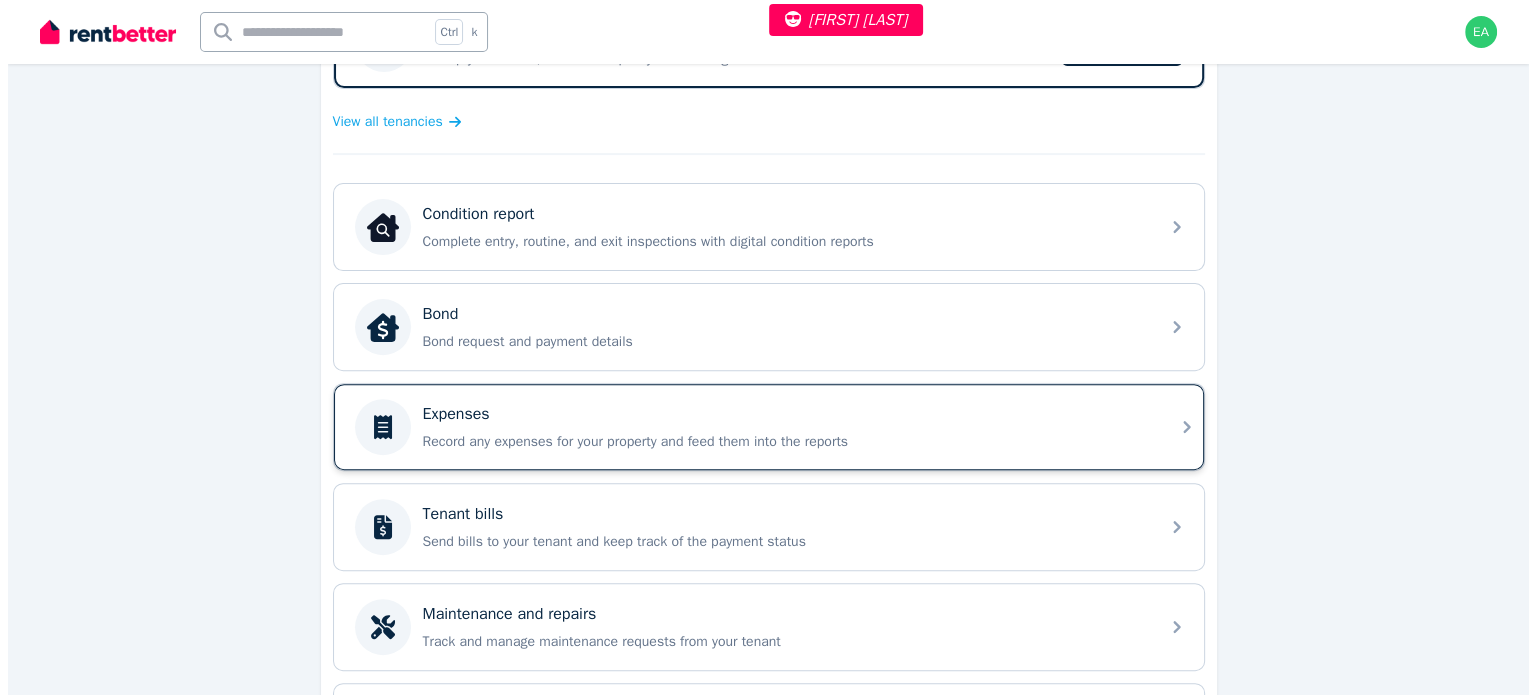 scroll, scrollTop: 0, scrollLeft: 0, axis: both 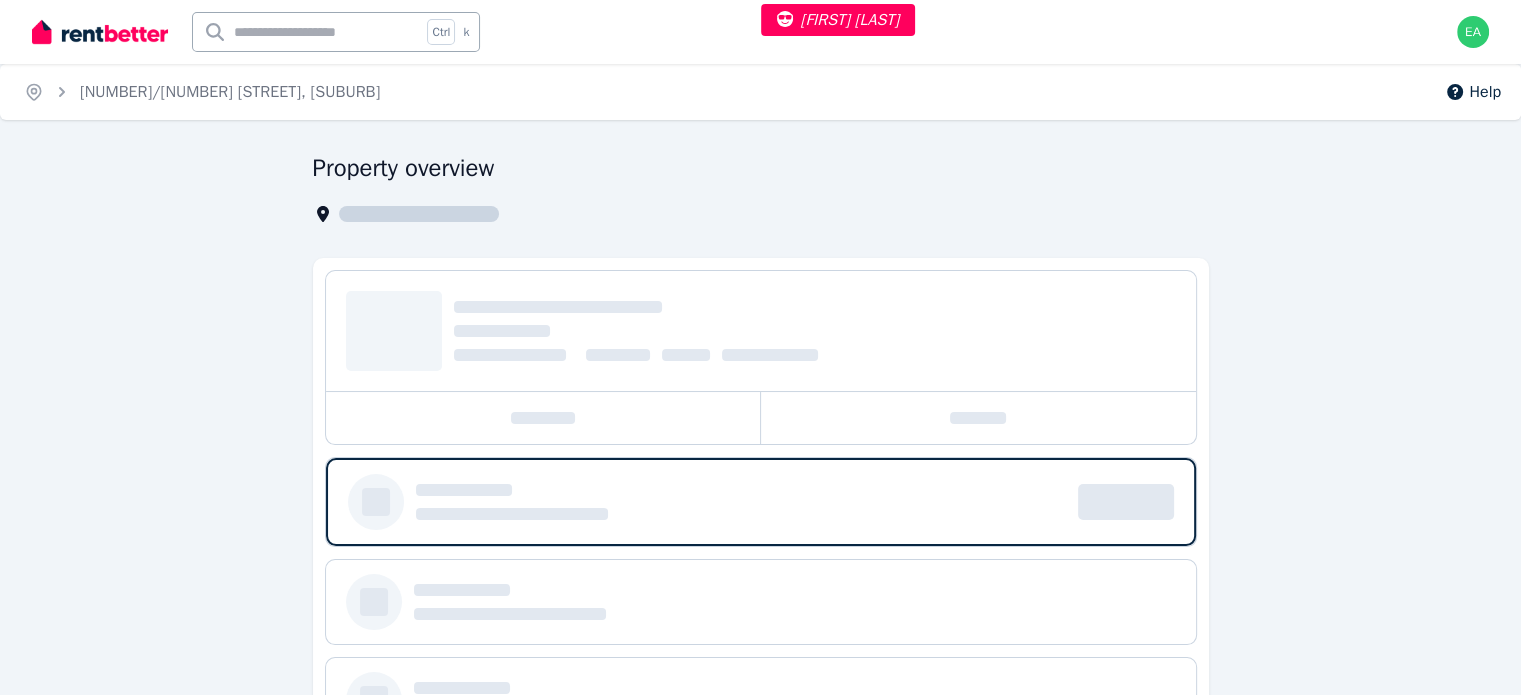 select on "***" 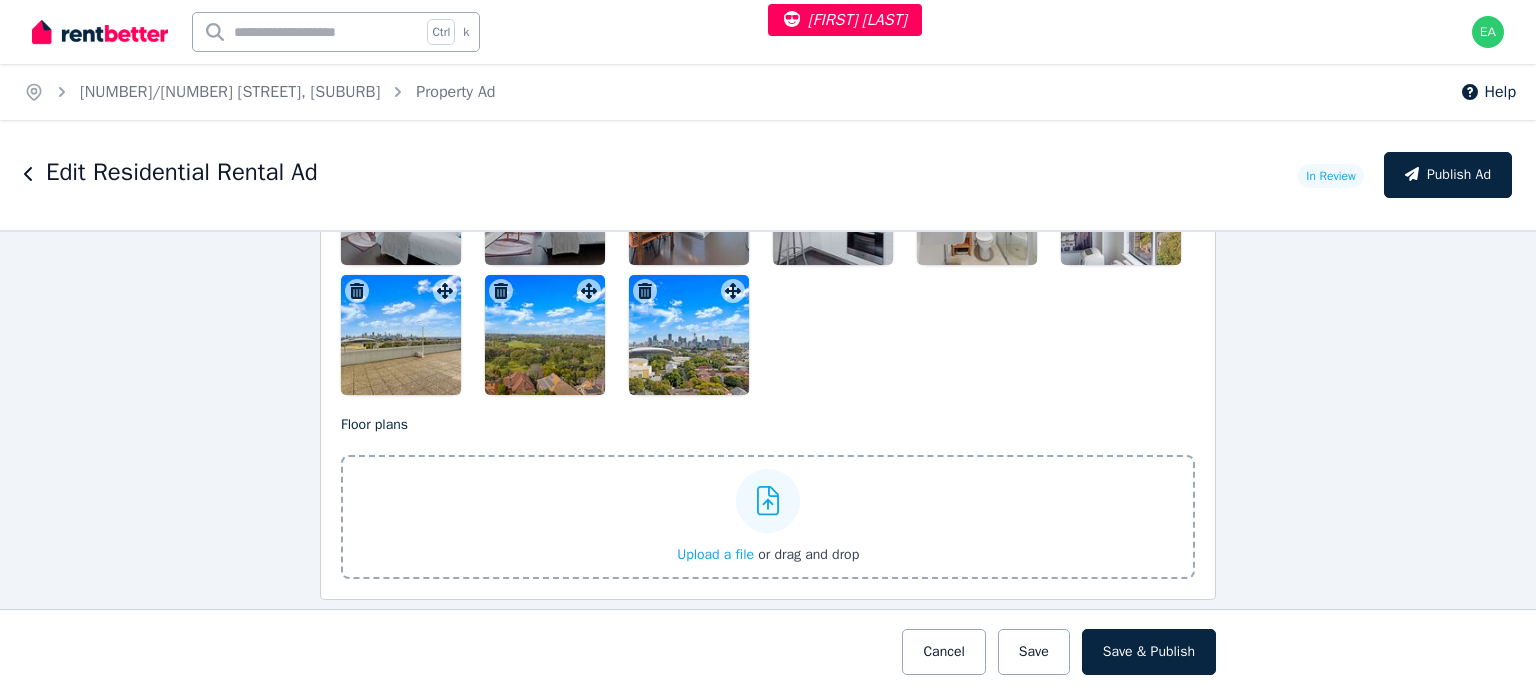scroll, scrollTop: 2600, scrollLeft: 0, axis: vertical 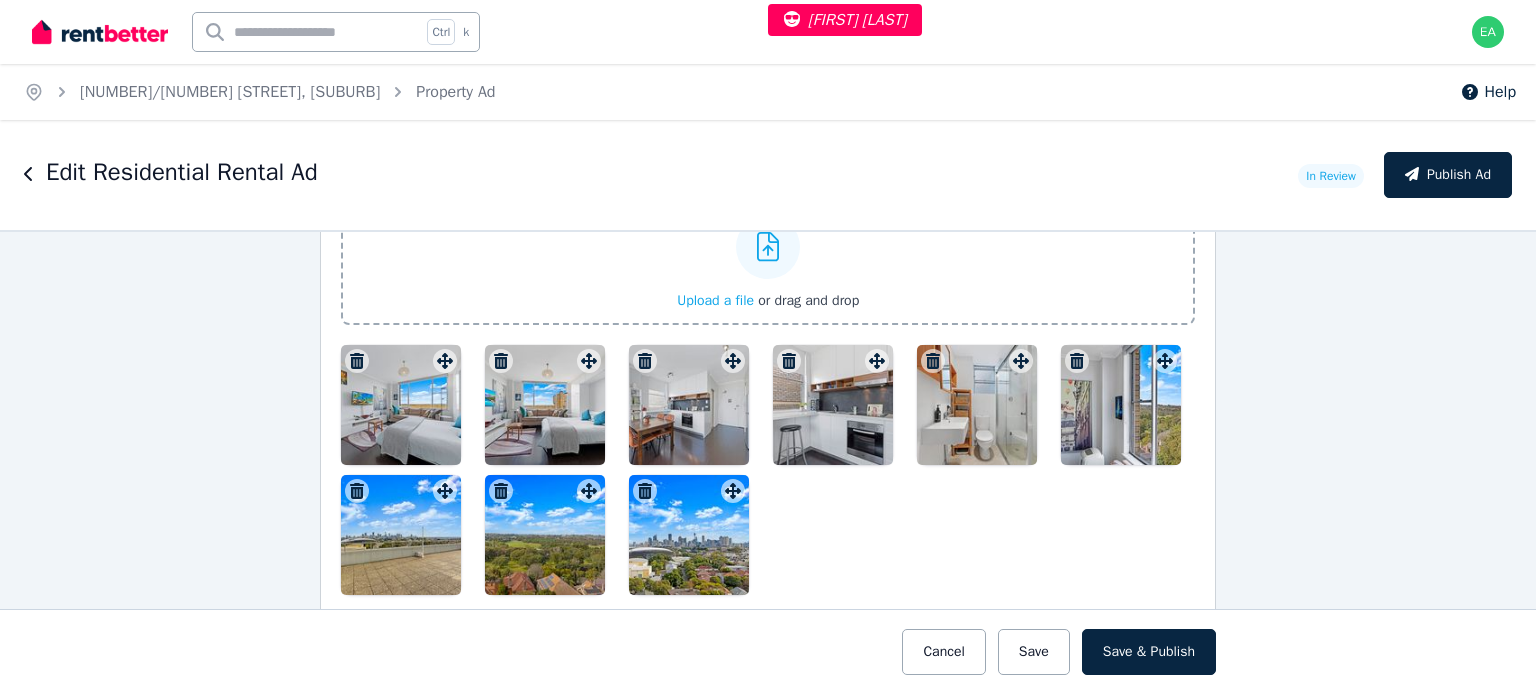 click at bounding box center [401, 405] 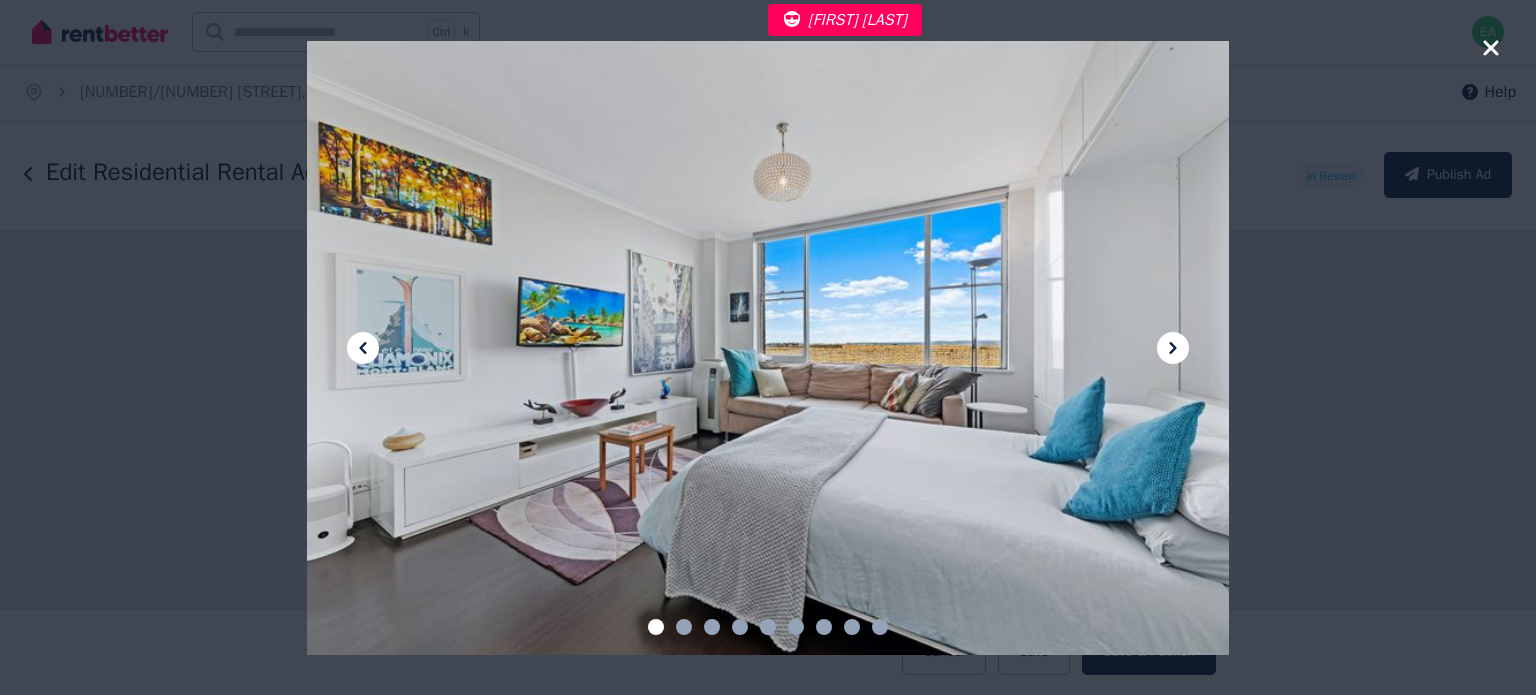 click 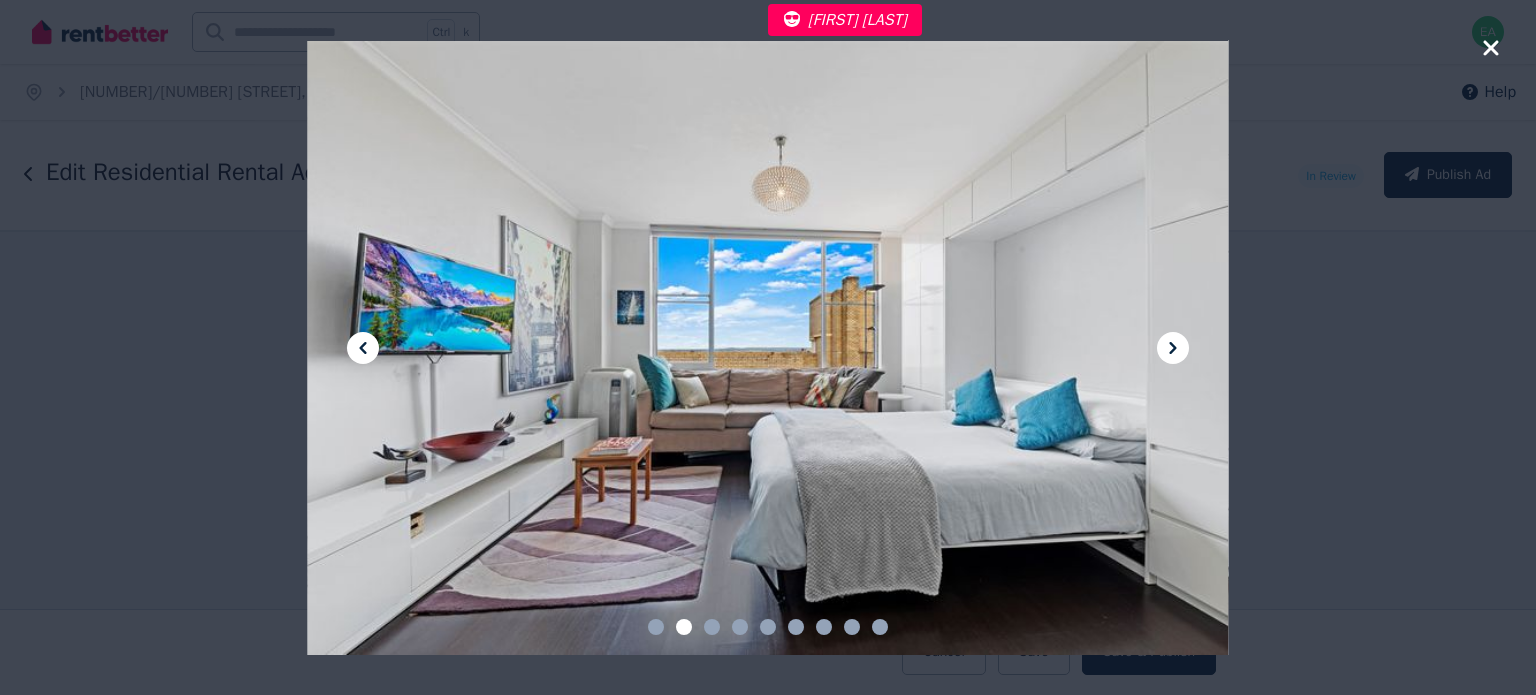 click 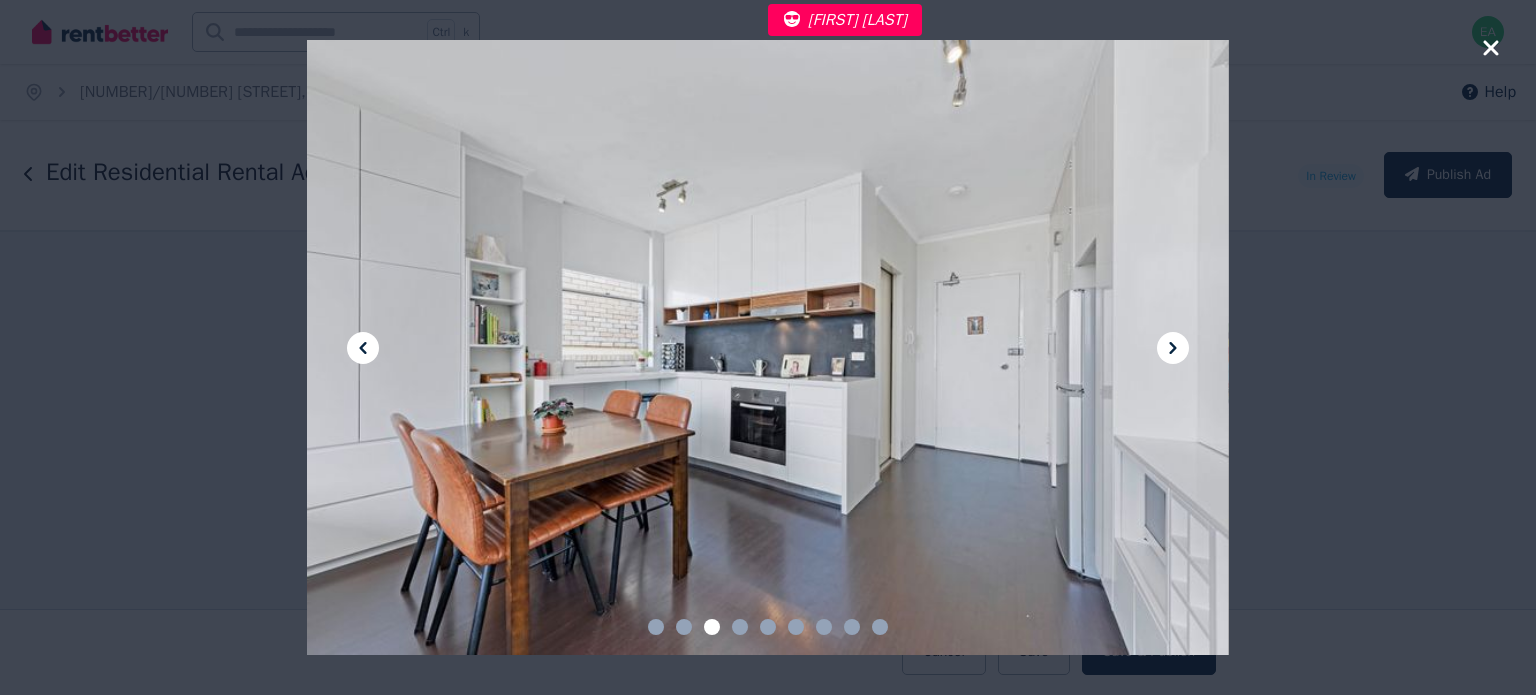 click 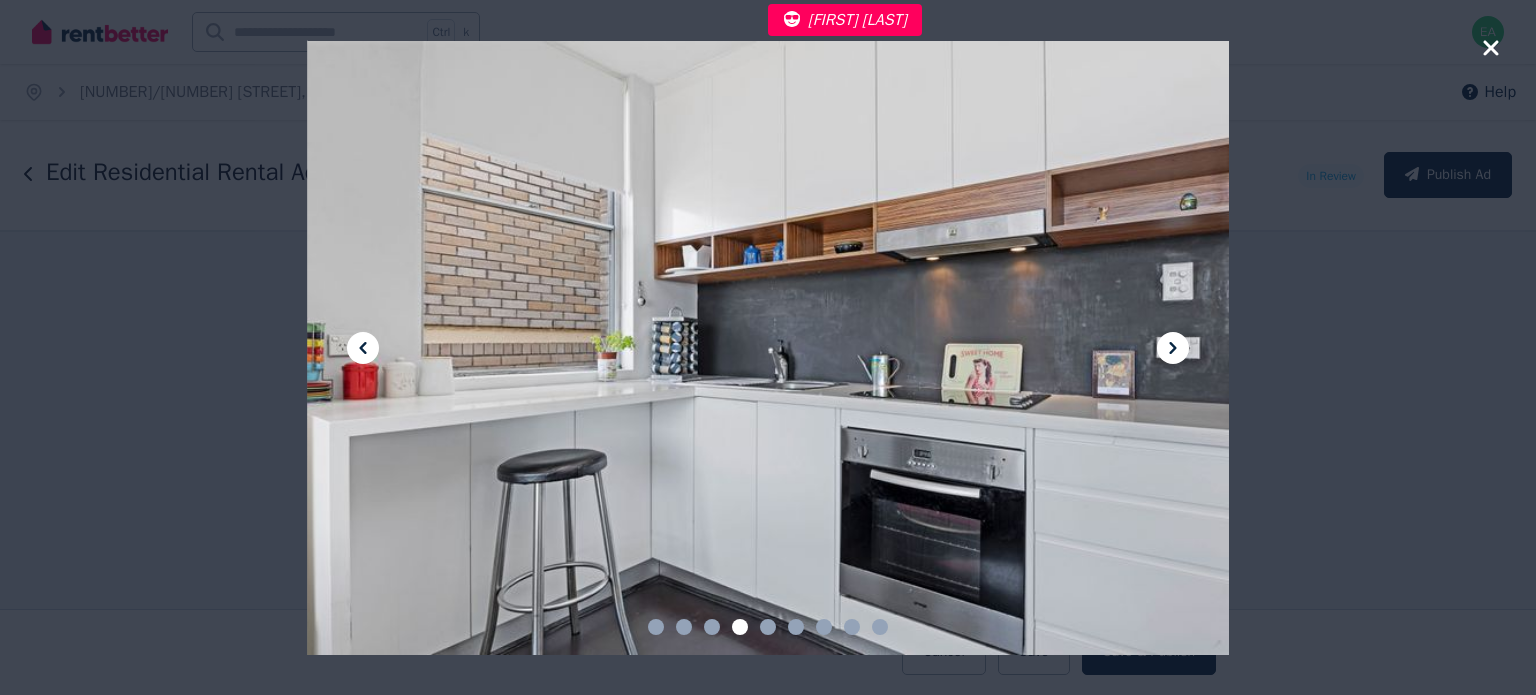 click 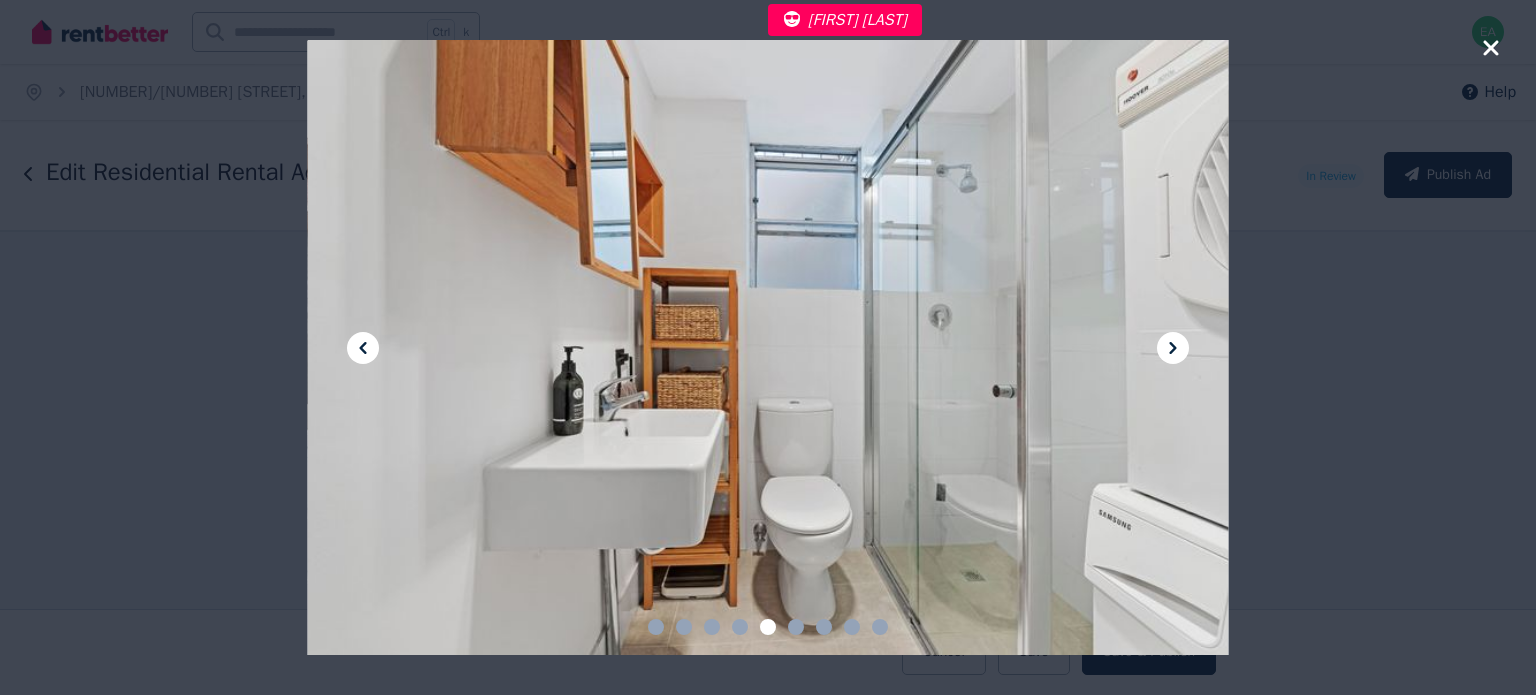 click 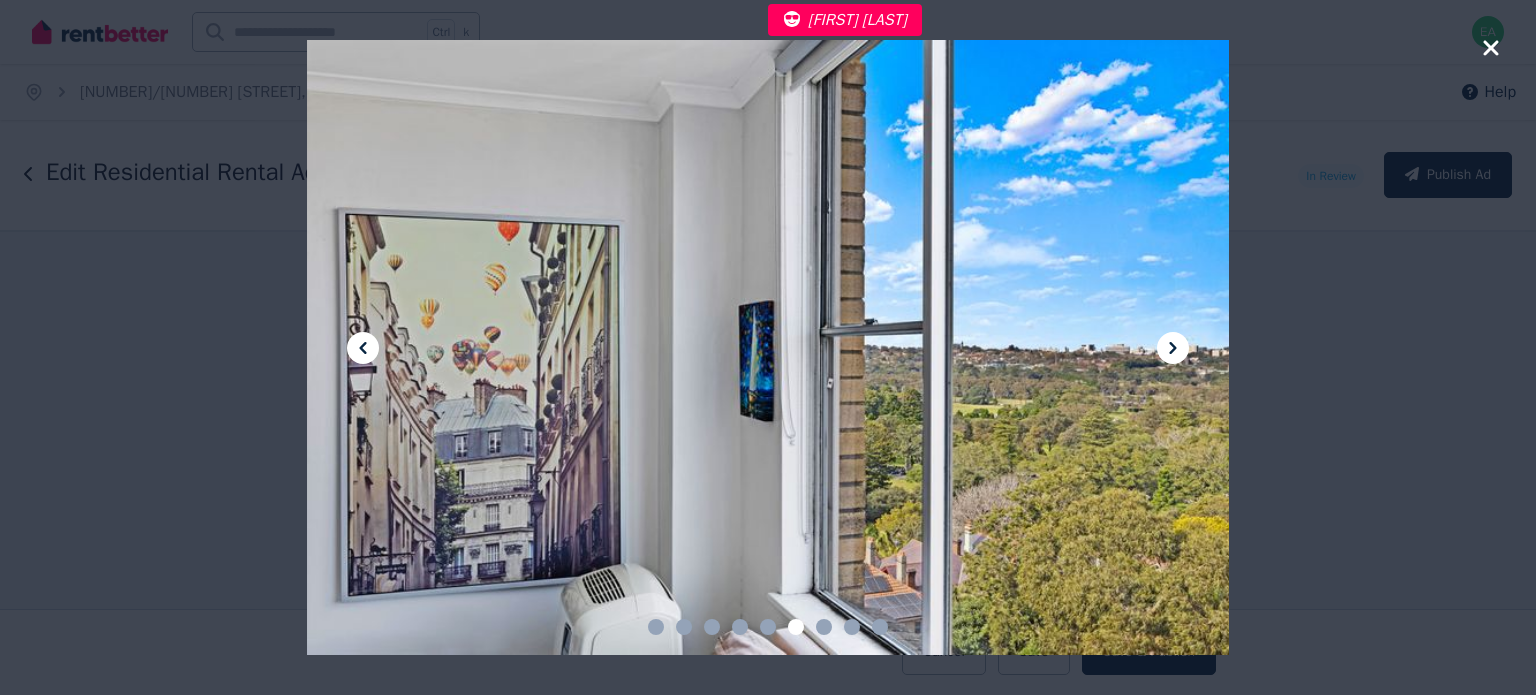 click 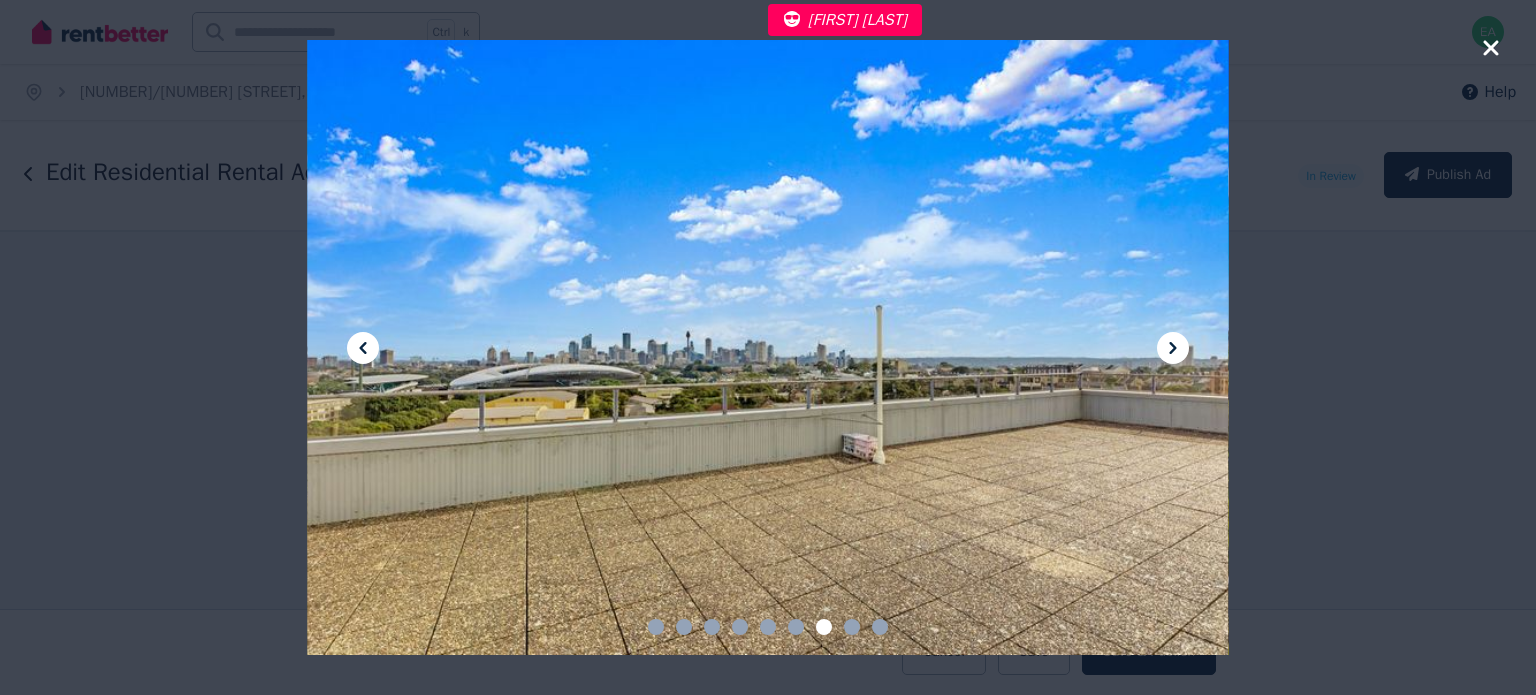 click 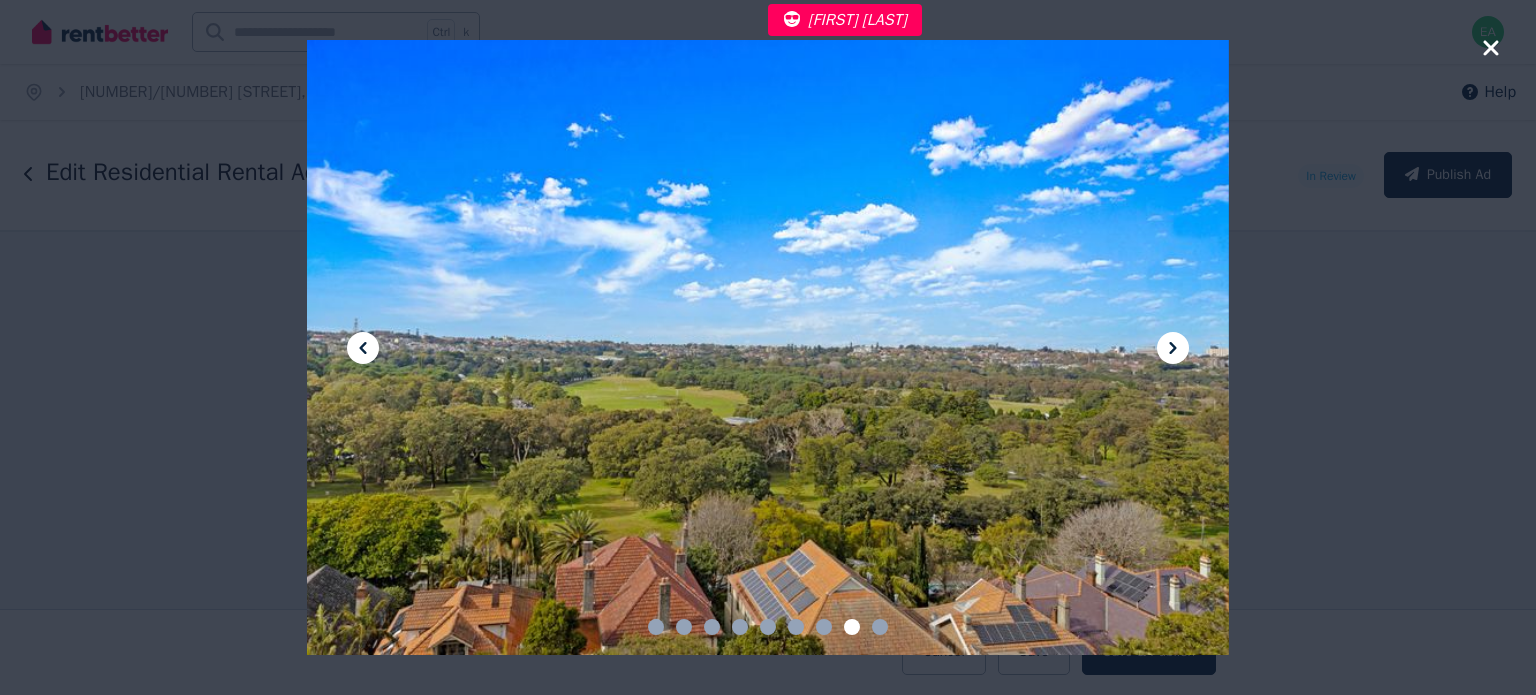 click 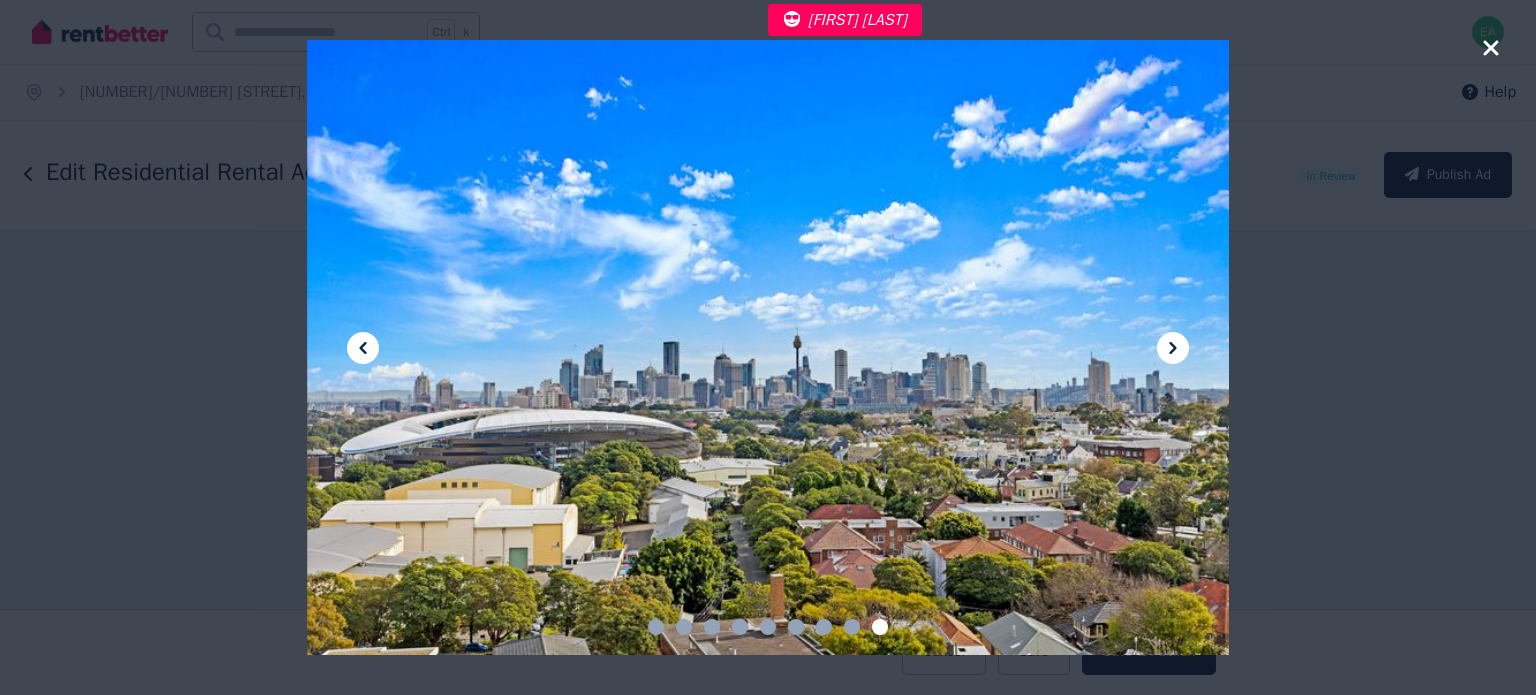 click 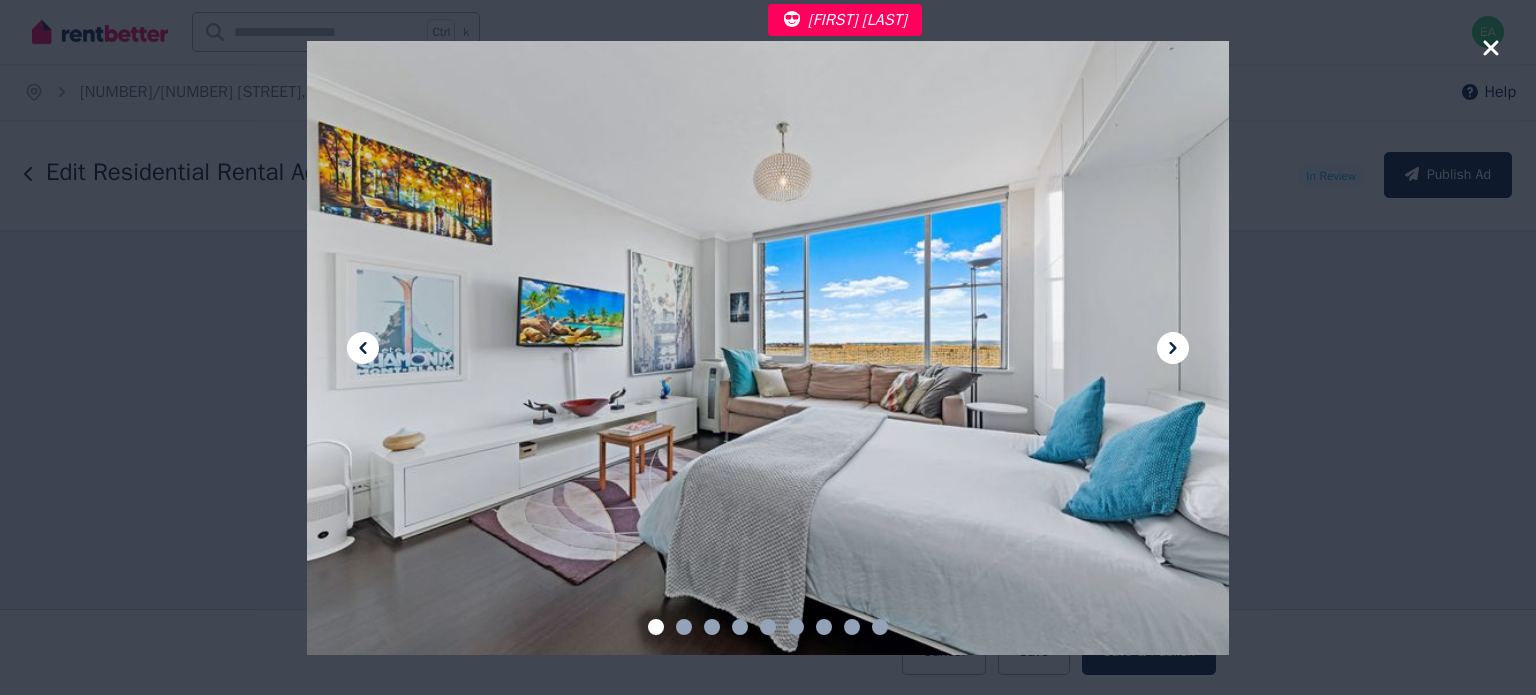 click 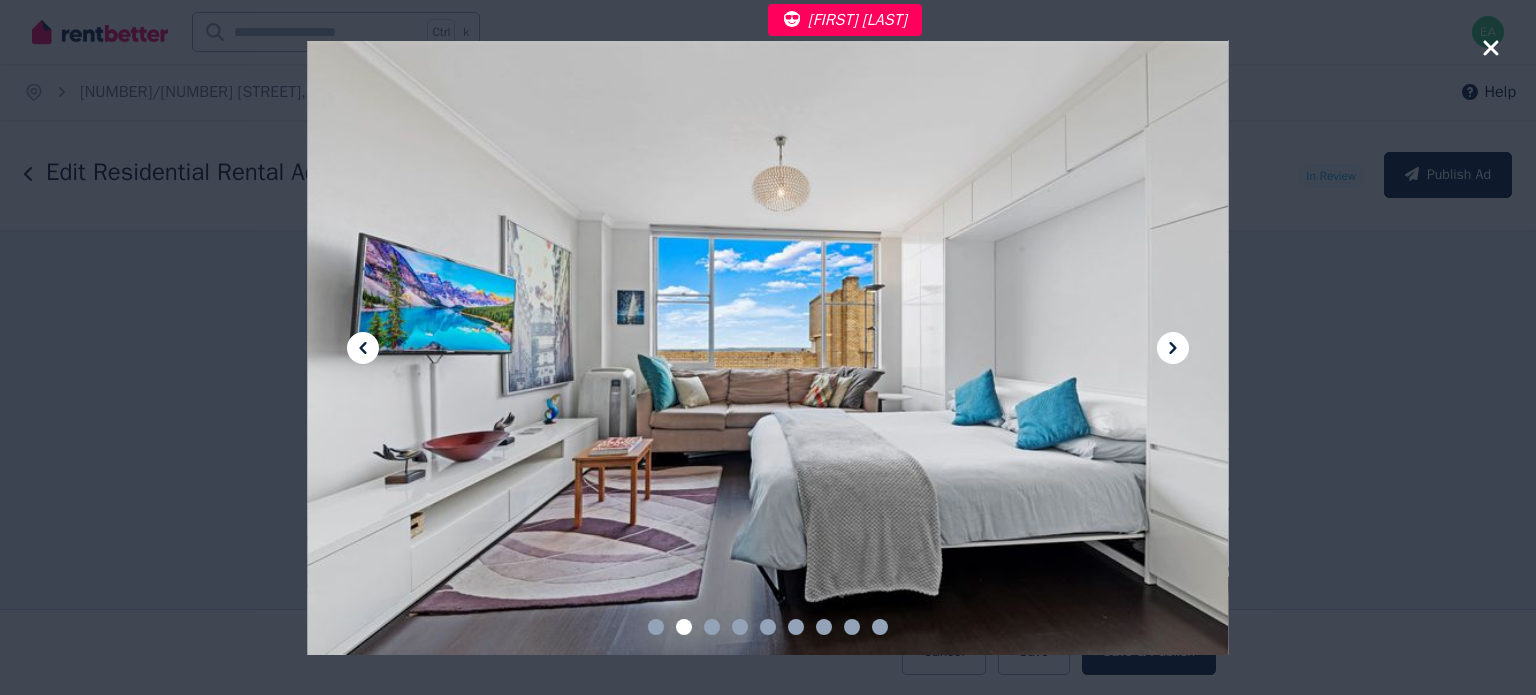 click 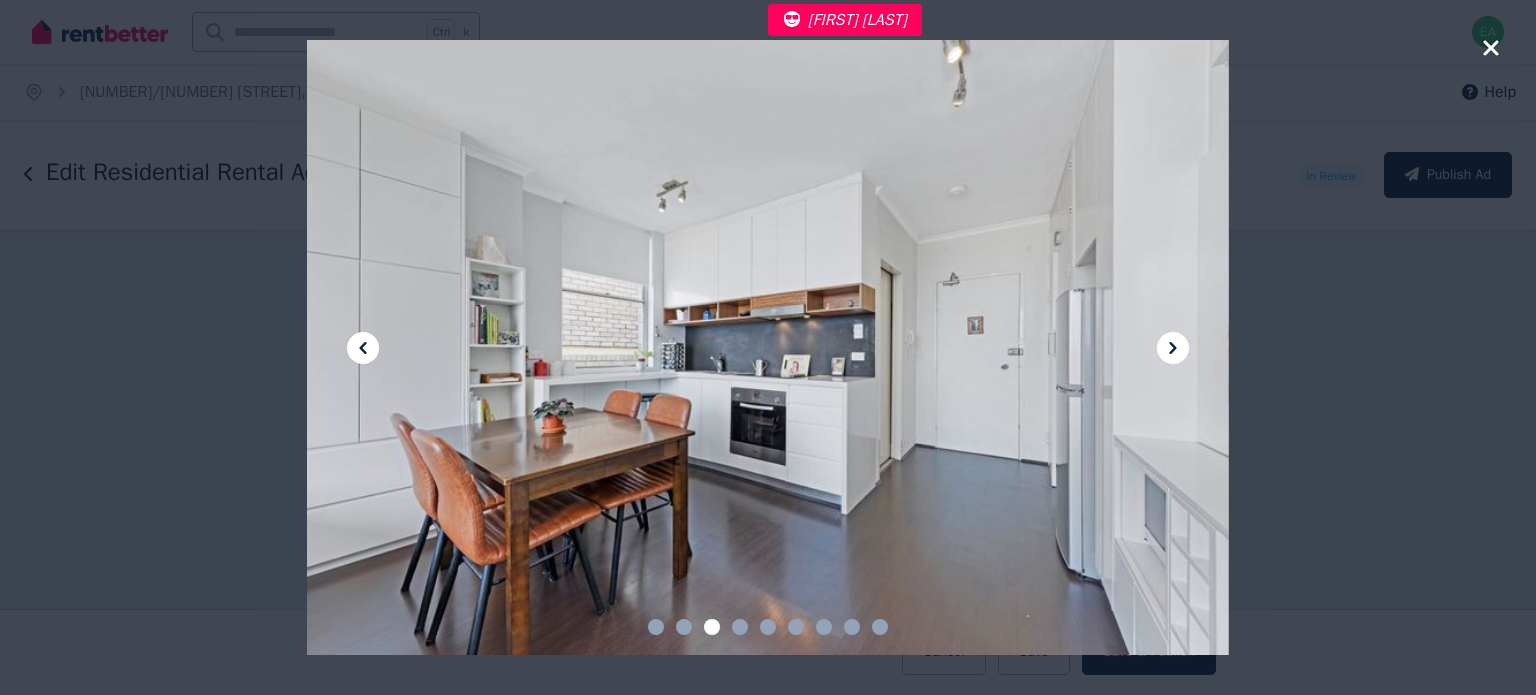click 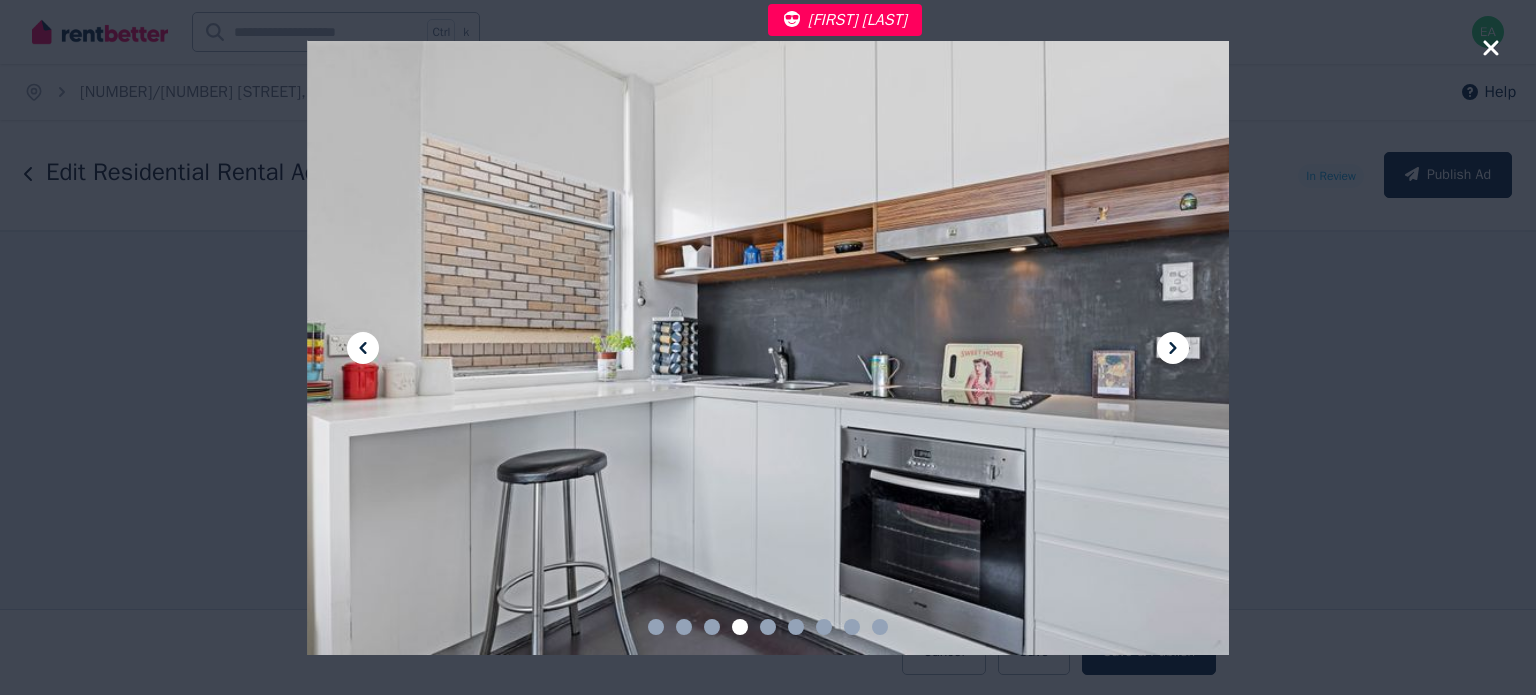 click 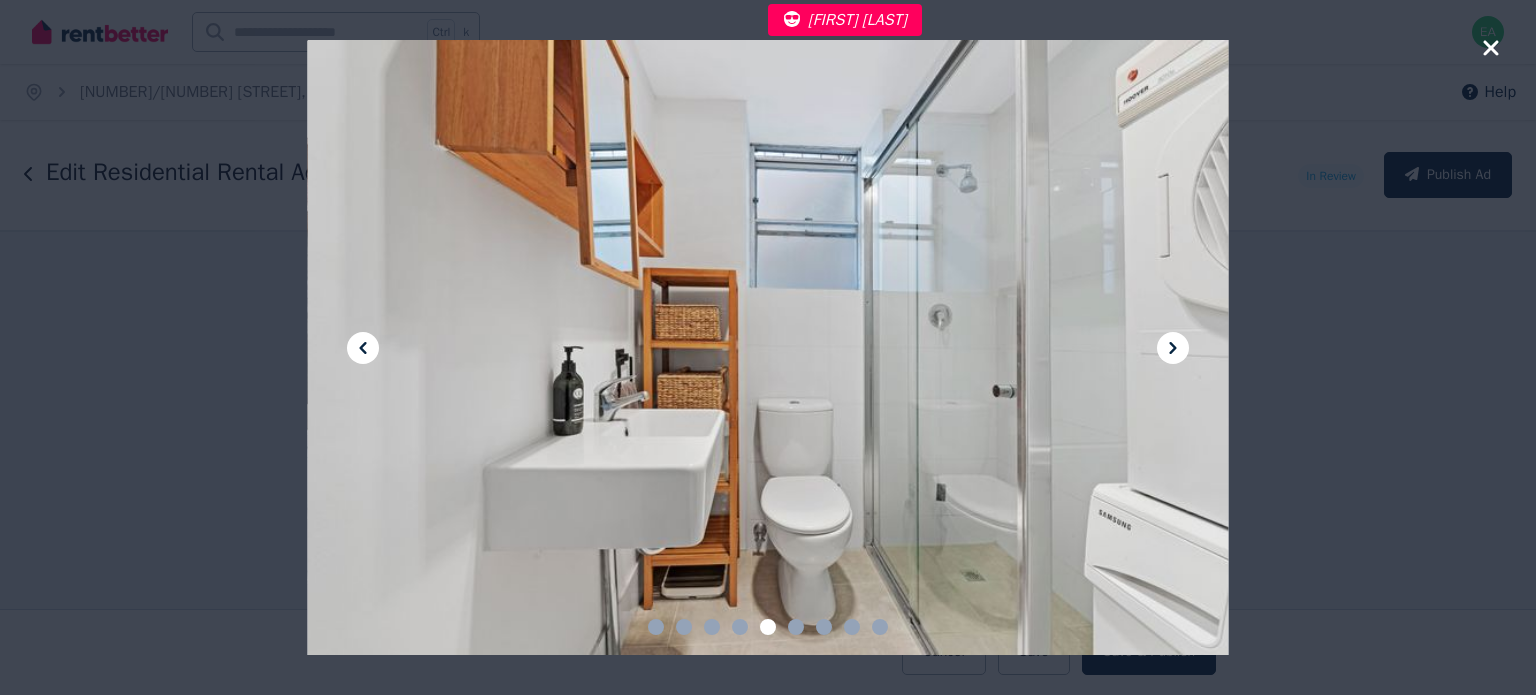 click 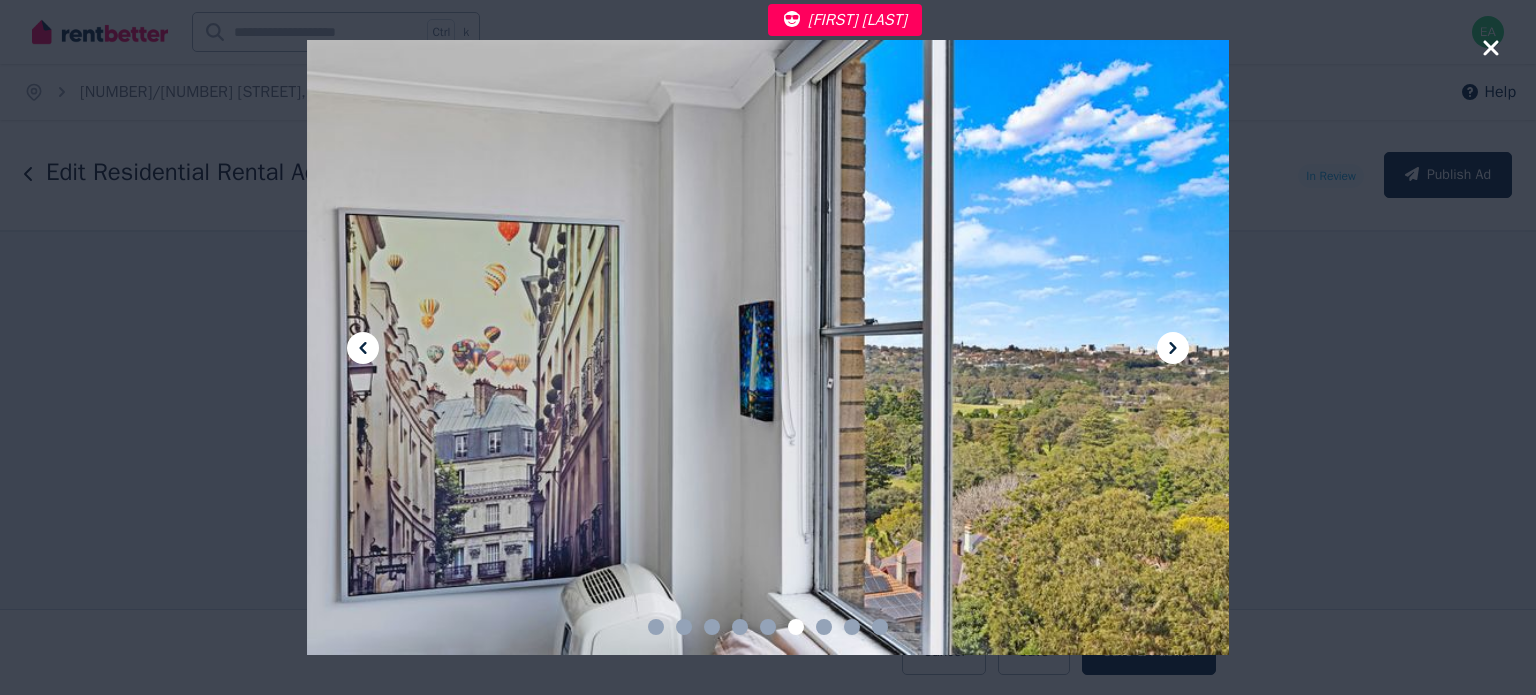click 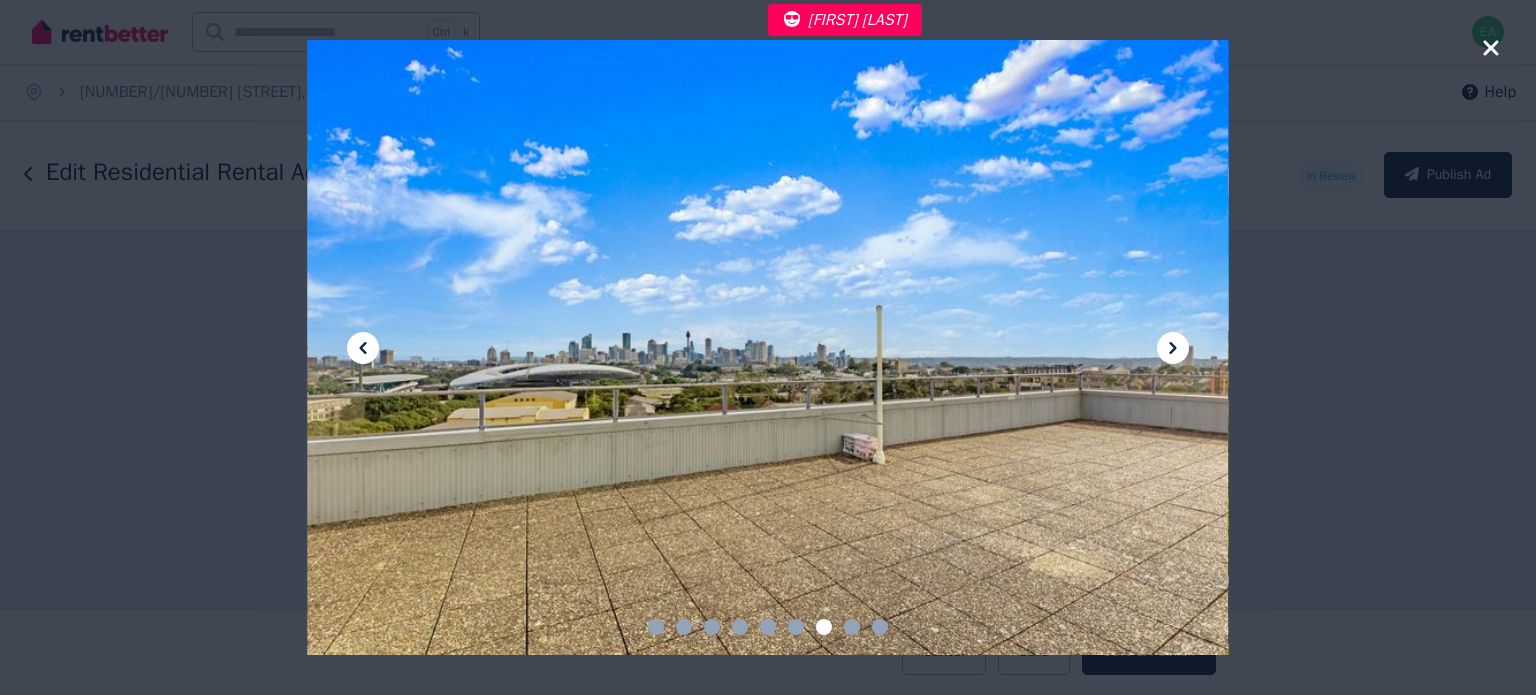 click 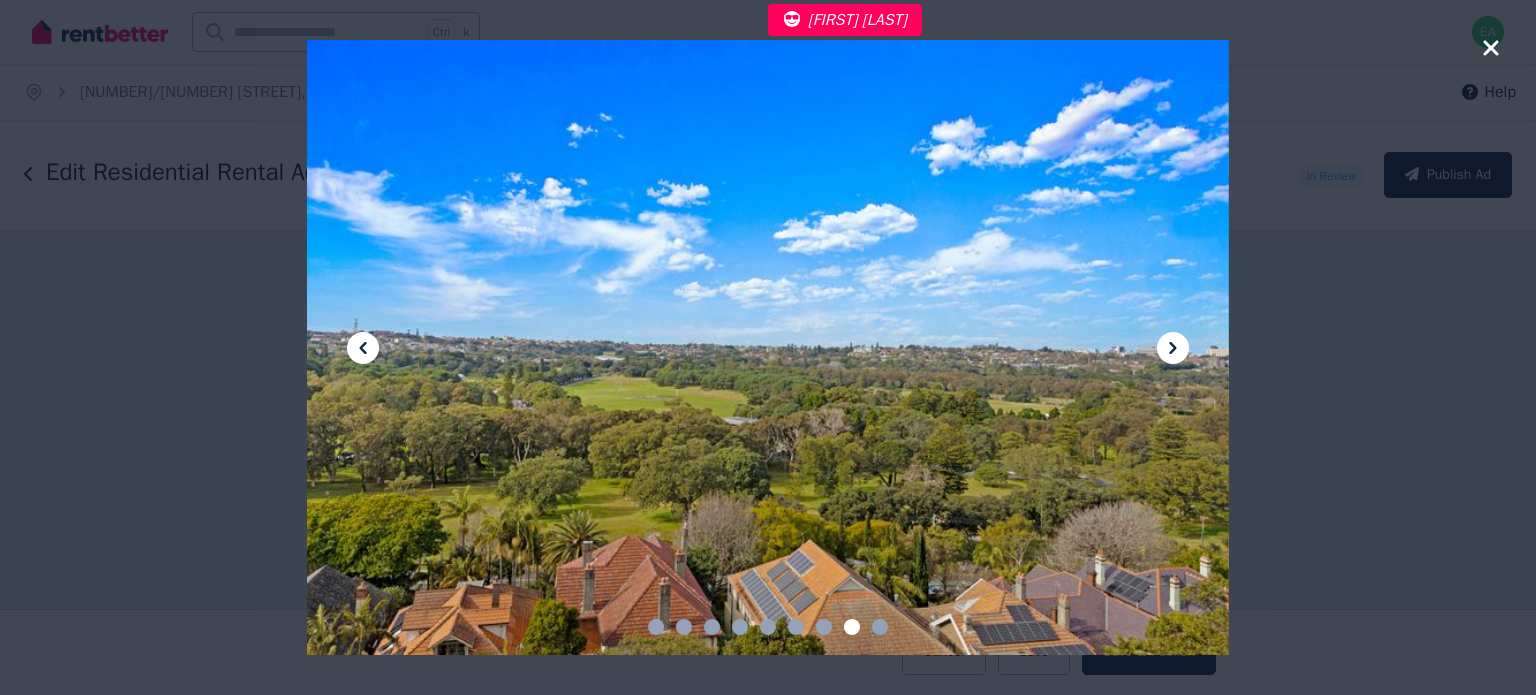 click 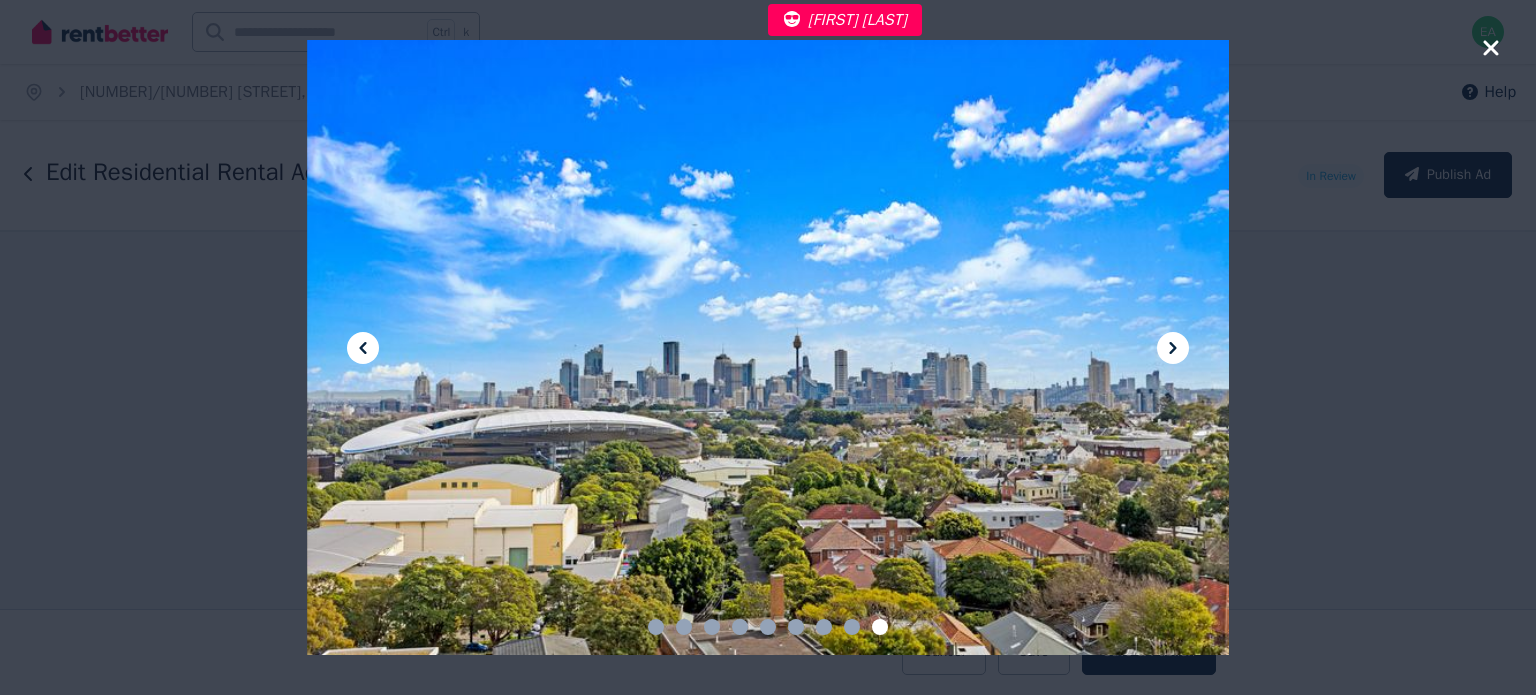 click 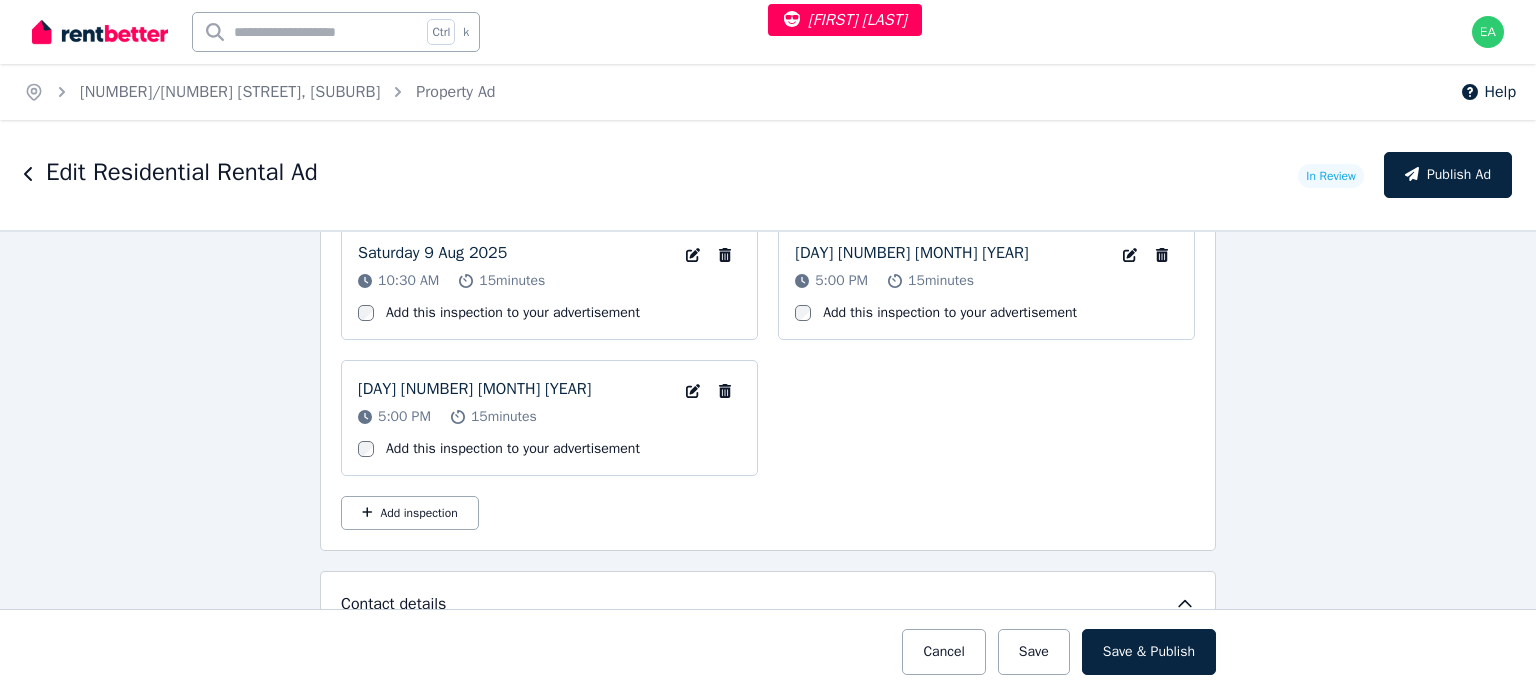 scroll, scrollTop: 3400, scrollLeft: 0, axis: vertical 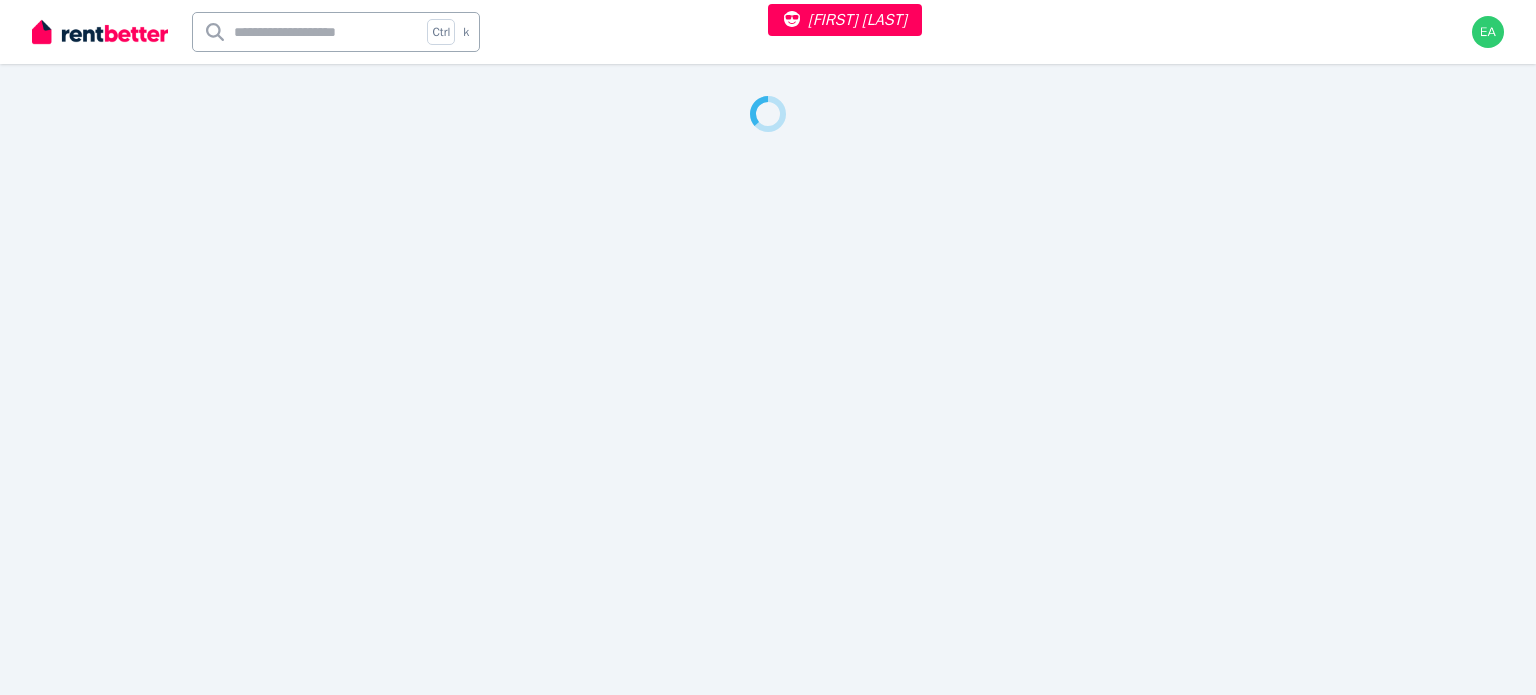 select on "***" 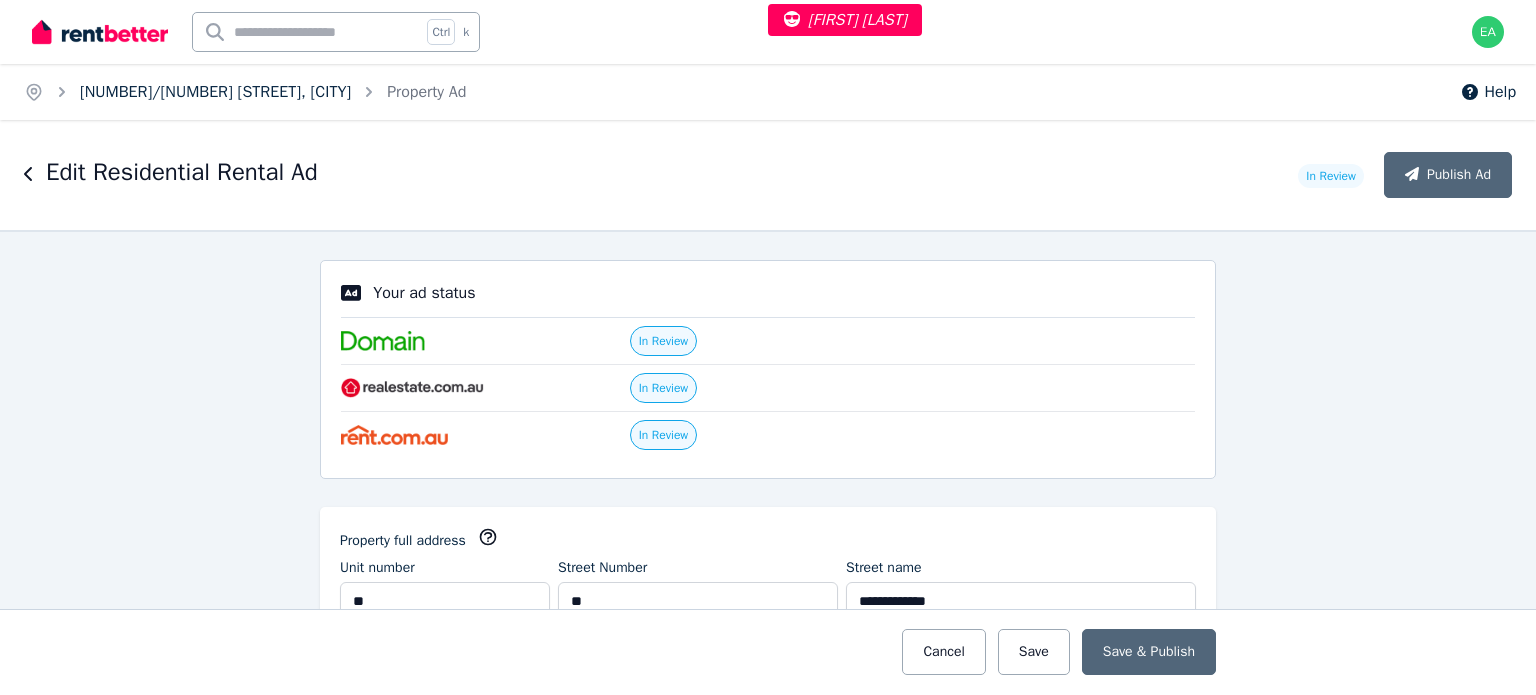 click on "[NUMBER]/[NUMBER] [STREET], [CITY]" at bounding box center (215, 92) 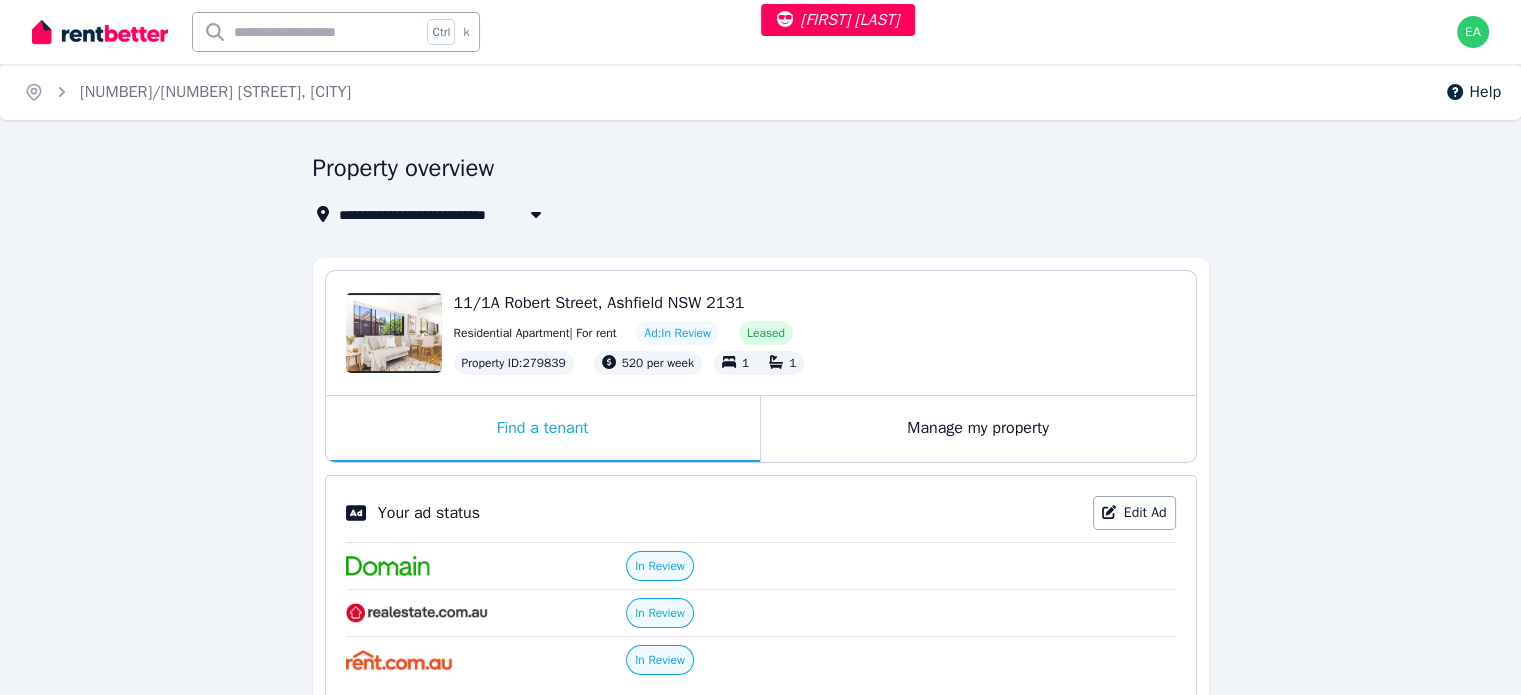 click on "Manage my property" at bounding box center (978, 429) 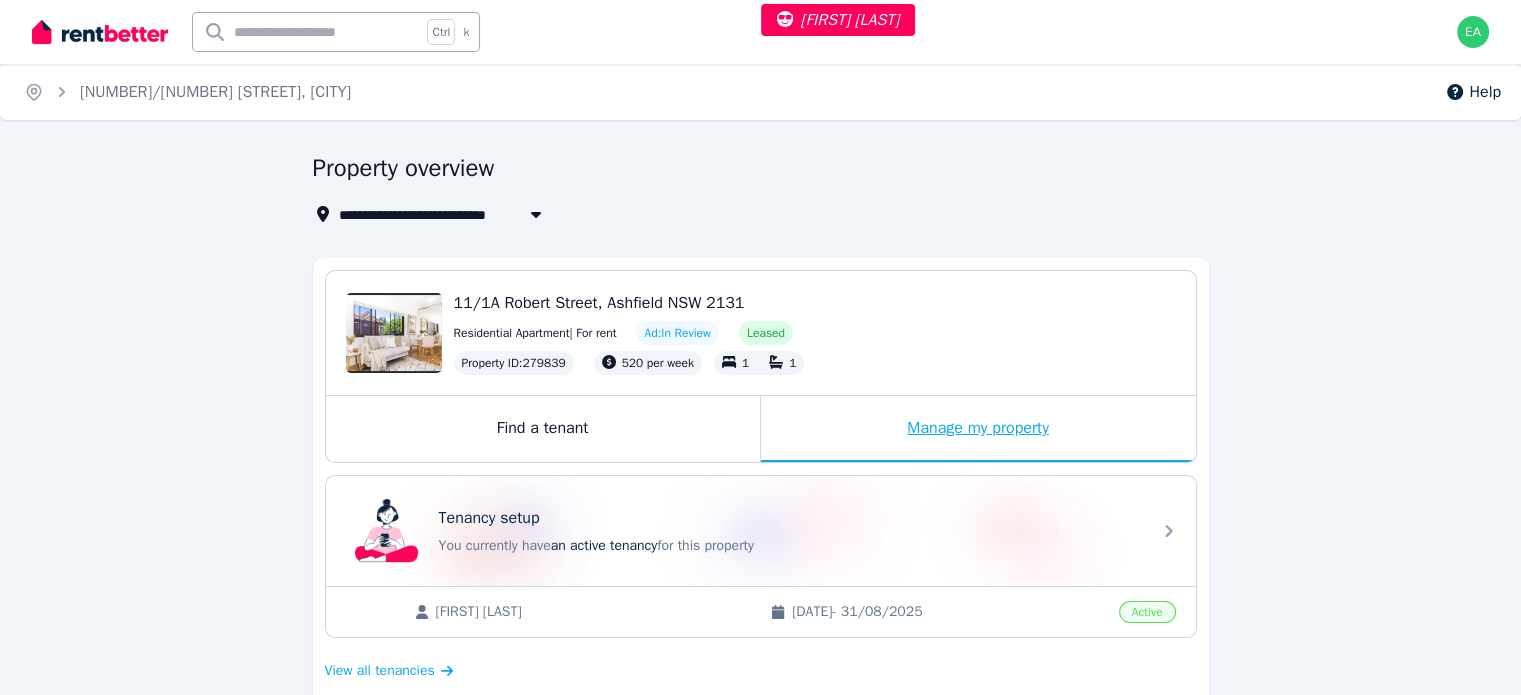 scroll, scrollTop: 400, scrollLeft: 0, axis: vertical 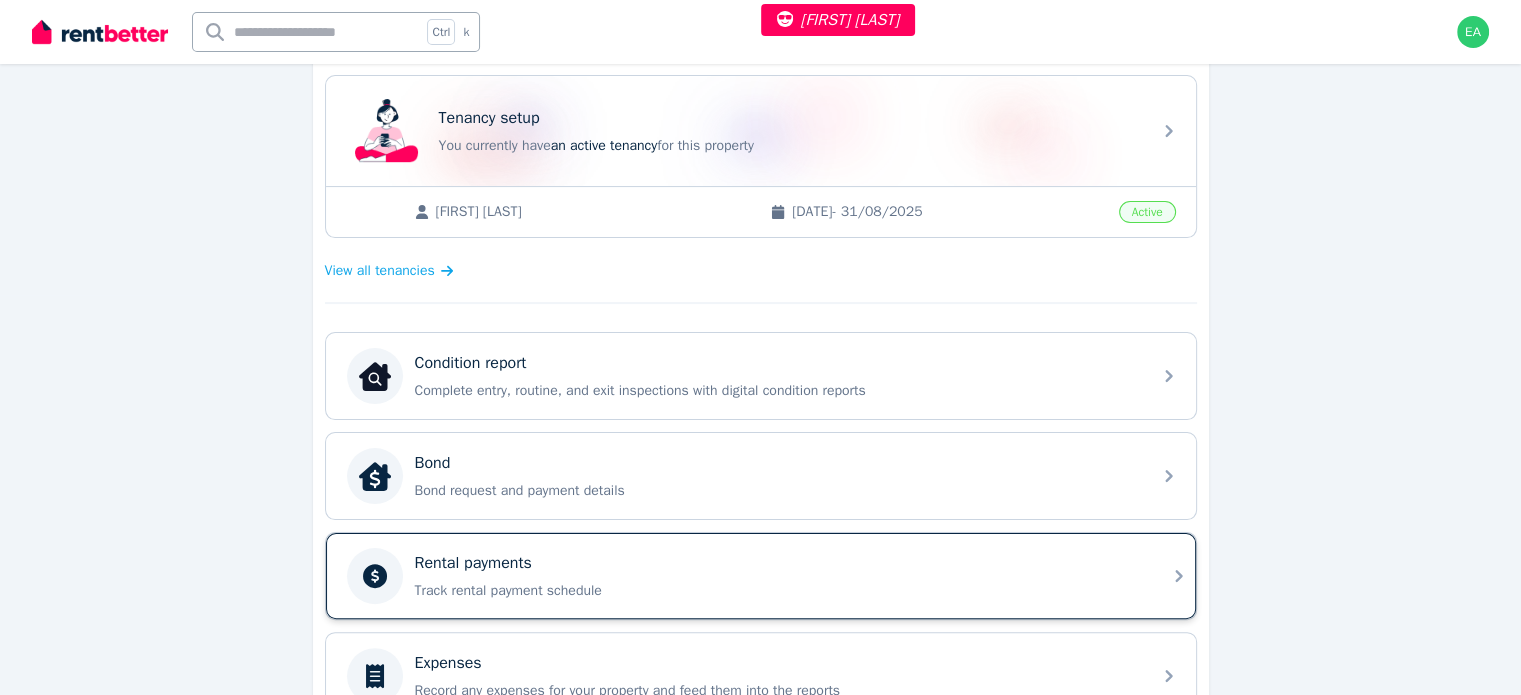 click on "Rental payments" at bounding box center [777, 563] 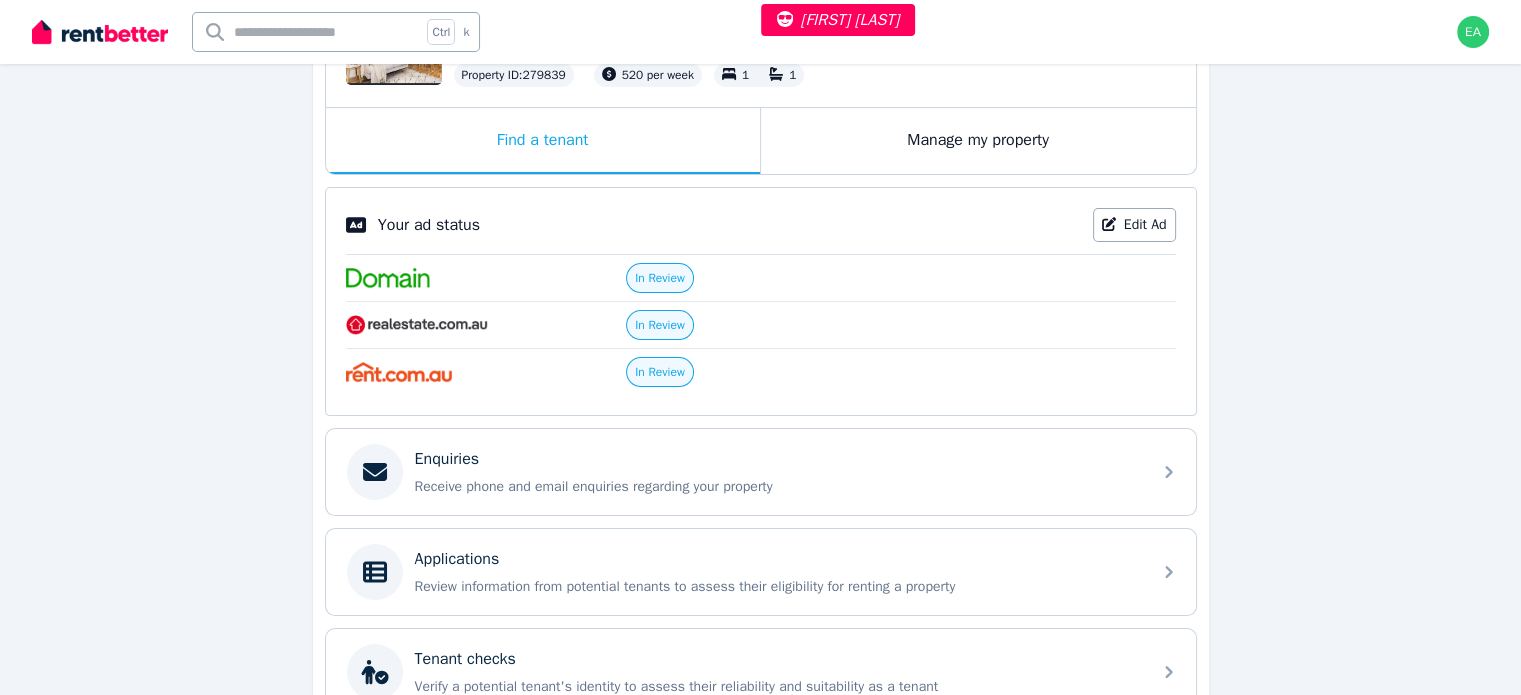 scroll, scrollTop: 0, scrollLeft: 0, axis: both 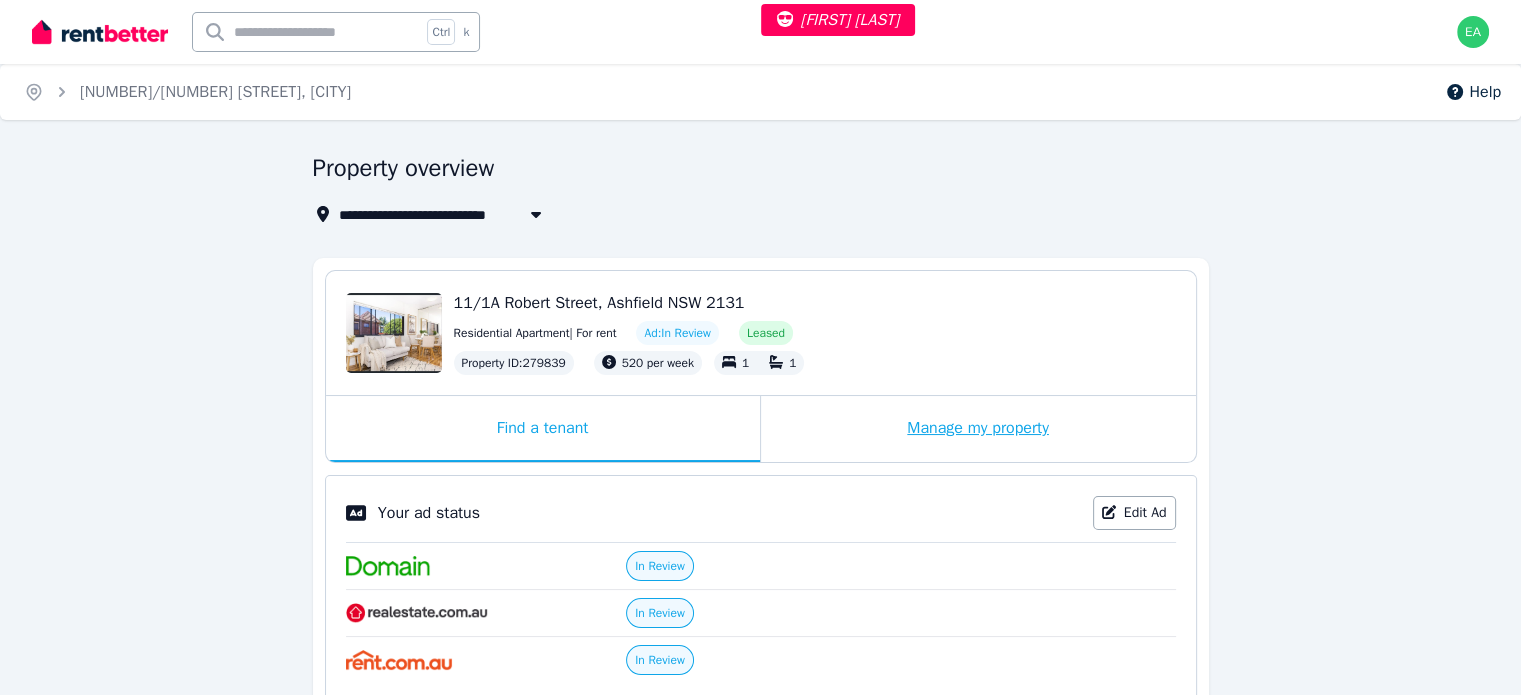 click on "Manage my property" at bounding box center [978, 429] 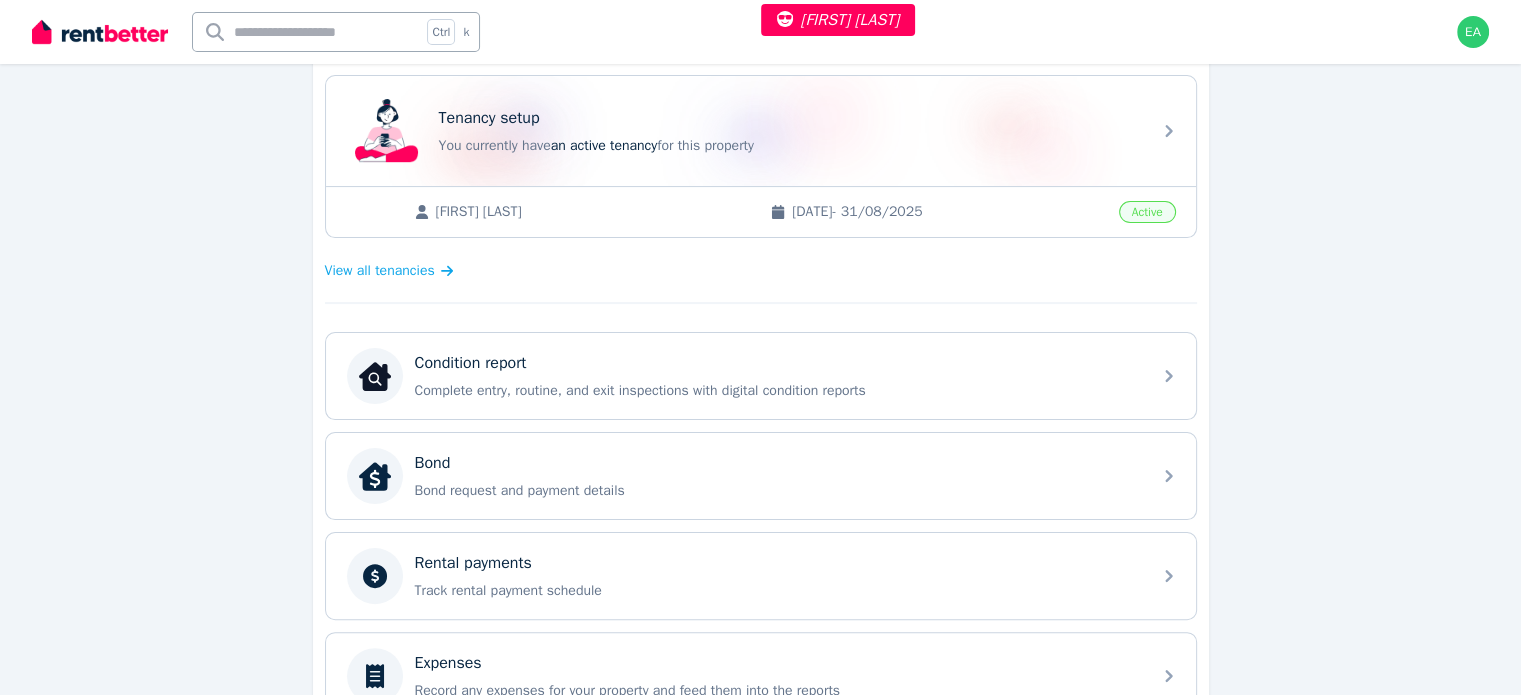 scroll, scrollTop: 500, scrollLeft: 0, axis: vertical 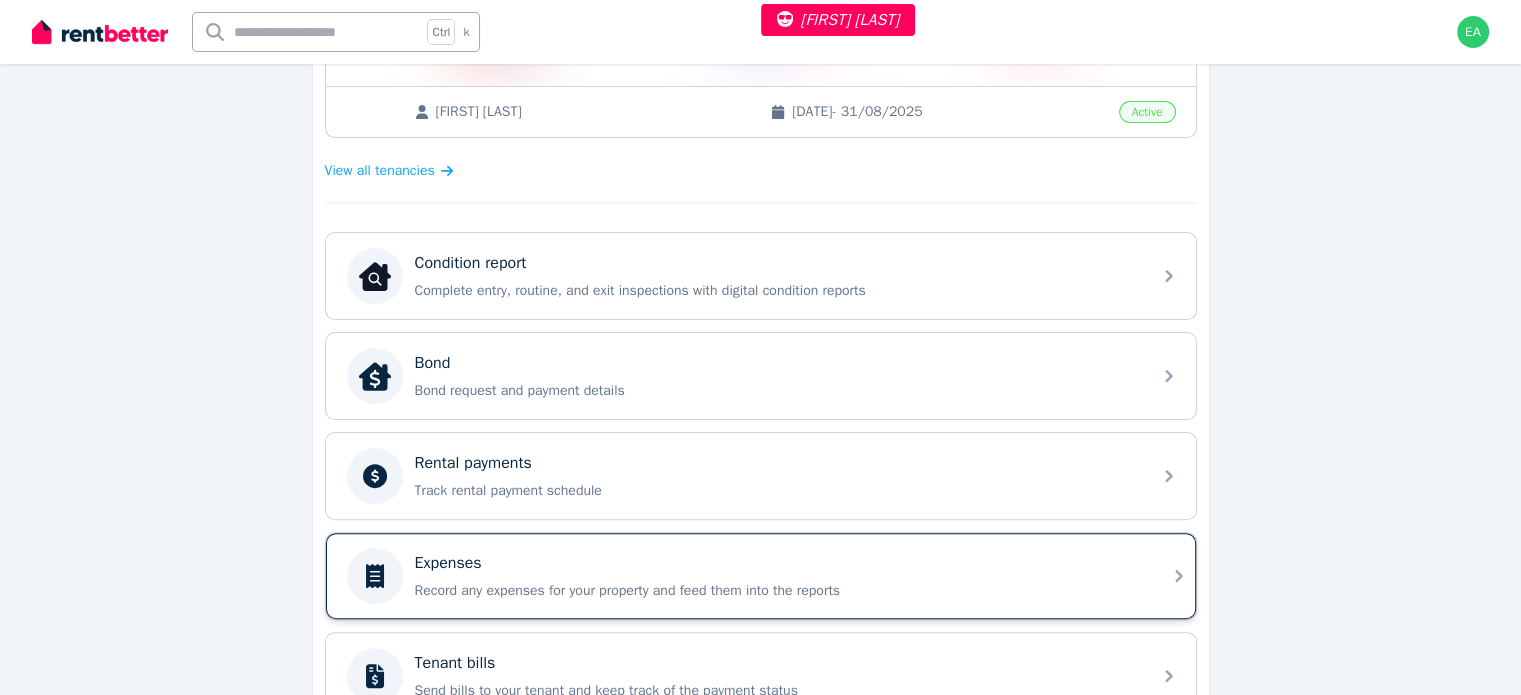 click on "Expenses" at bounding box center (777, 563) 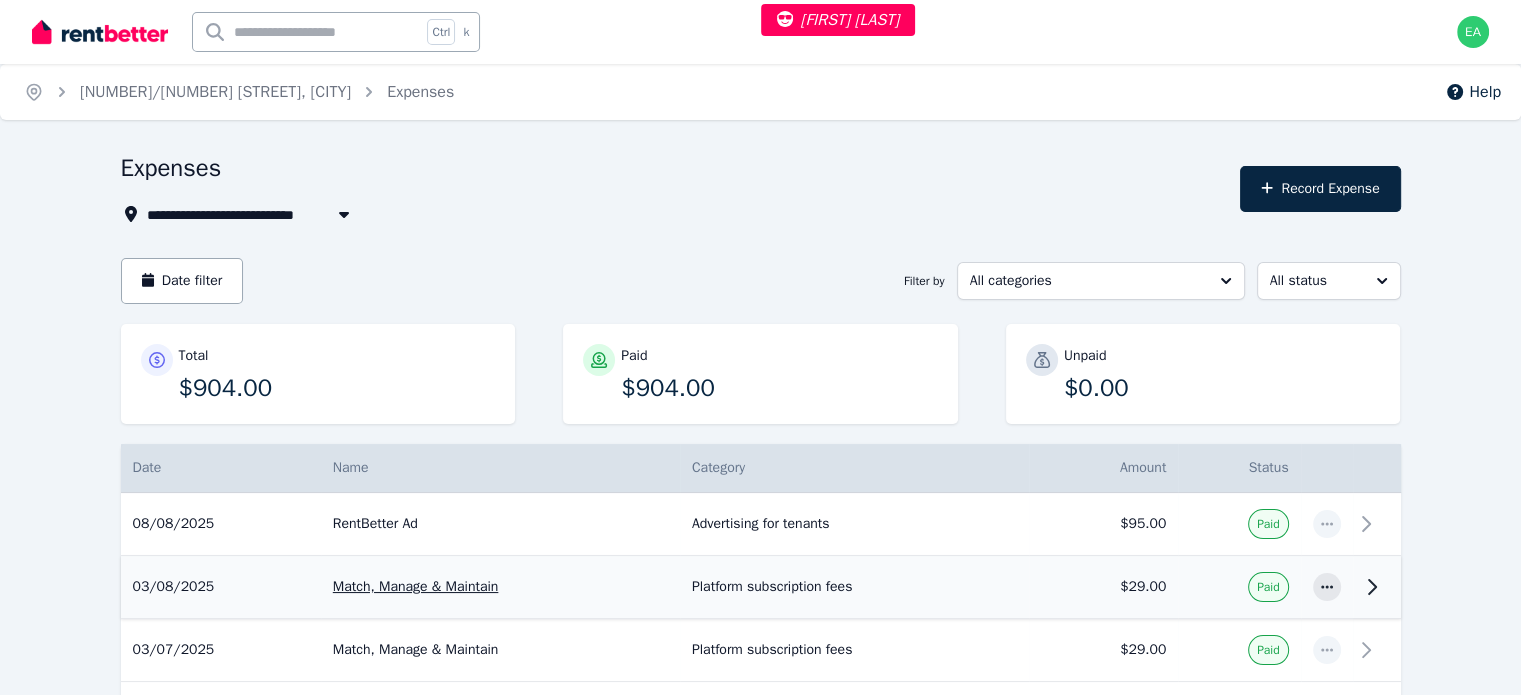 scroll, scrollTop: 200, scrollLeft: 0, axis: vertical 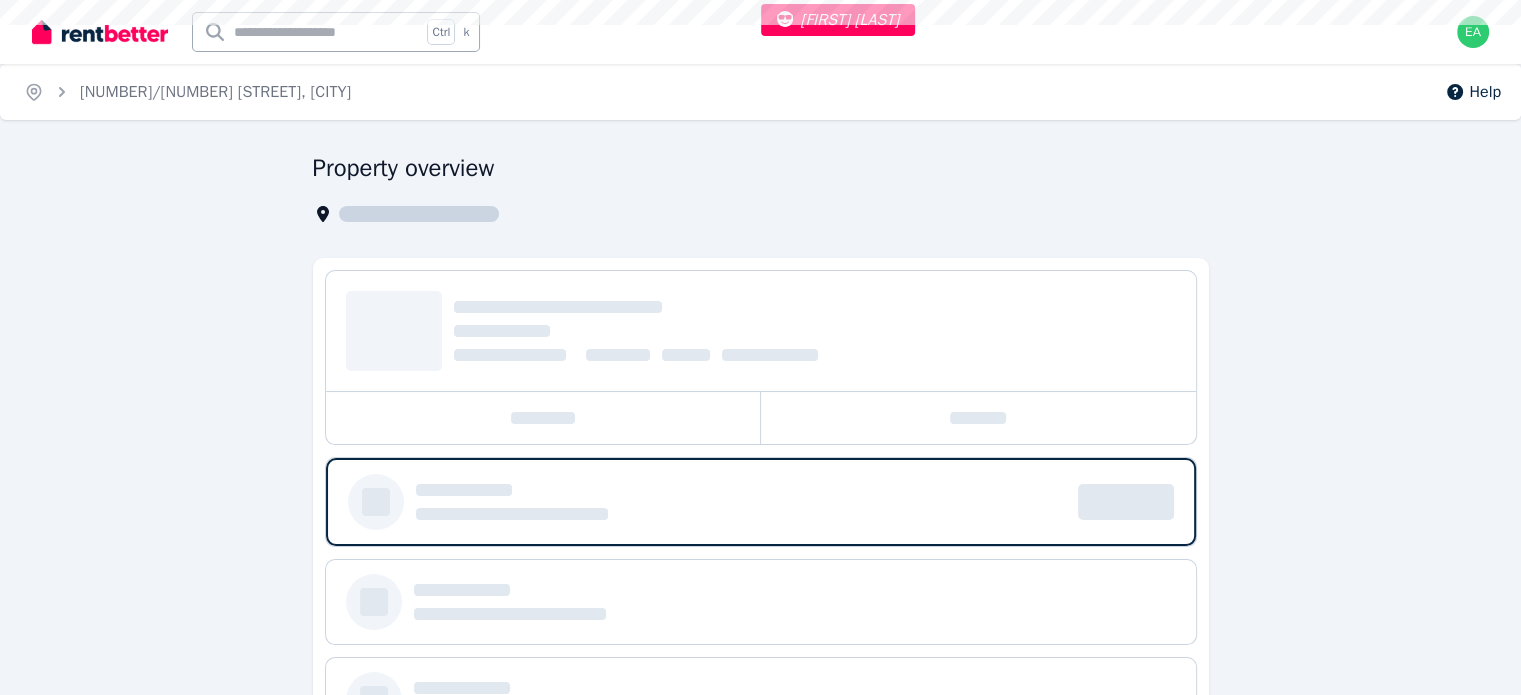 select on "***" 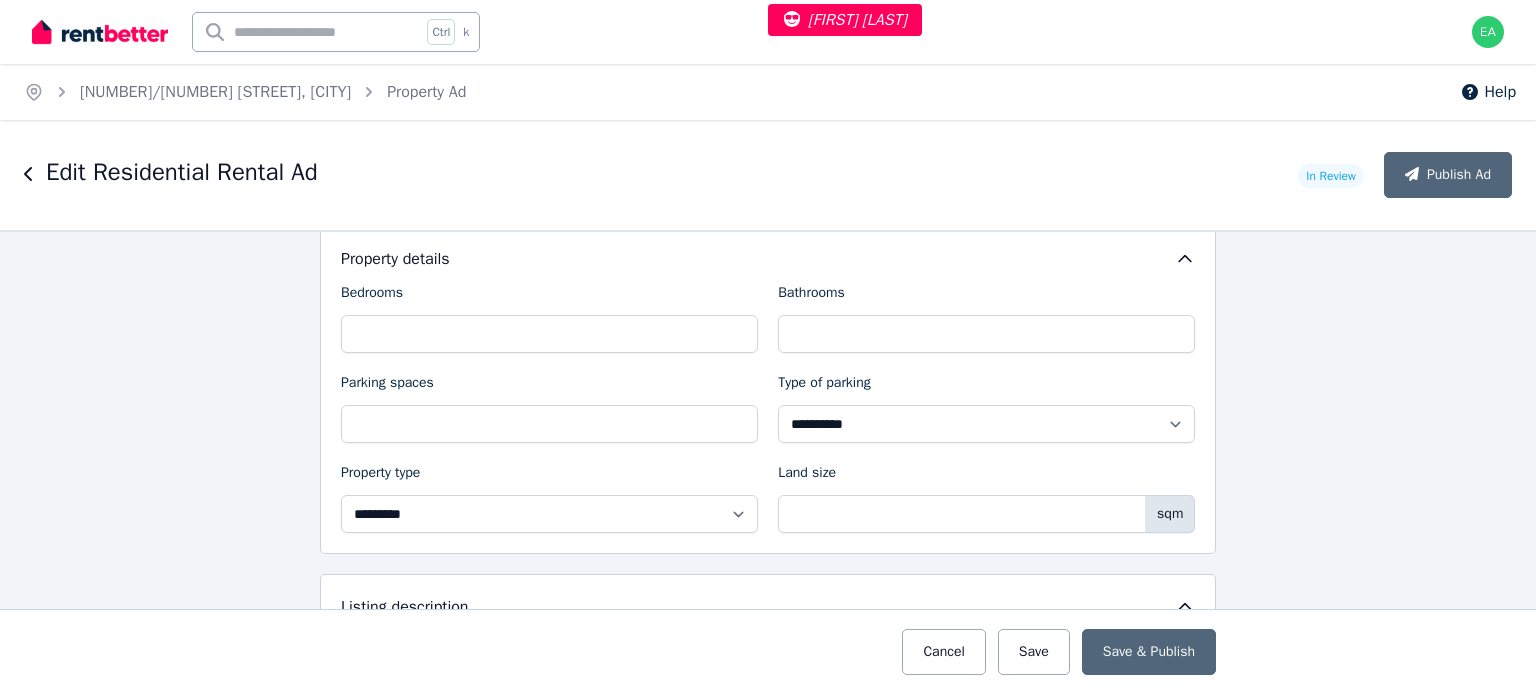 scroll, scrollTop: 1400, scrollLeft: 0, axis: vertical 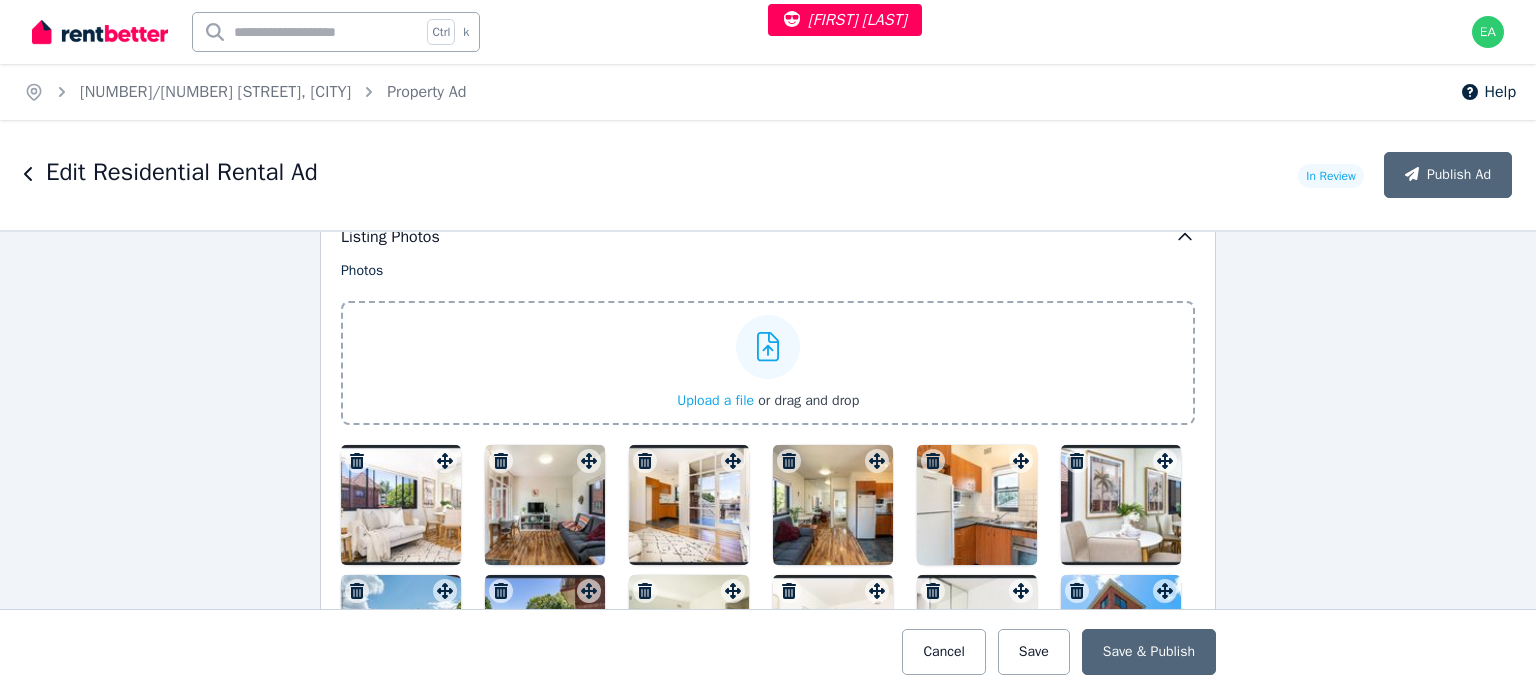 click at bounding box center [401, 505] 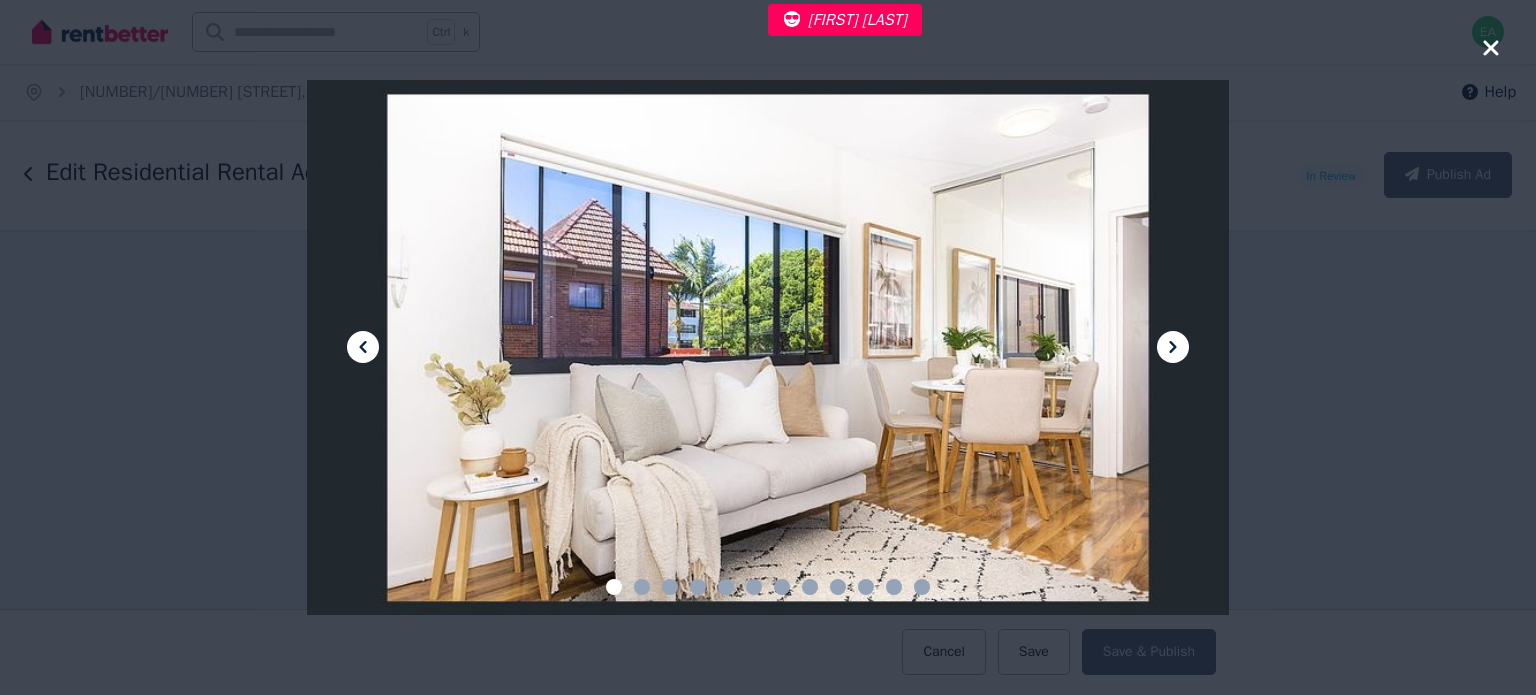 click 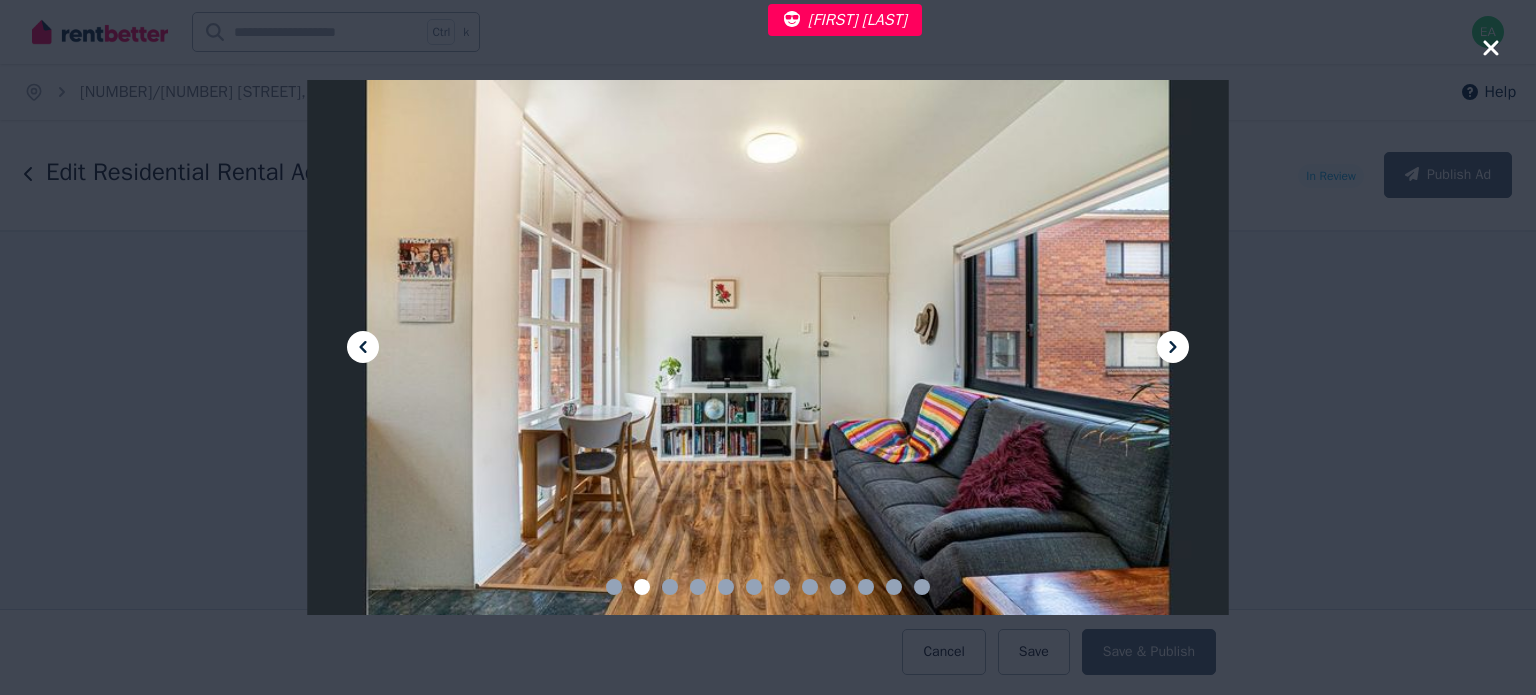 click 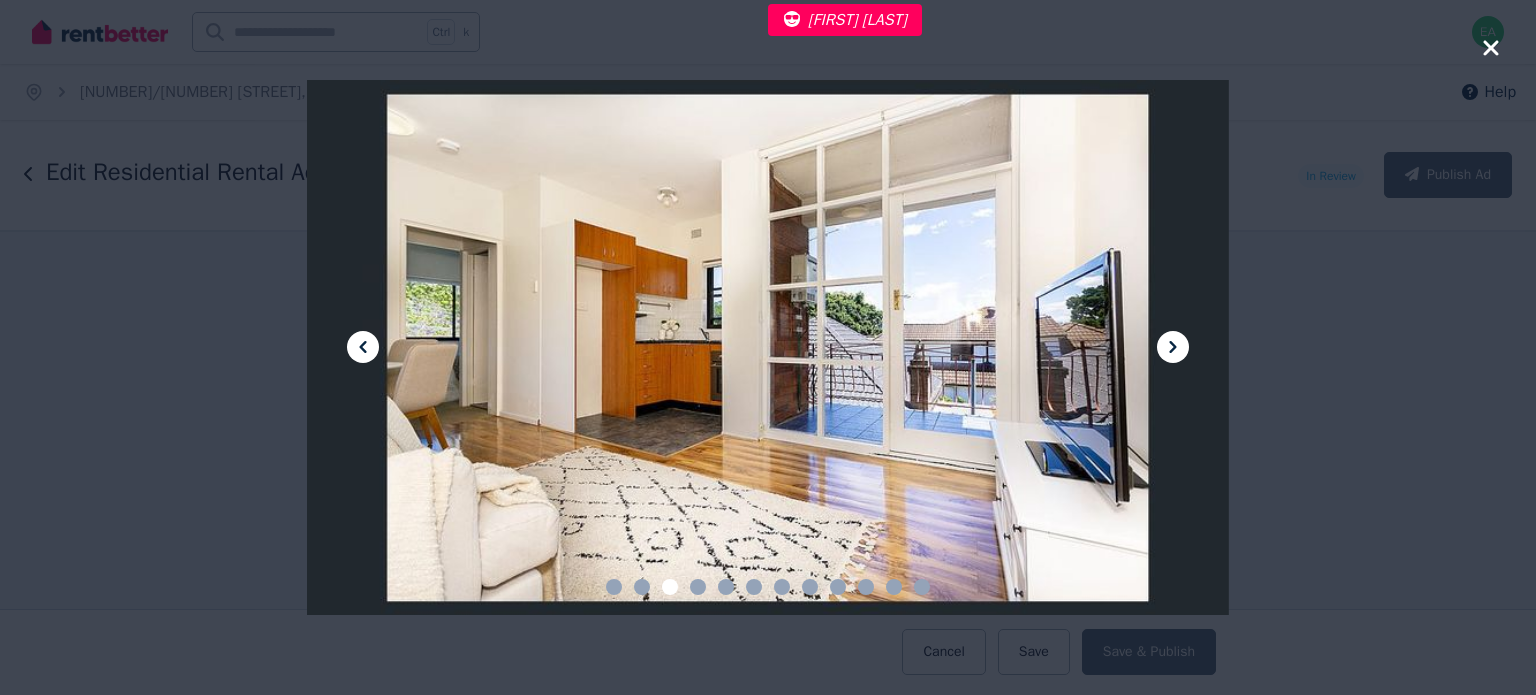 click 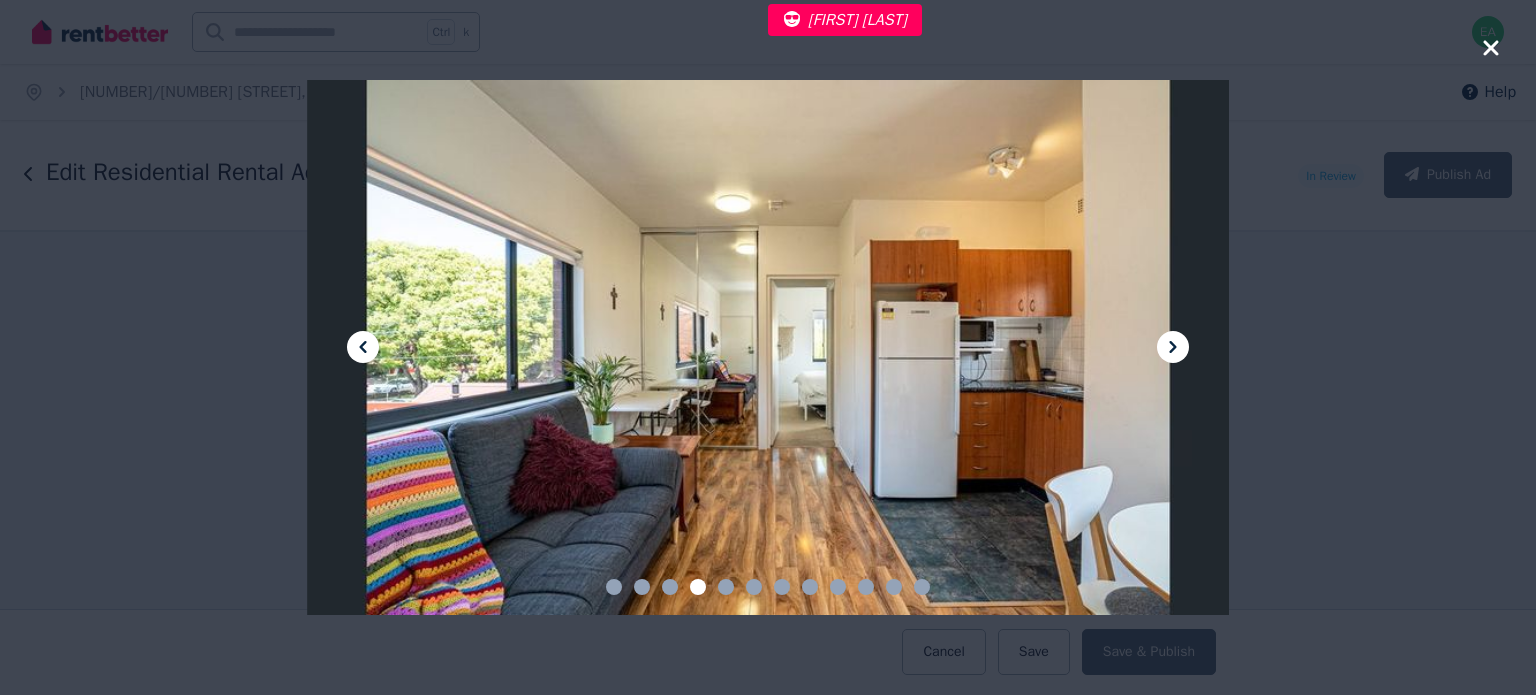 click 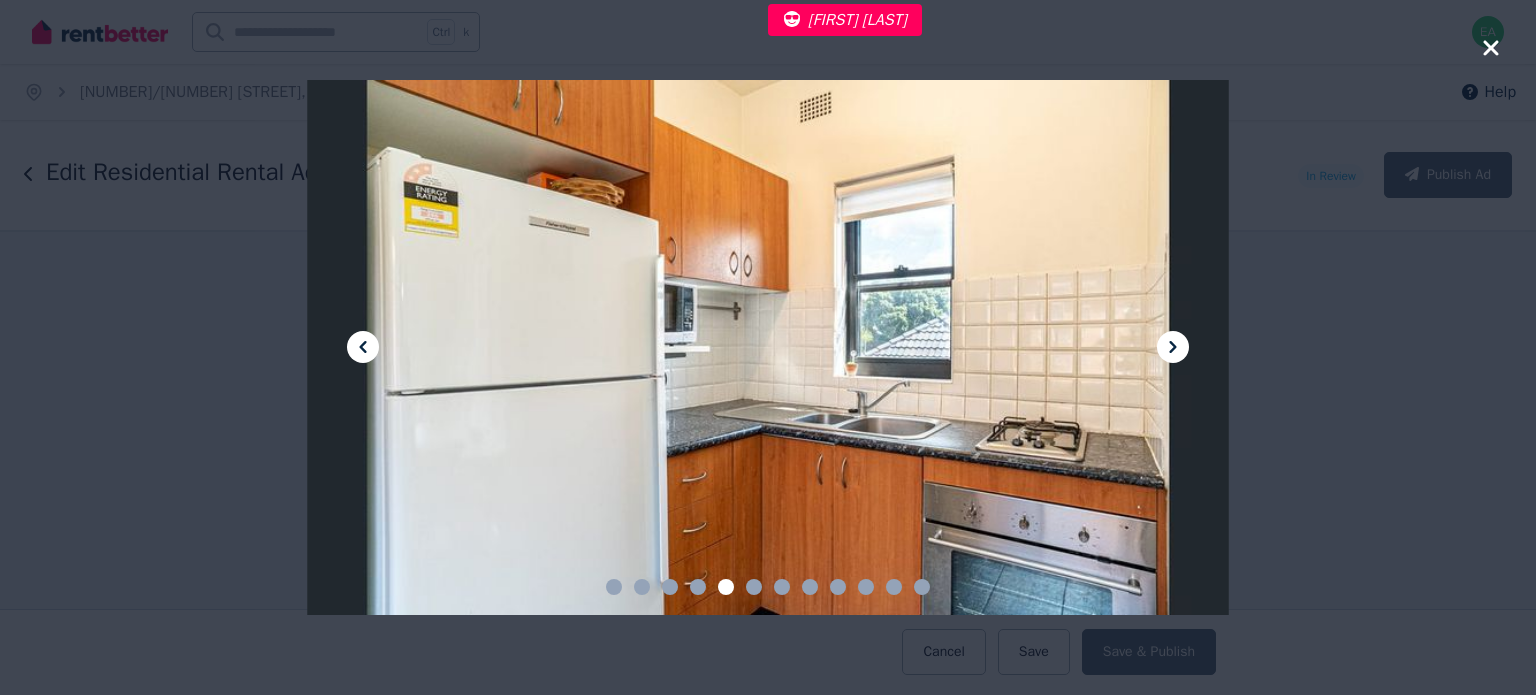 click 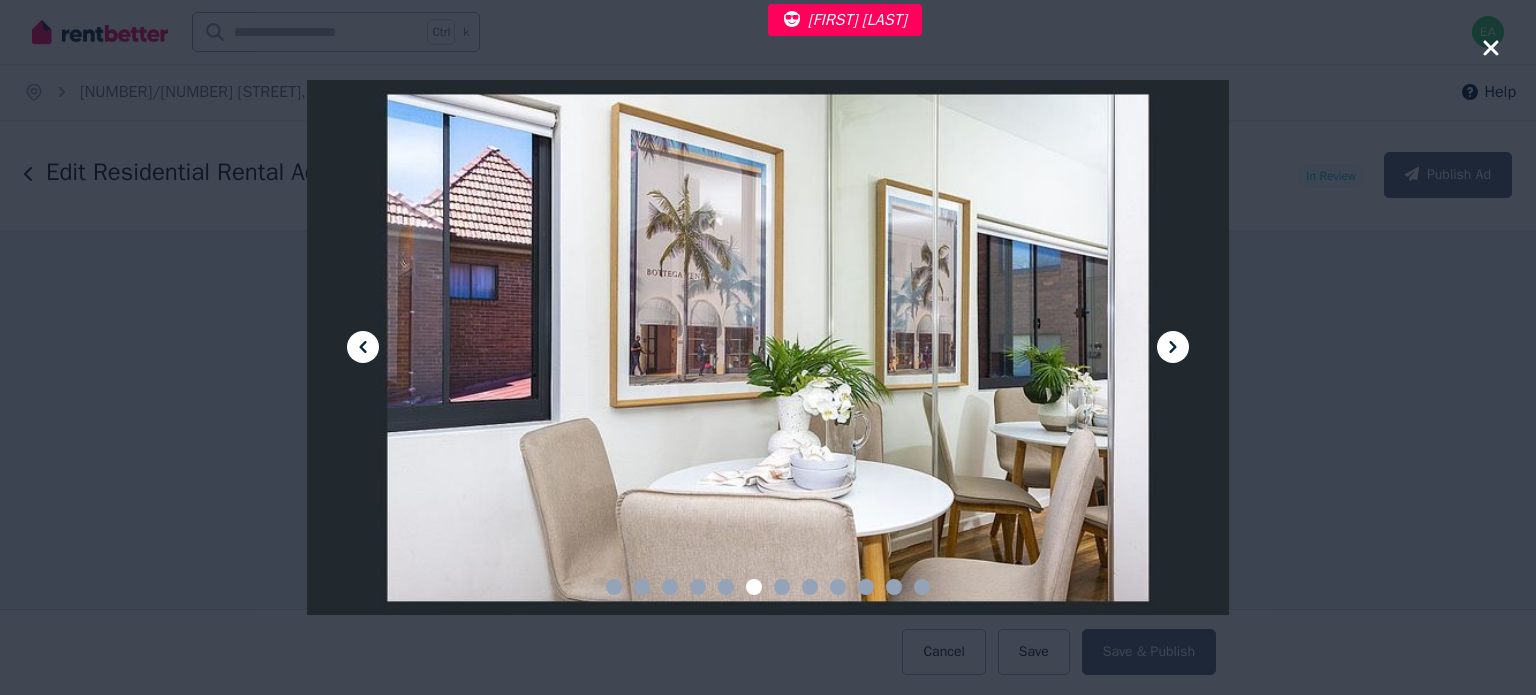 click 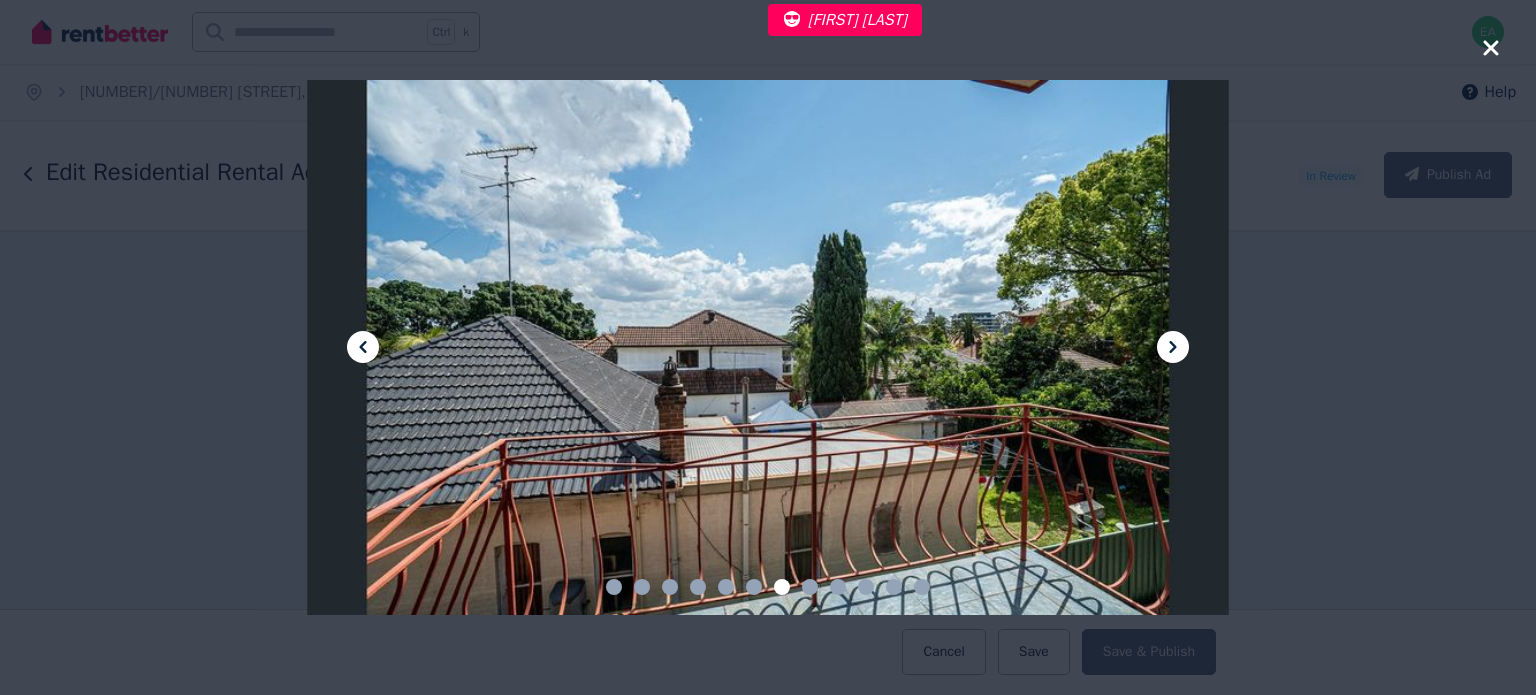 click 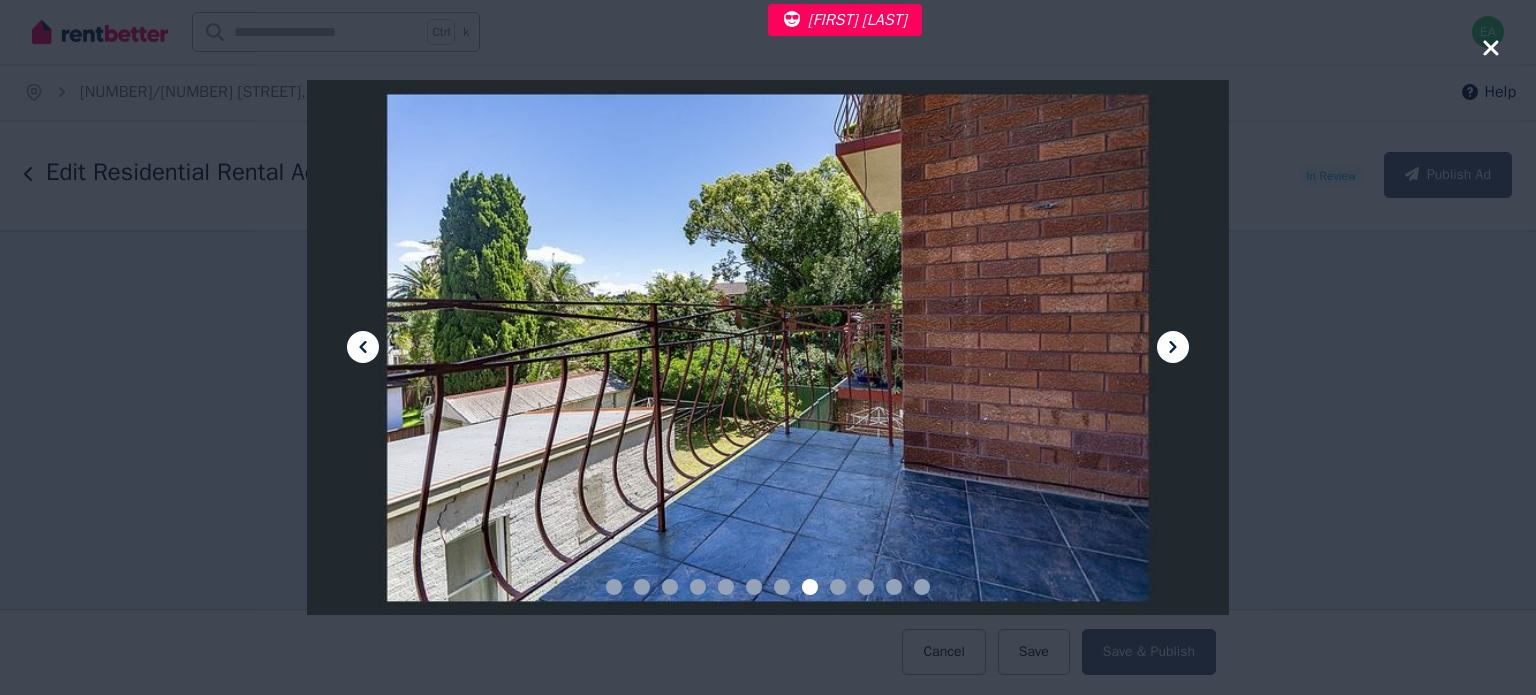 click 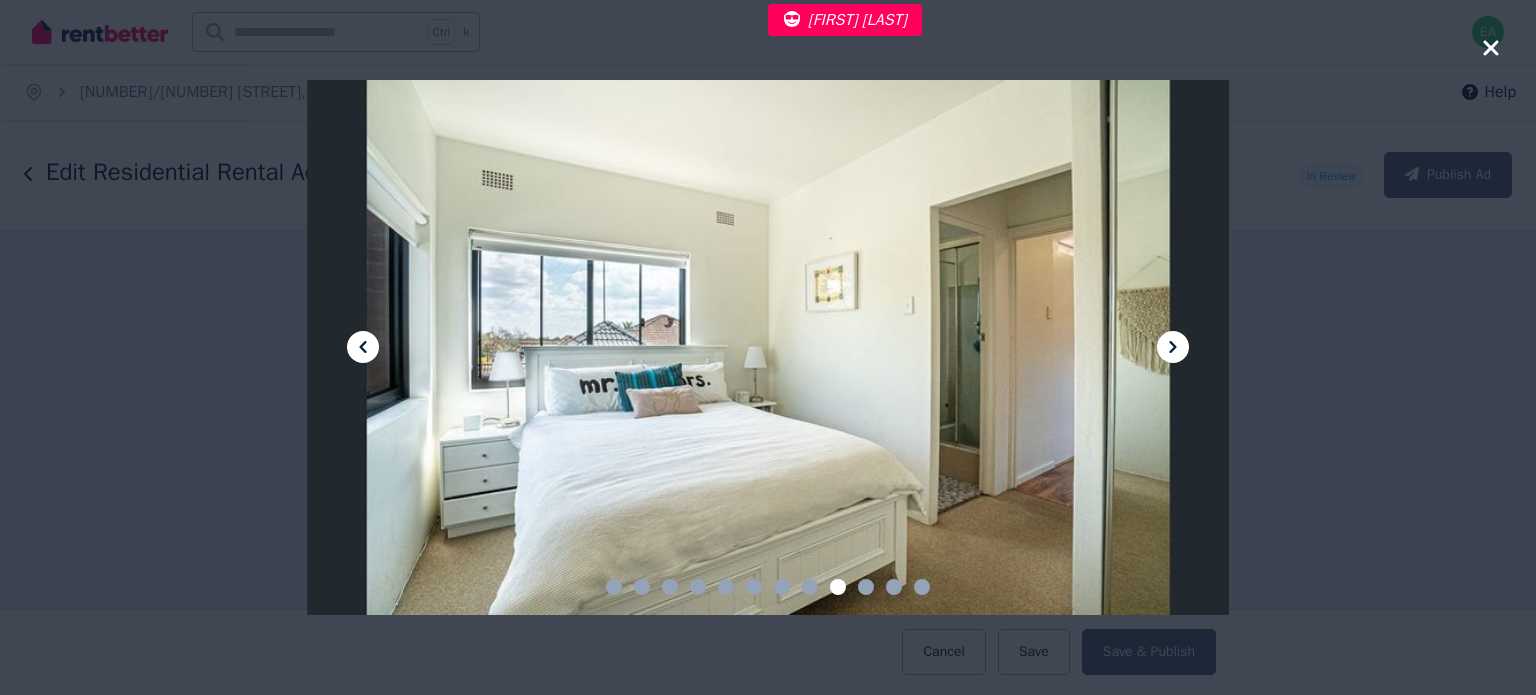 click 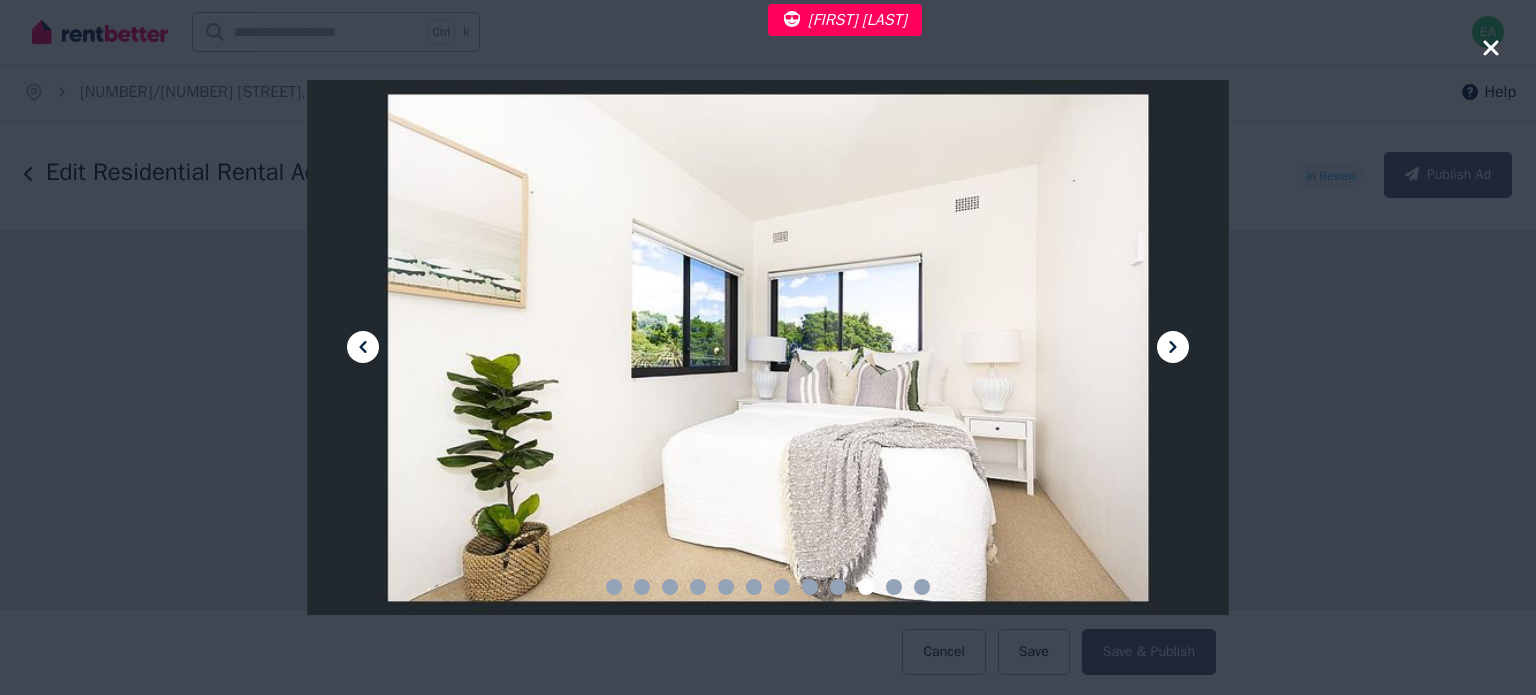 click 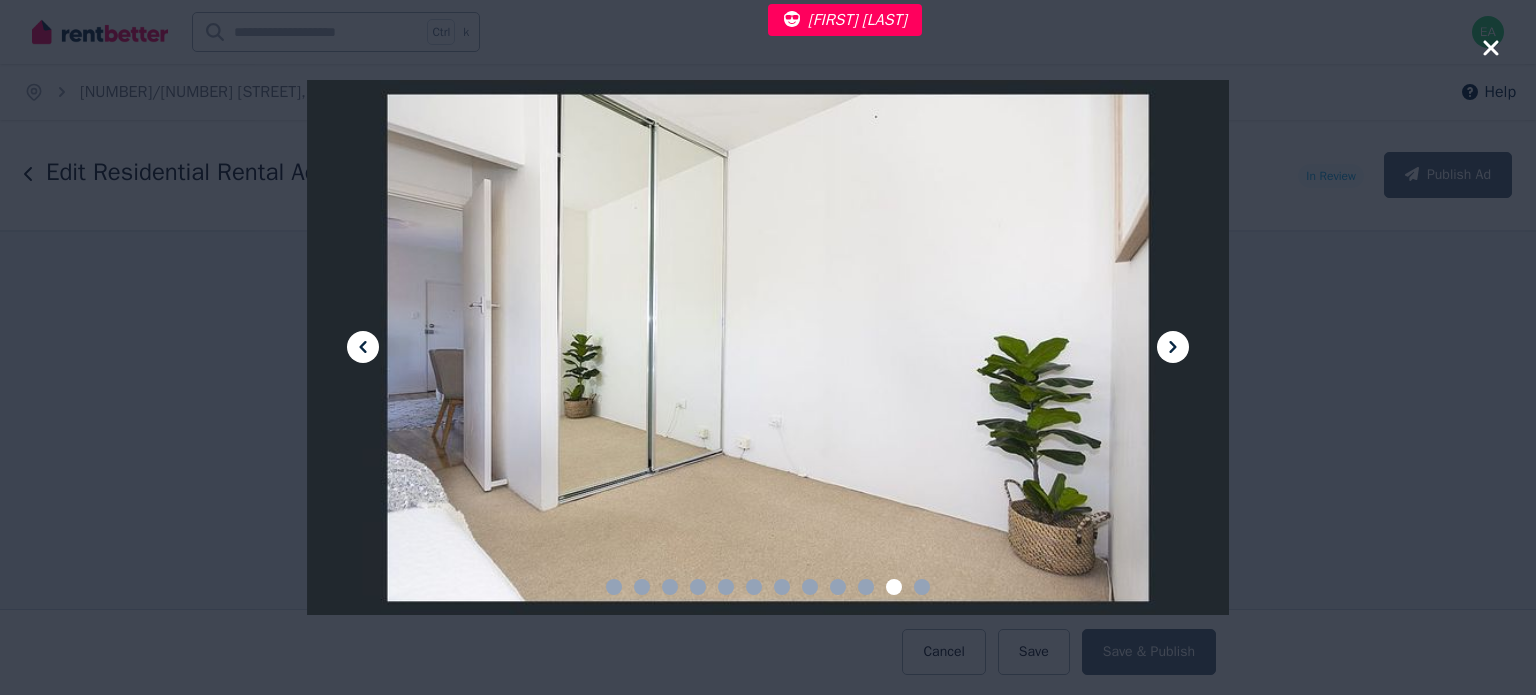click 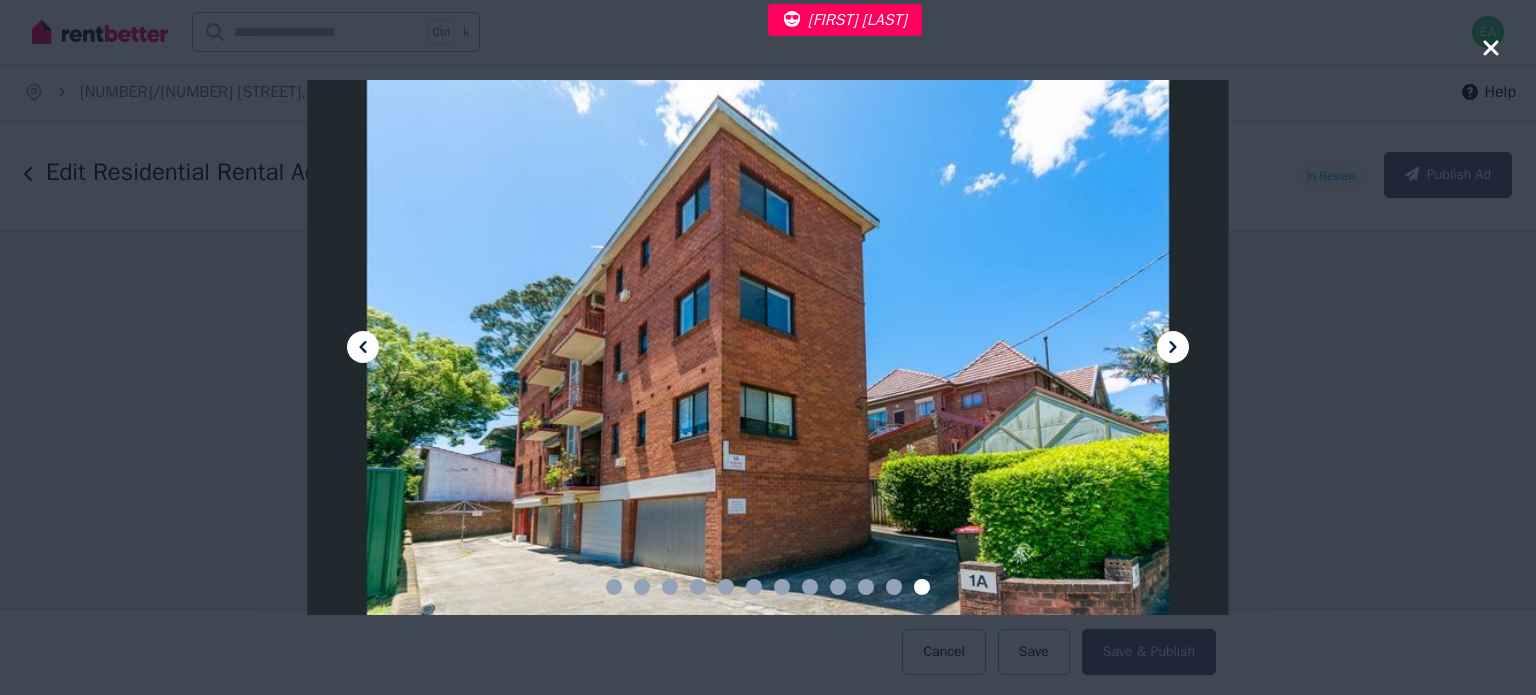 click 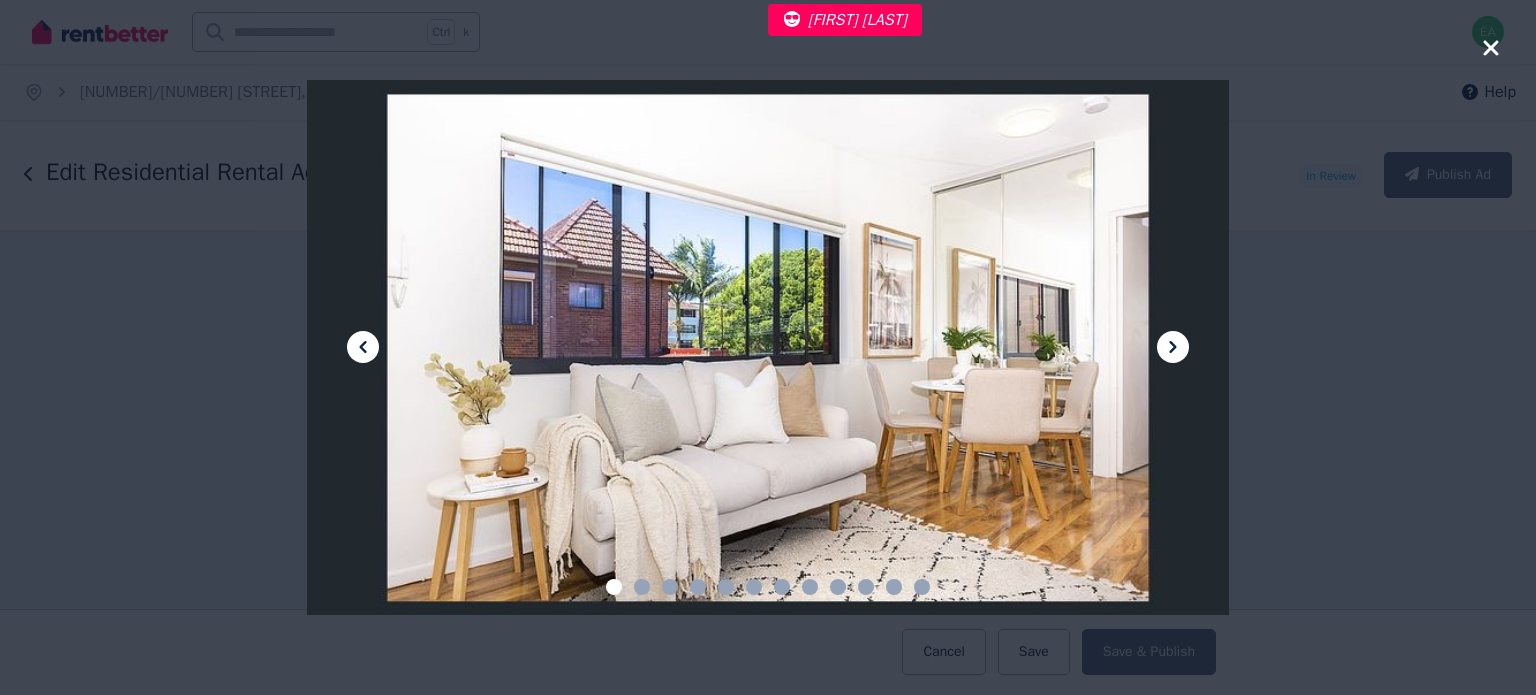 click 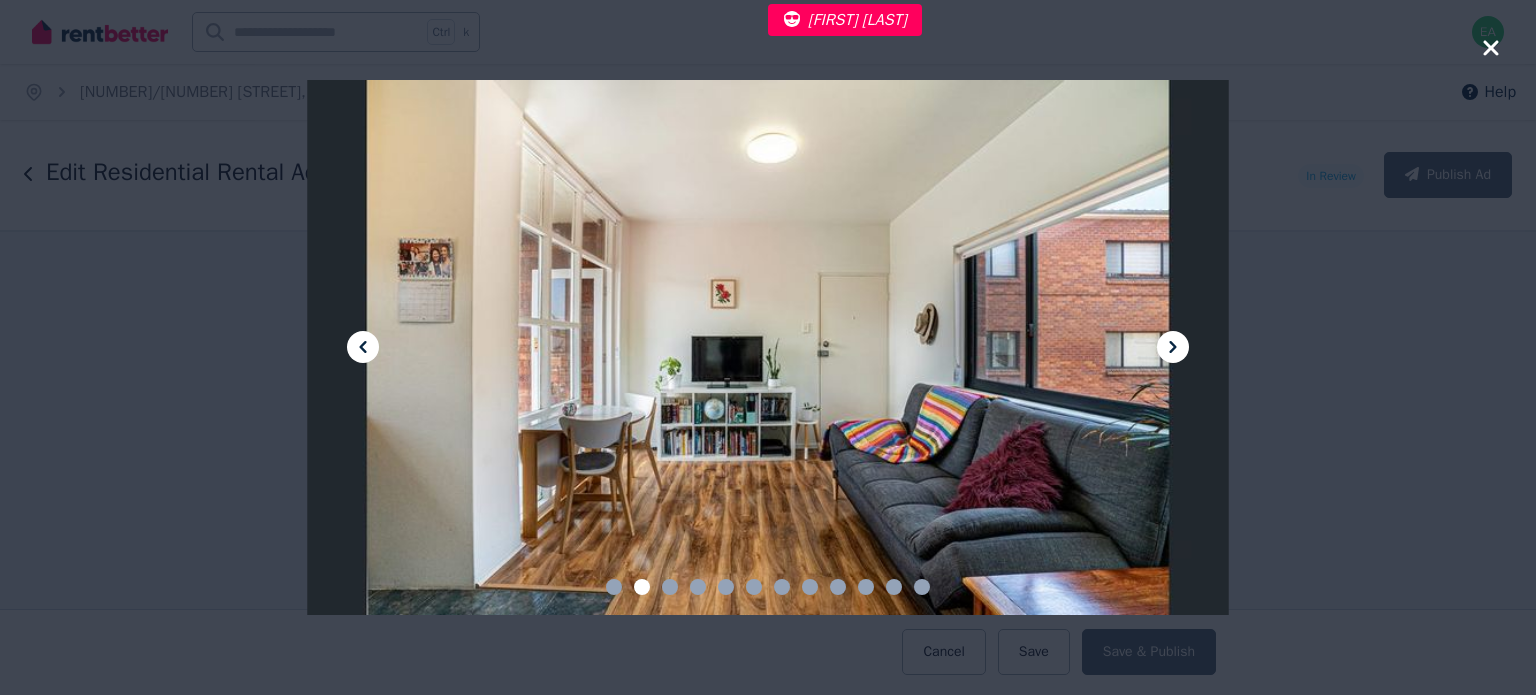 click 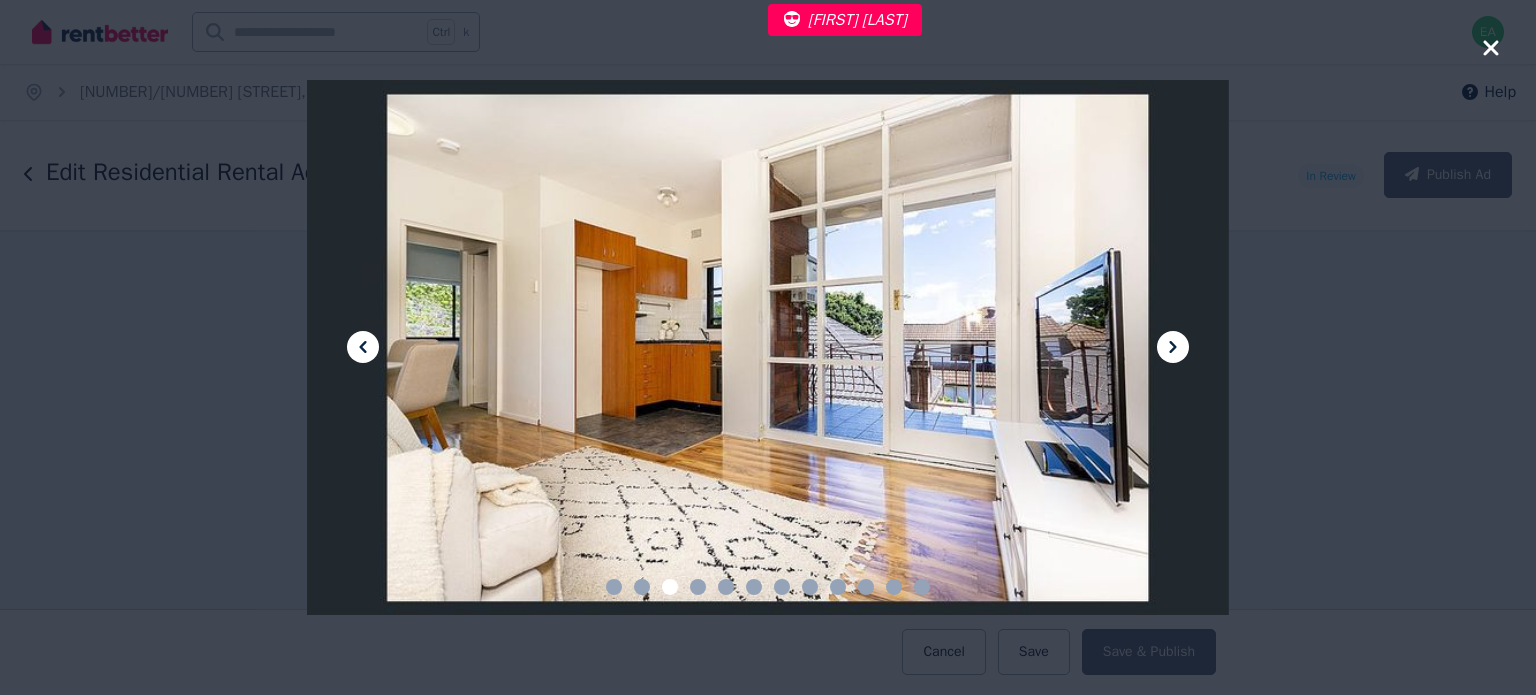click 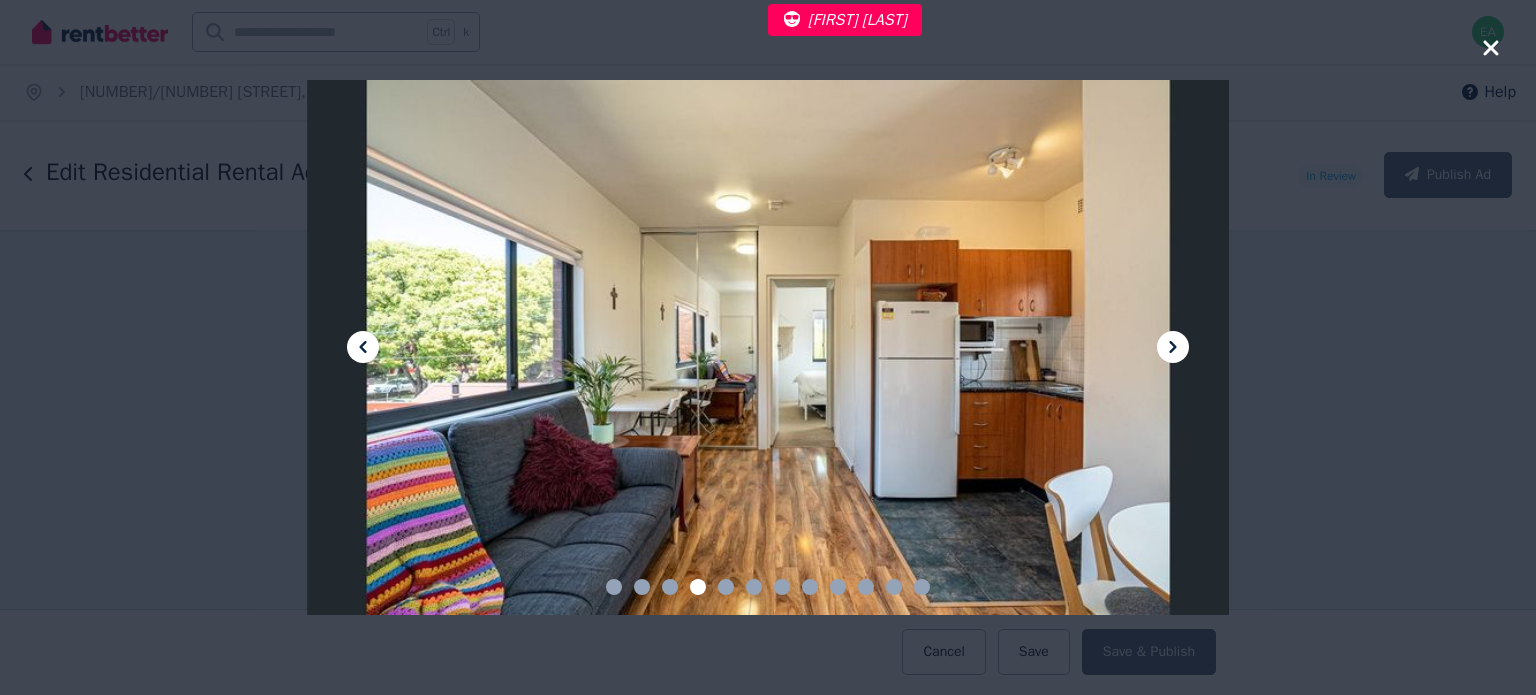 click 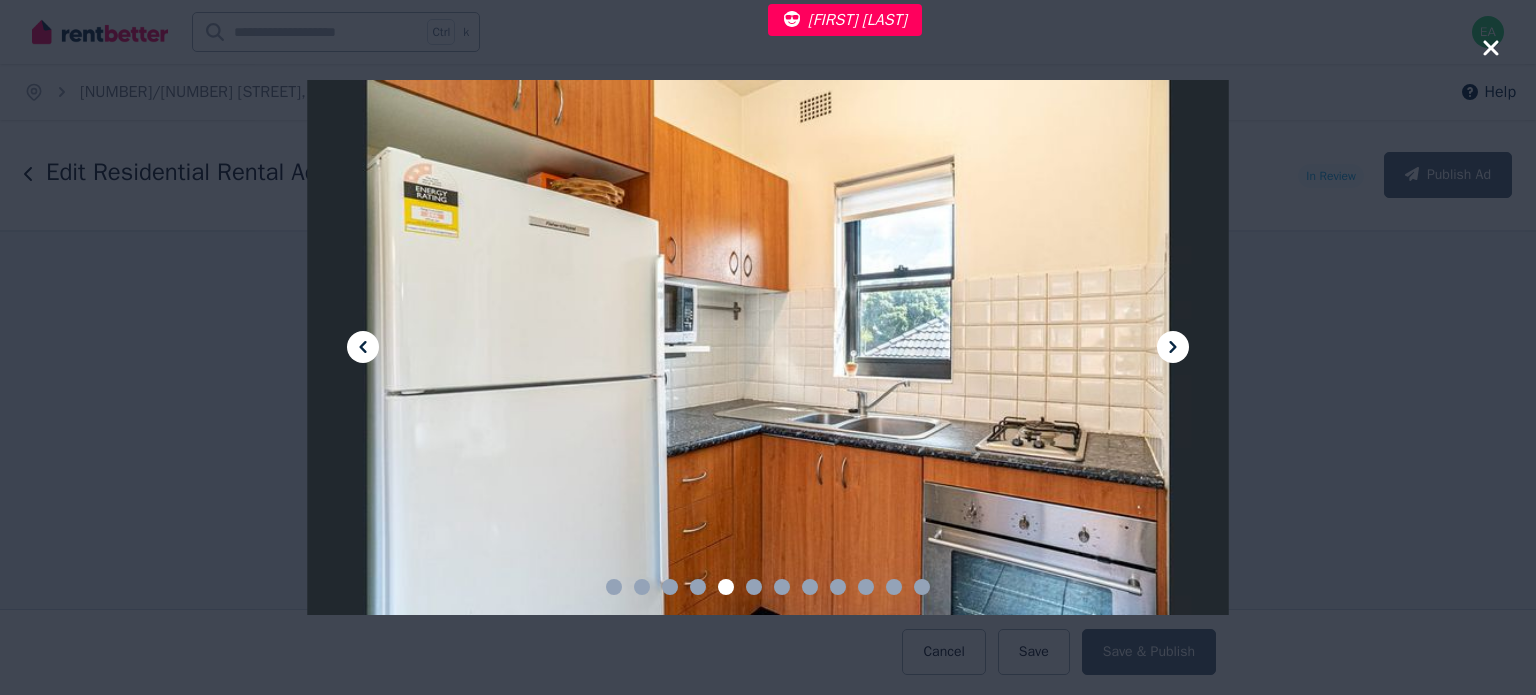 click 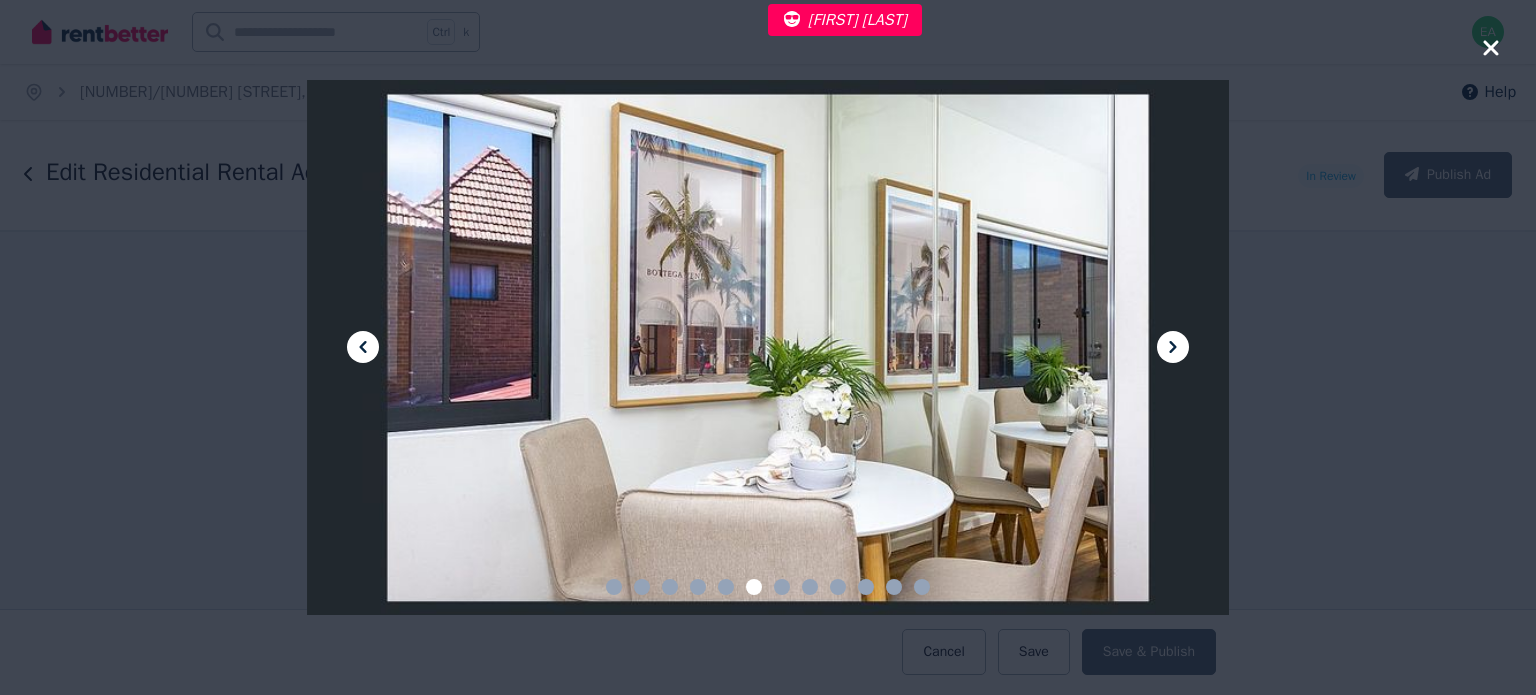 click 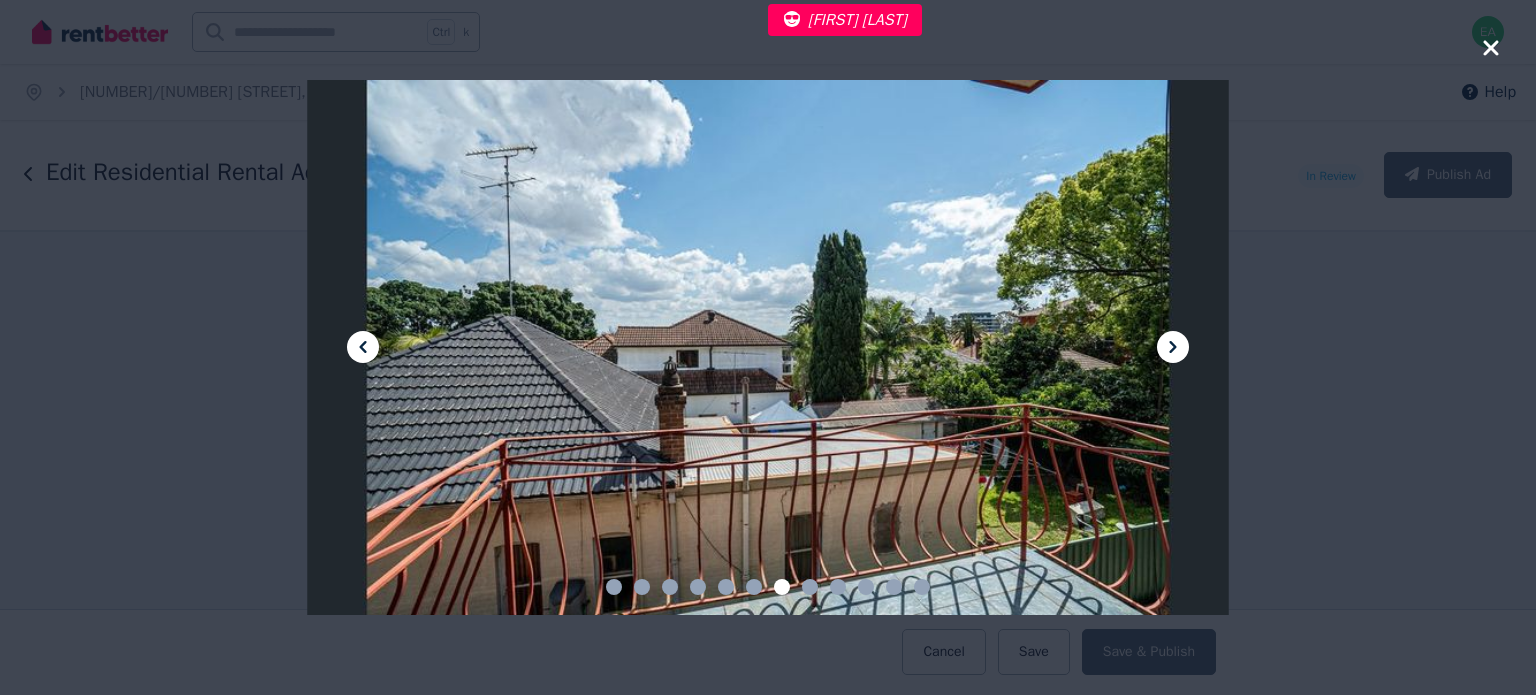 click 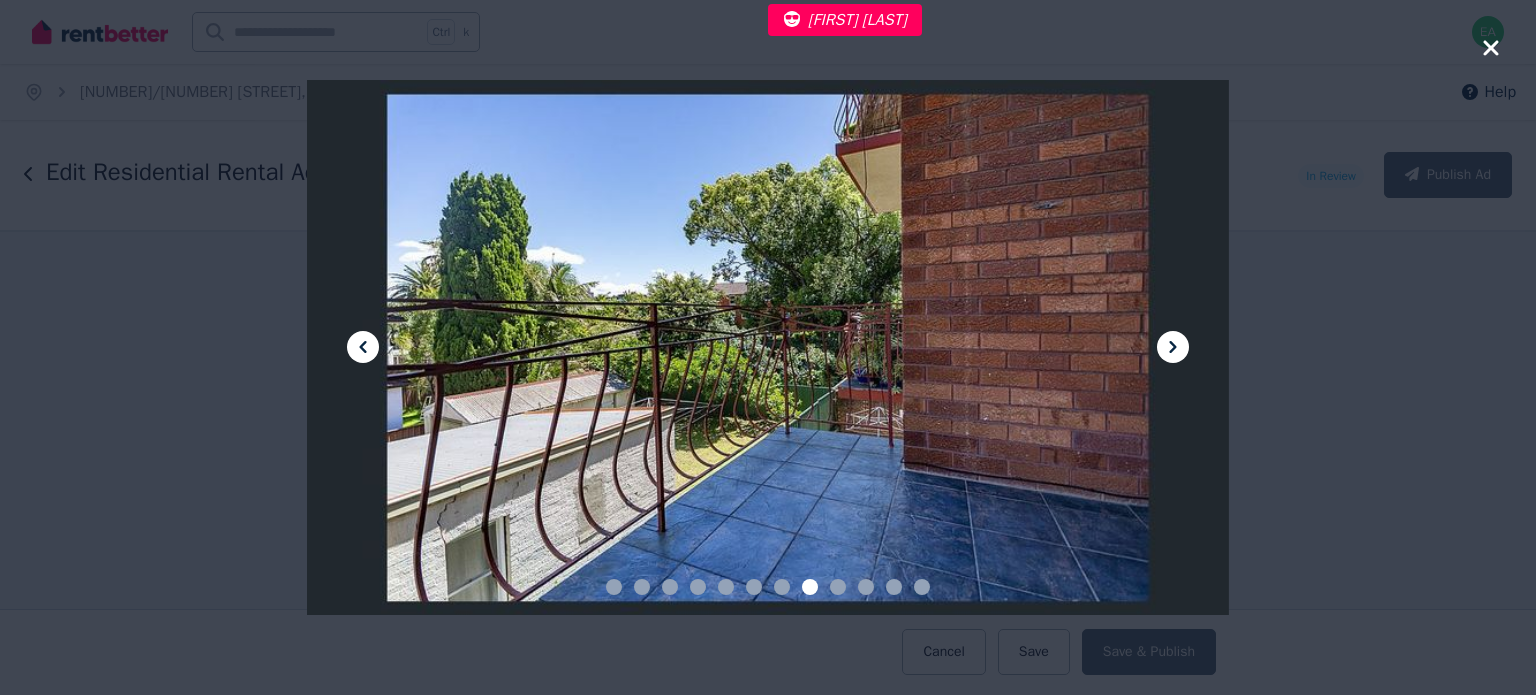 click 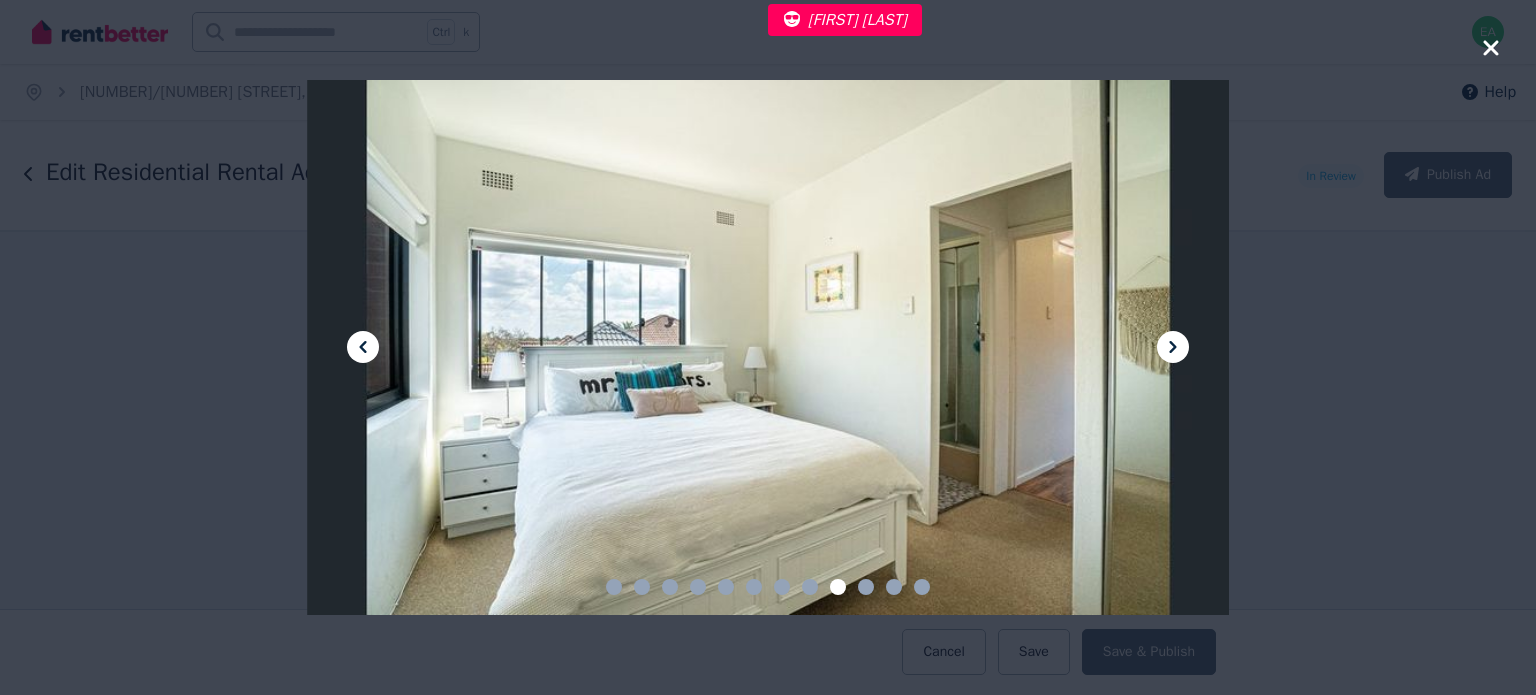 click 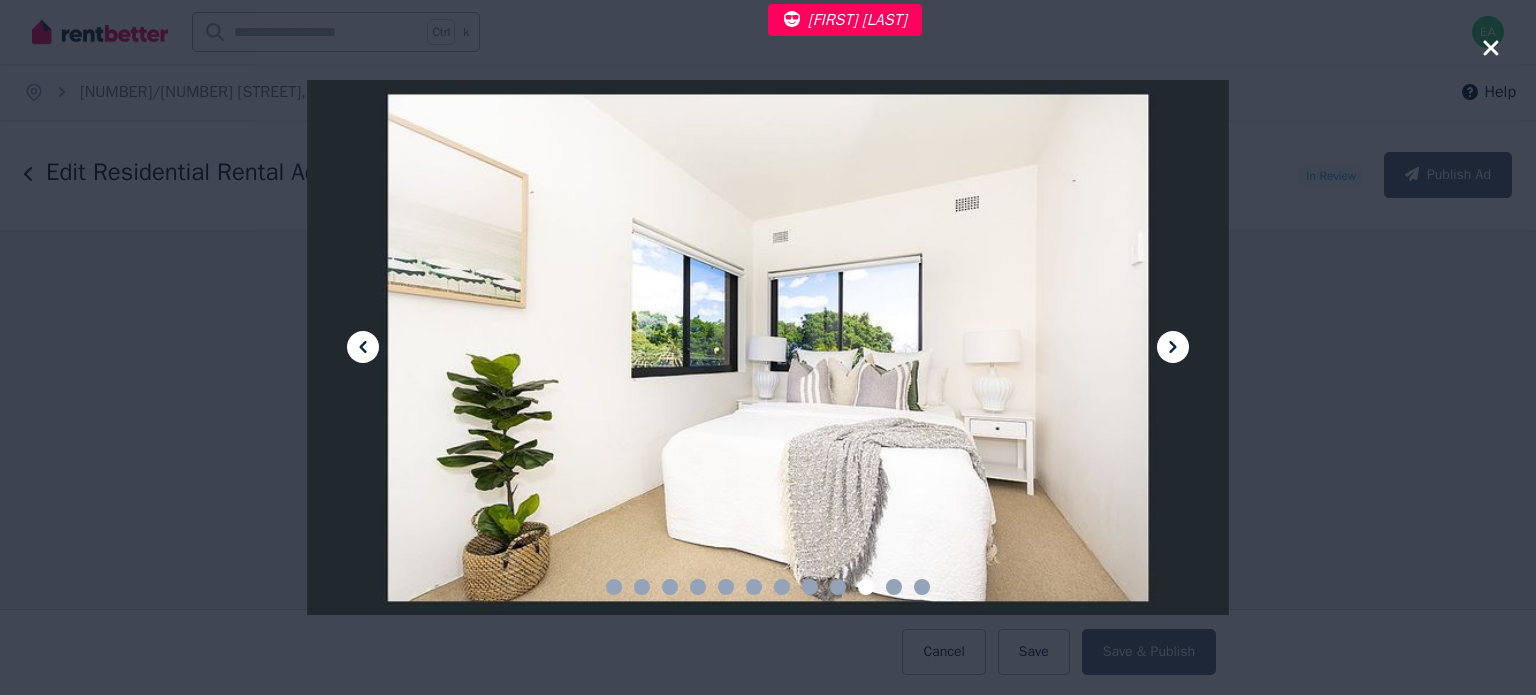 click 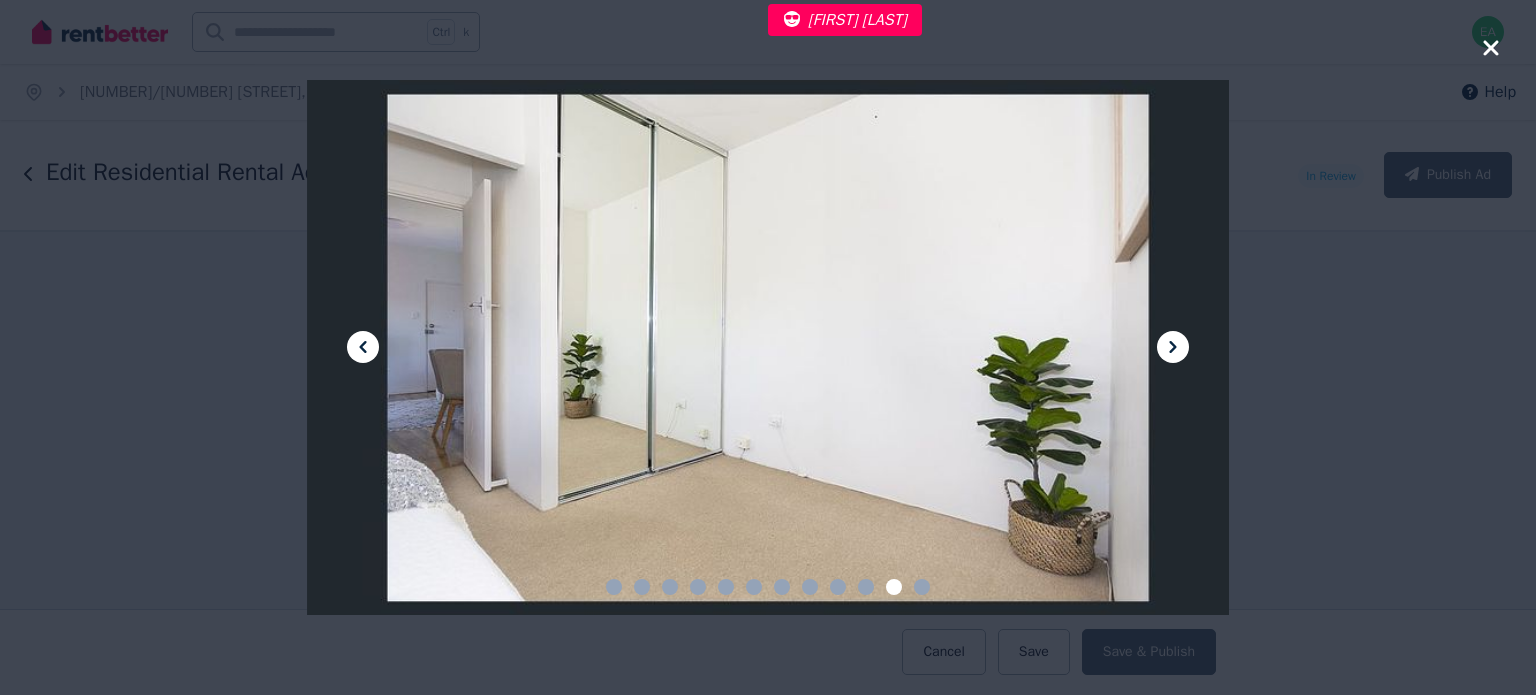 click 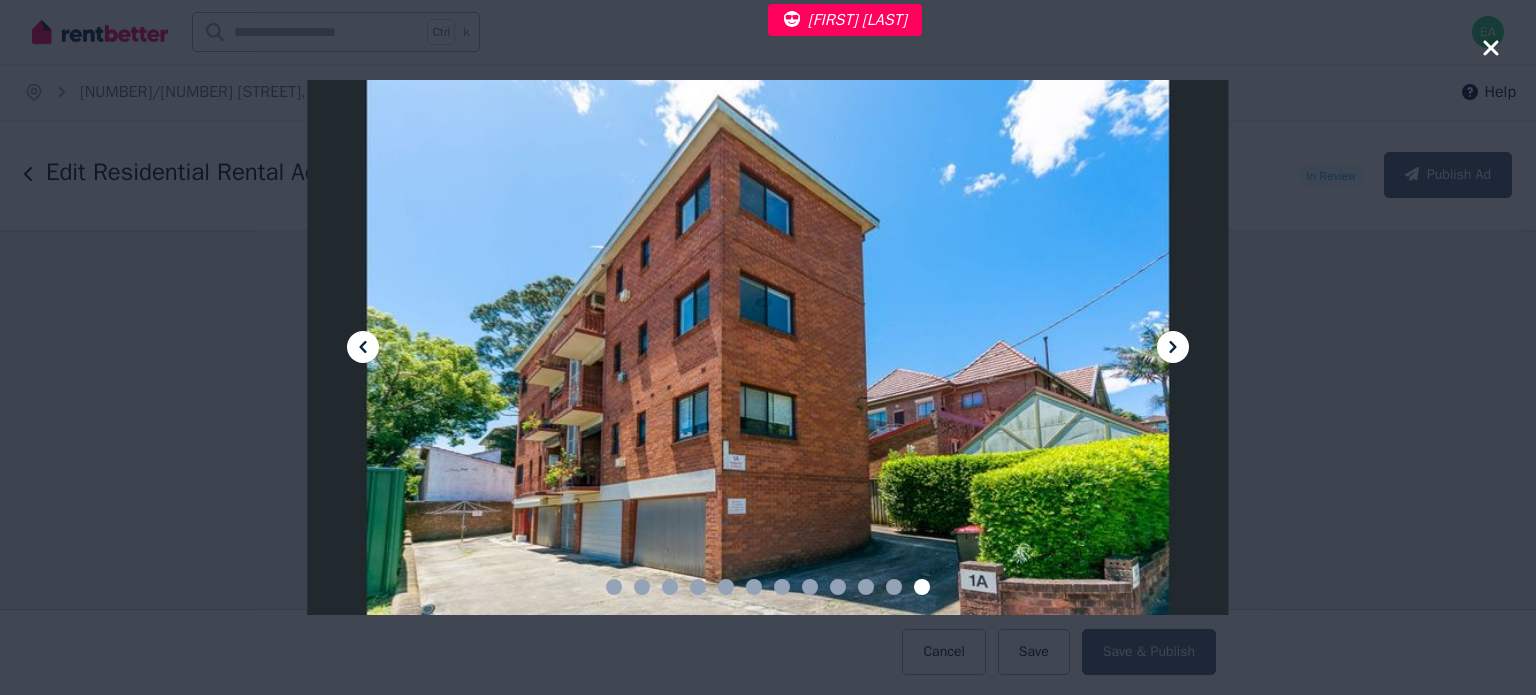 click 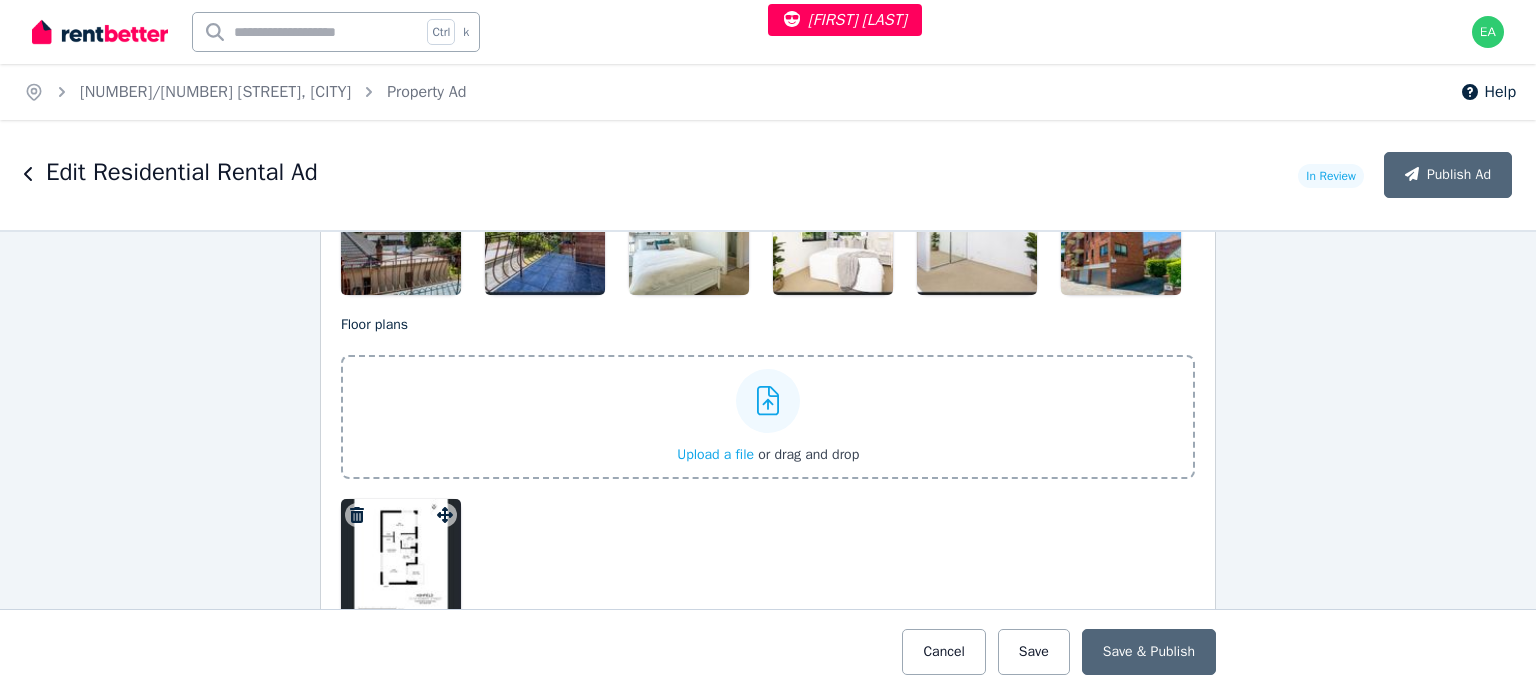 scroll, scrollTop: 3000, scrollLeft: 0, axis: vertical 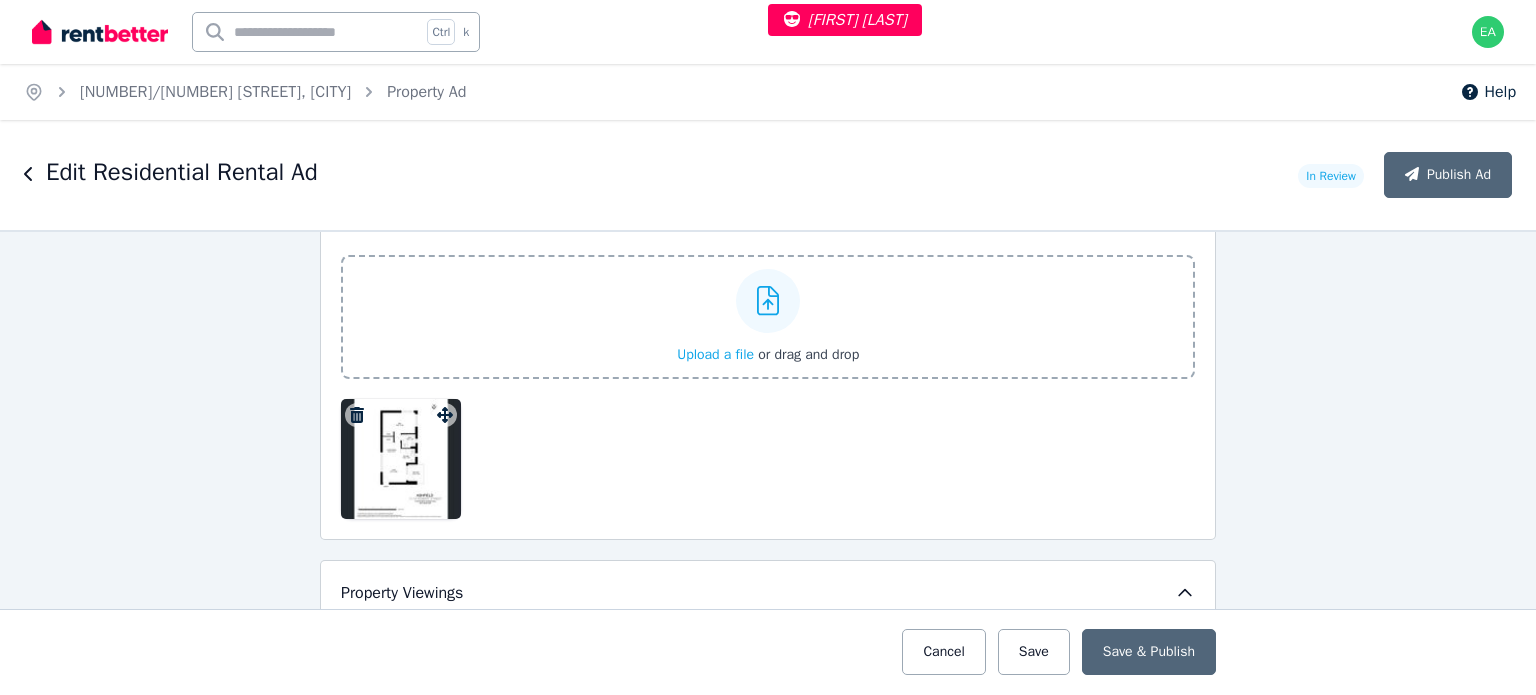 click at bounding box center [401, 459] 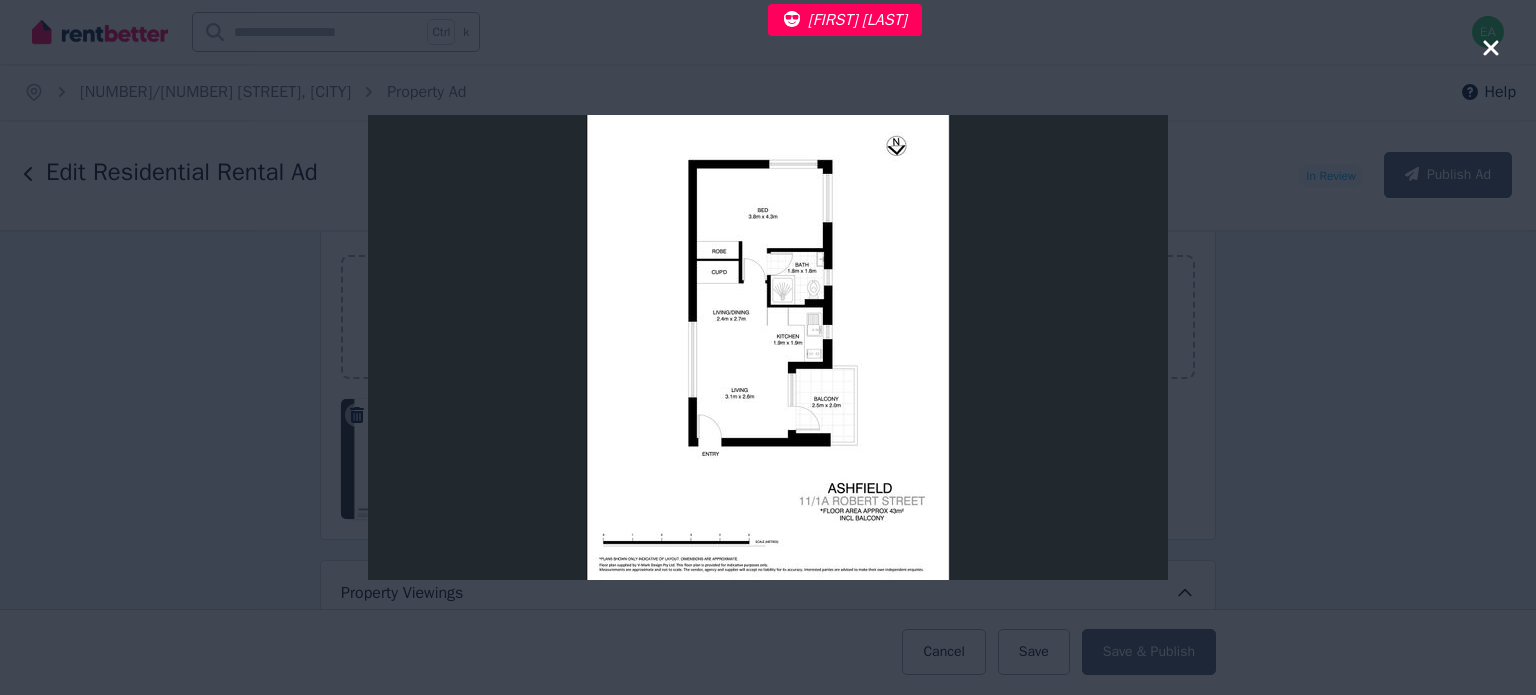 click 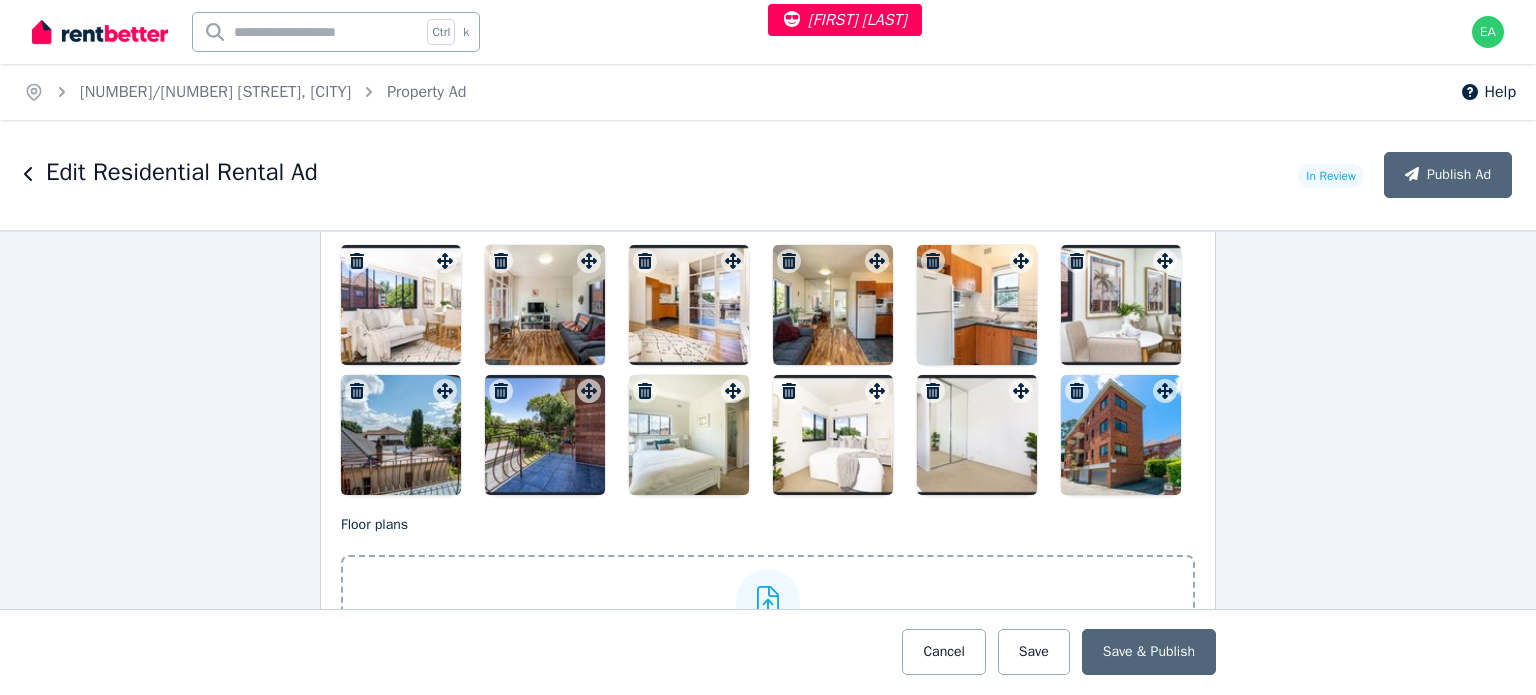 scroll, scrollTop: 2400, scrollLeft: 0, axis: vertical 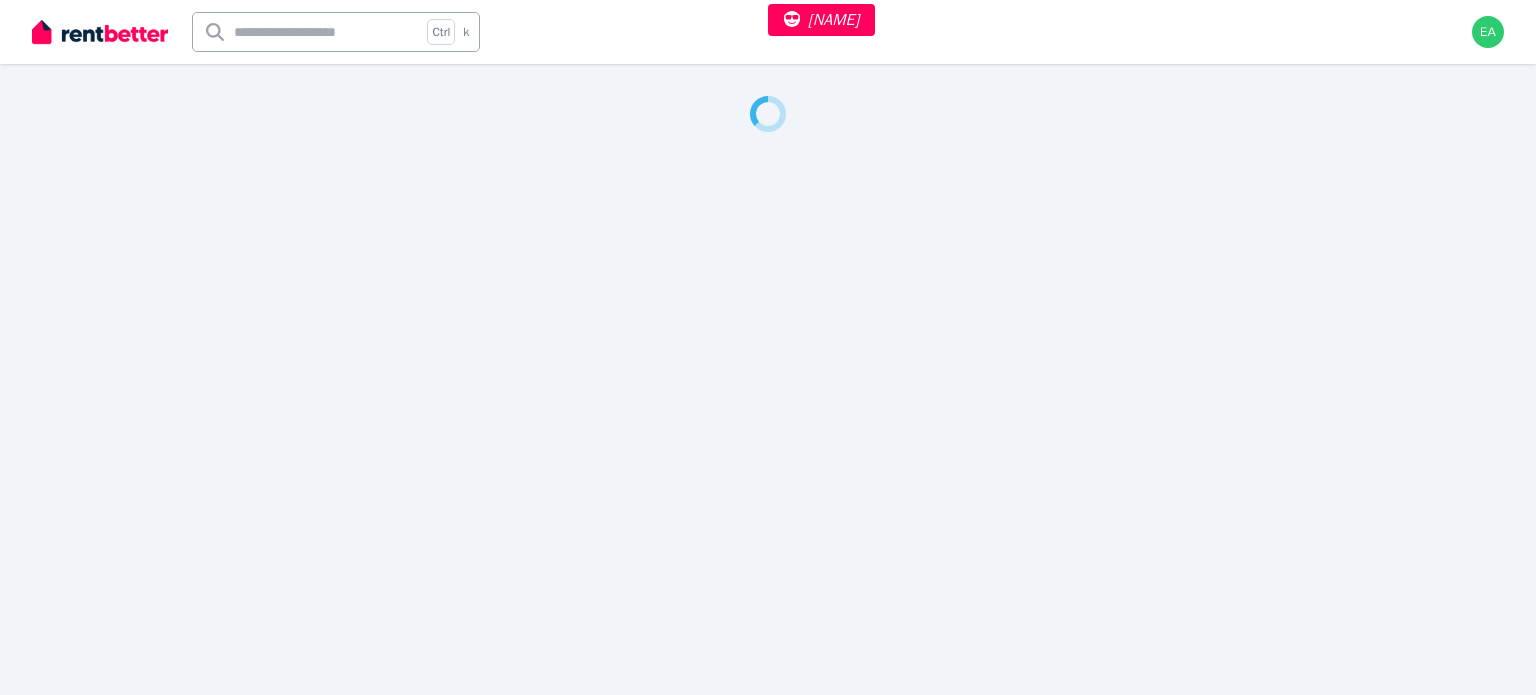 select on "***" 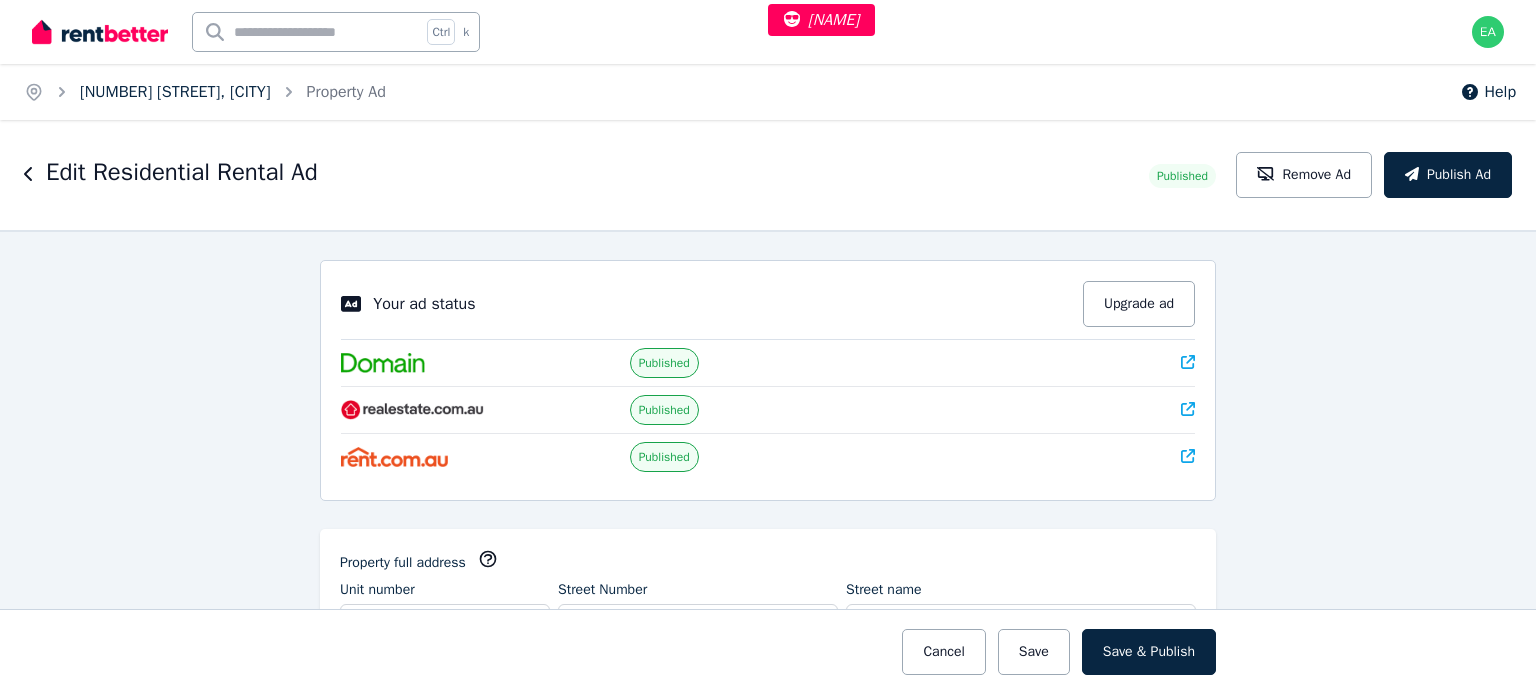click on "[NUMBER] [STREET], [CITY]" at bounding box center (175, 92) 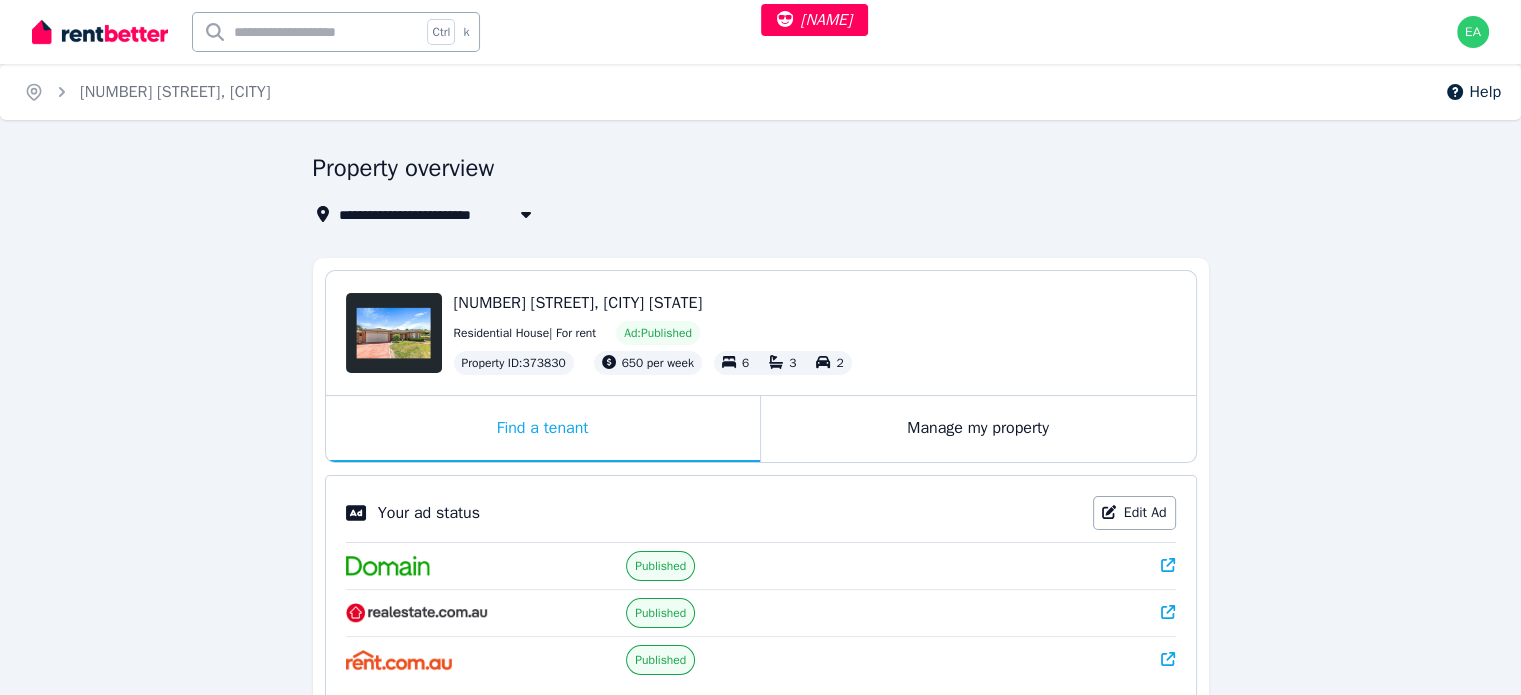 click on "Manage my property" at bounding box center [978, 429] 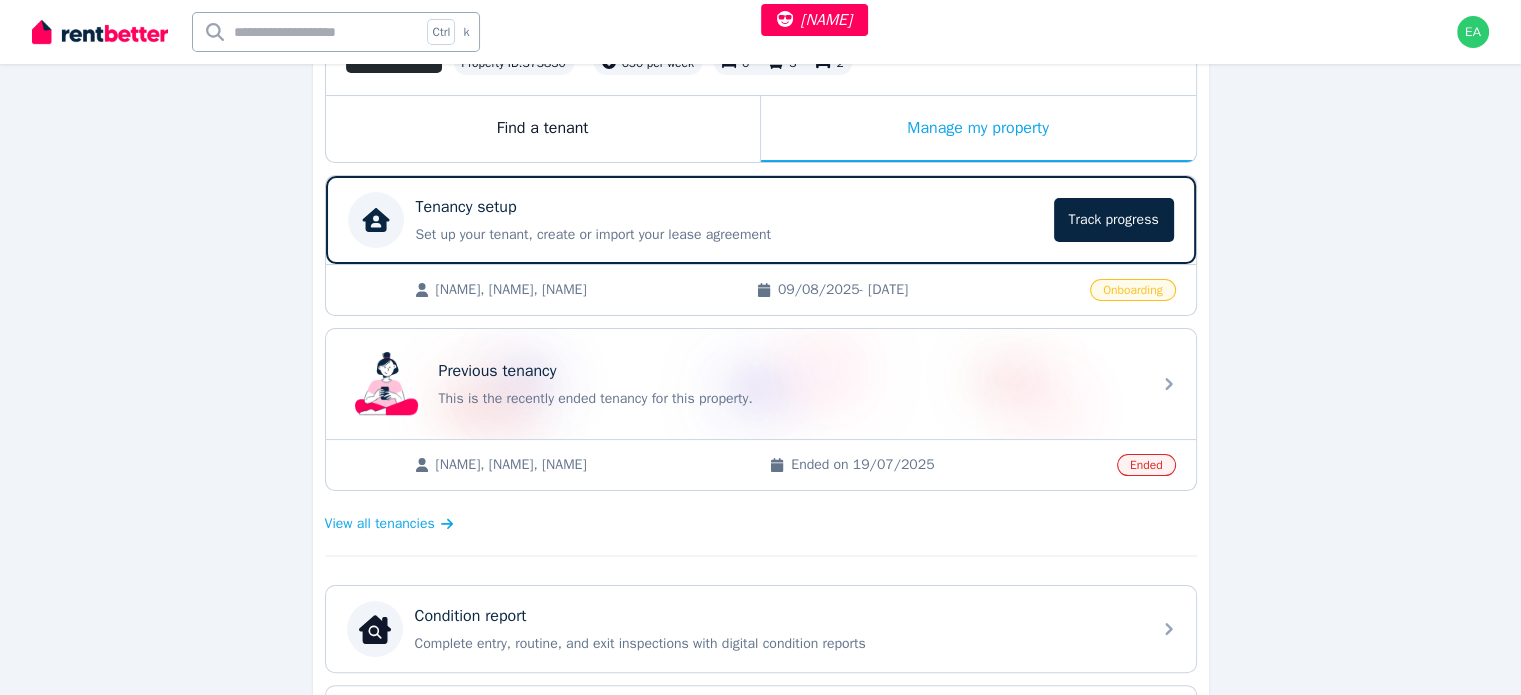 scroll, scrollTop: 500, scrollLeft: 0, axis: vertical 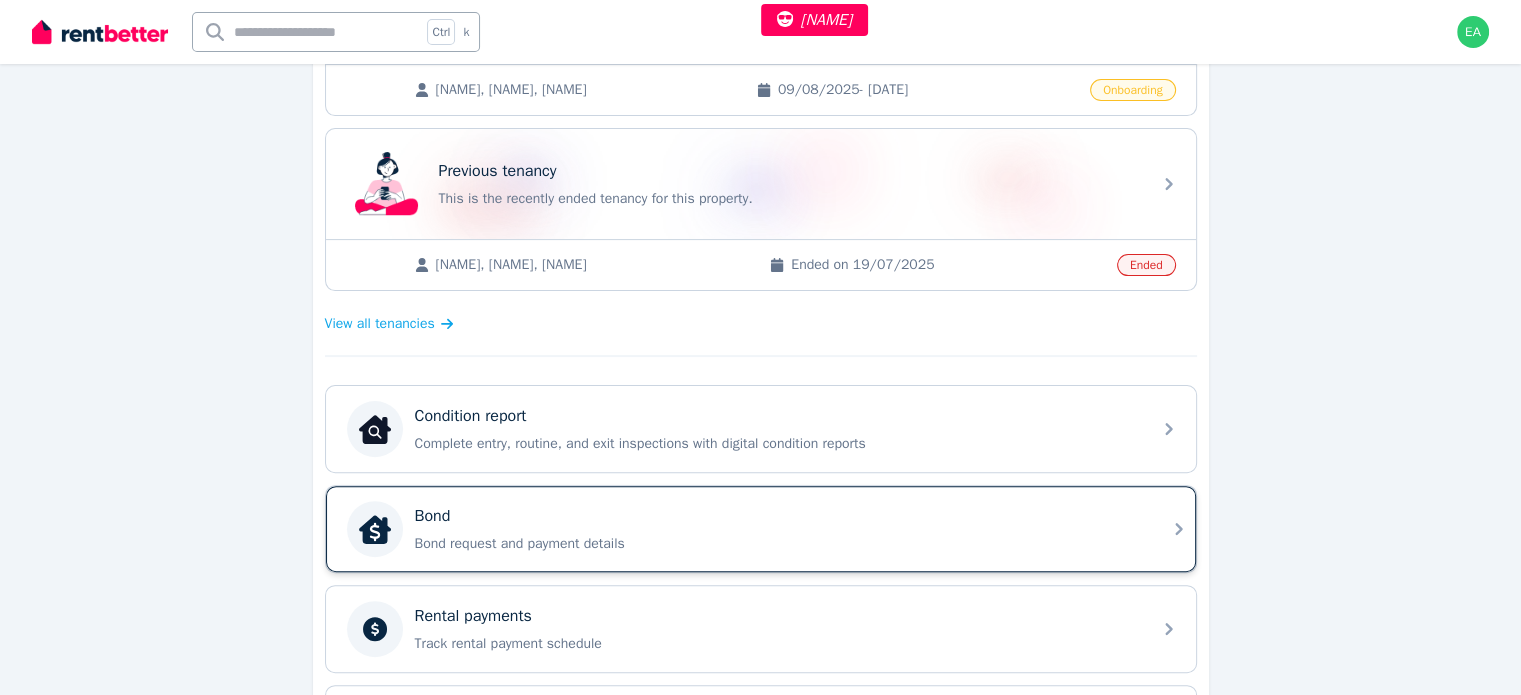 click on "Bond request and payment details" at bounding box center [777, 544] 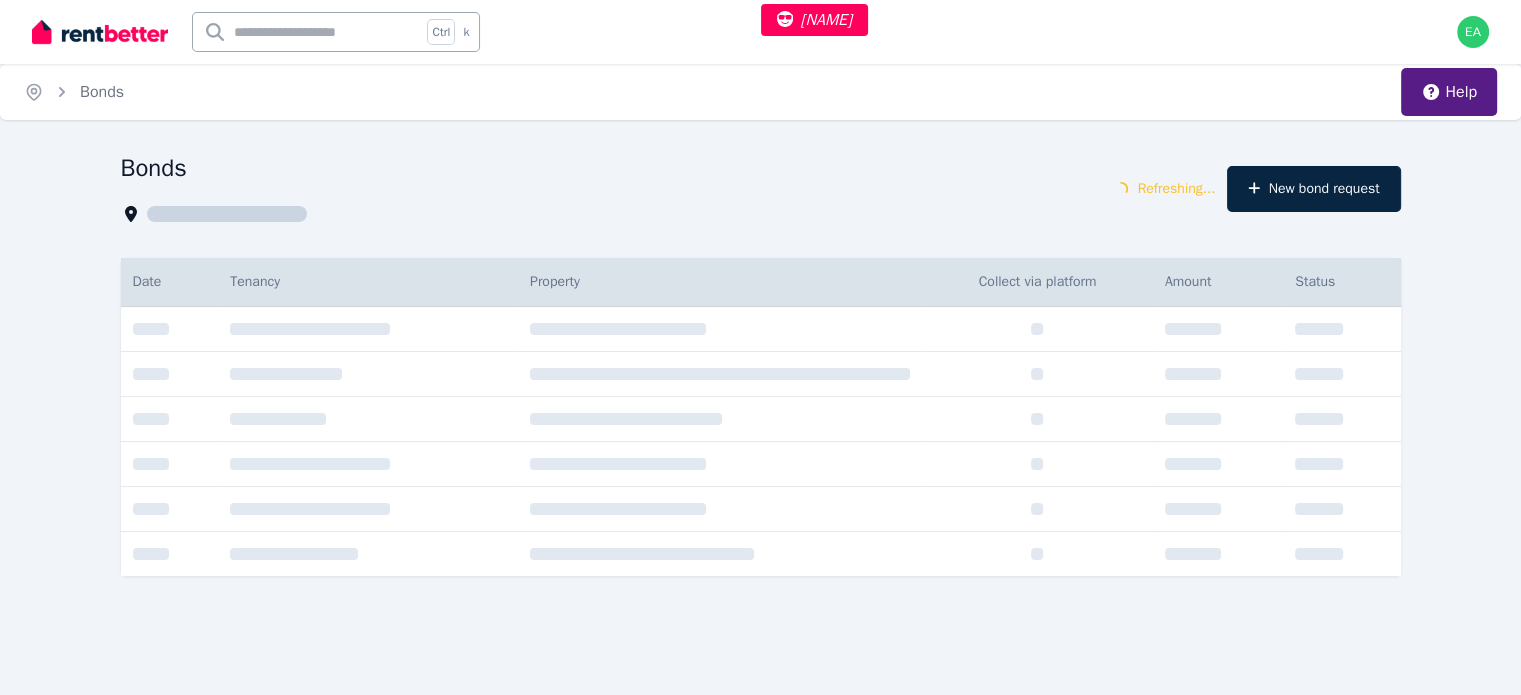 scroll, scrollTop: 0, scrollLeft: 0, axis: both 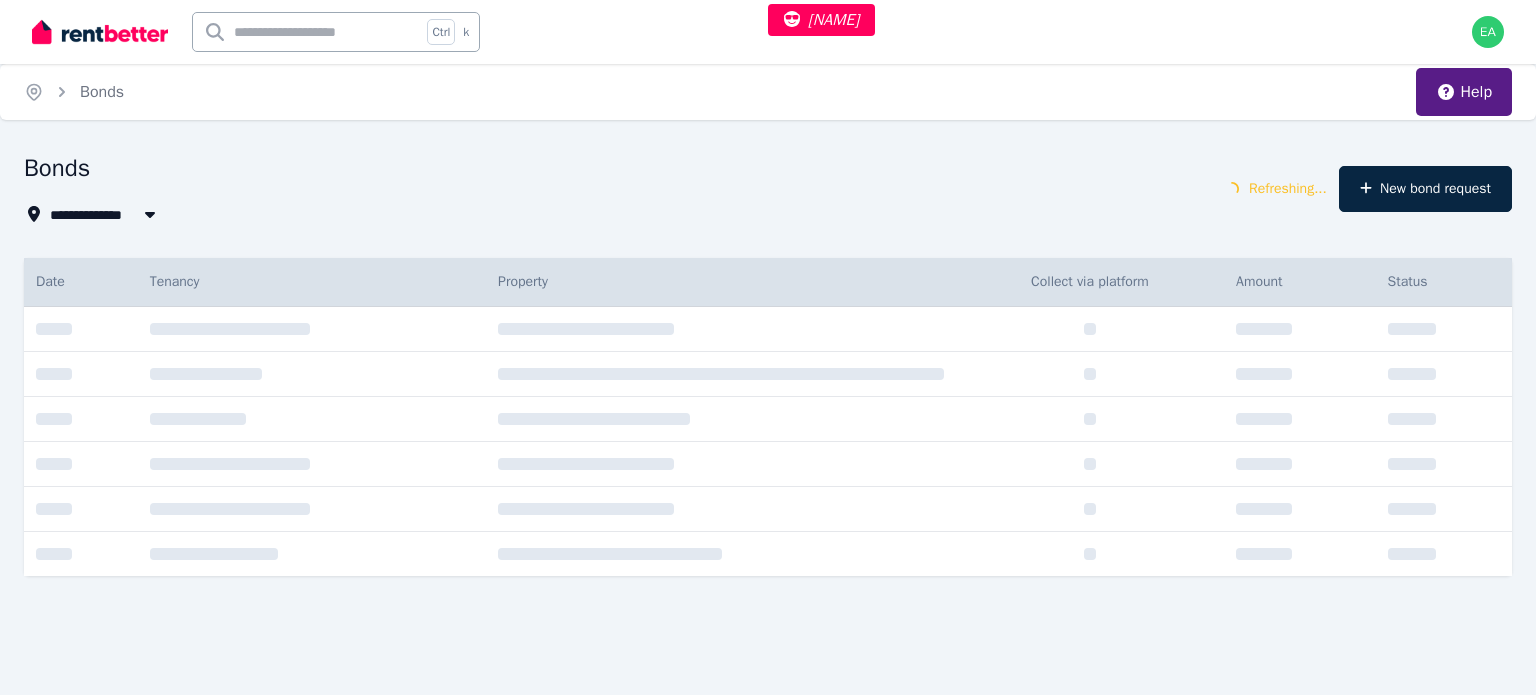 type on "**********" 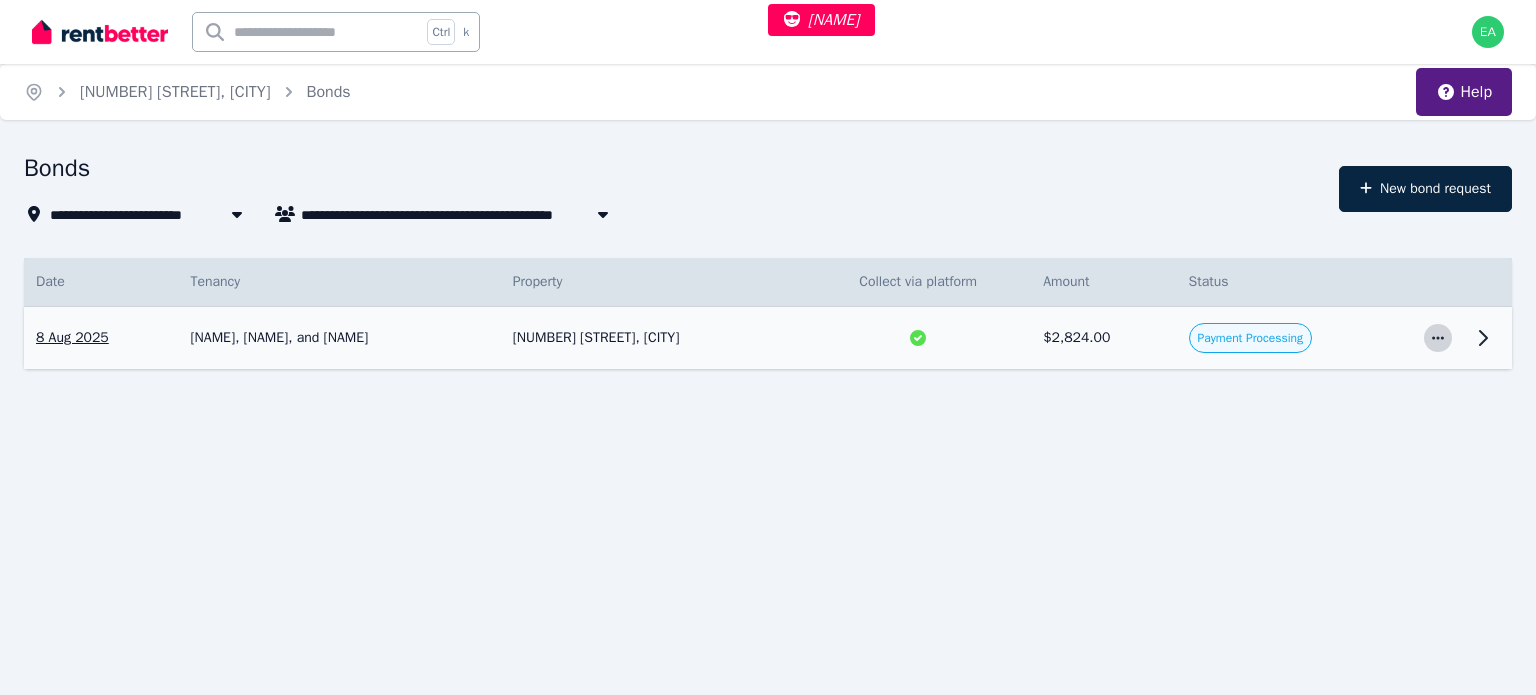 click 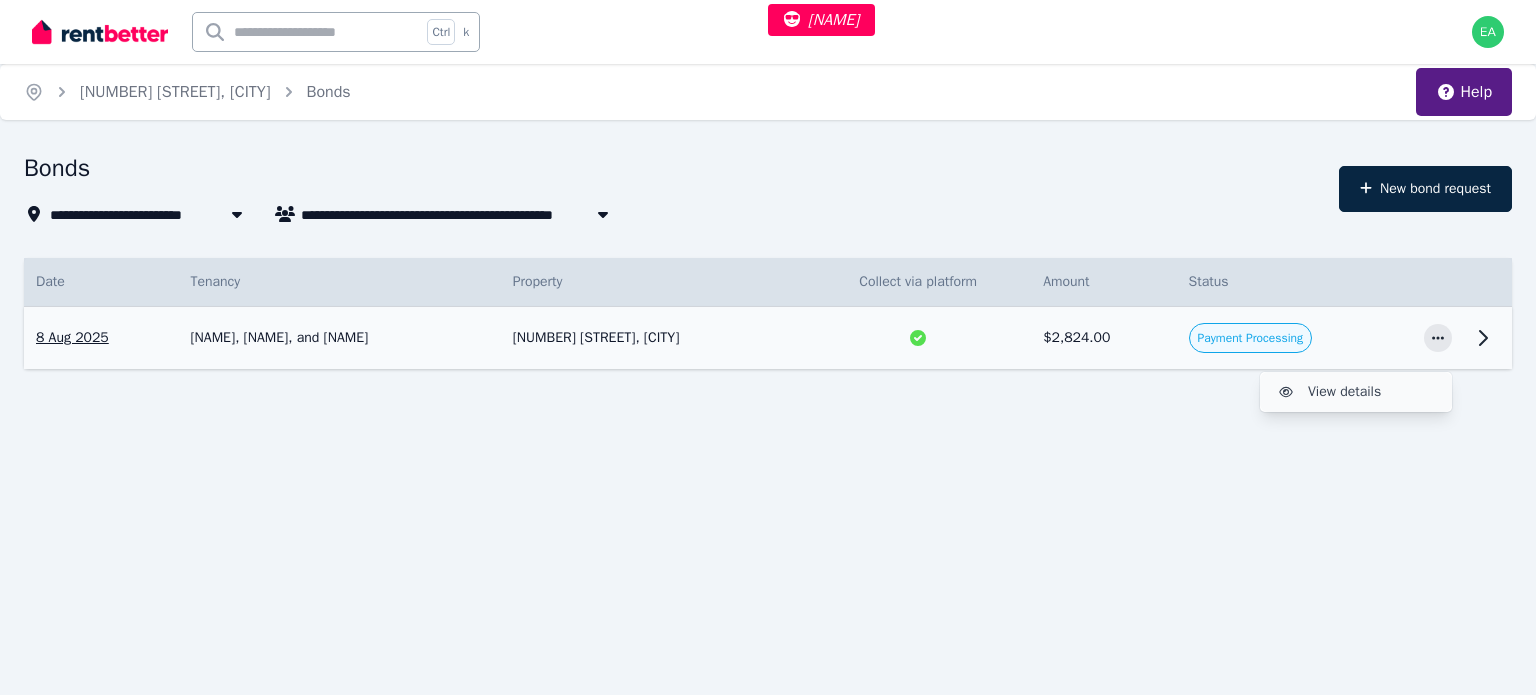 click on "View details" at bounding box center [1372, 392] 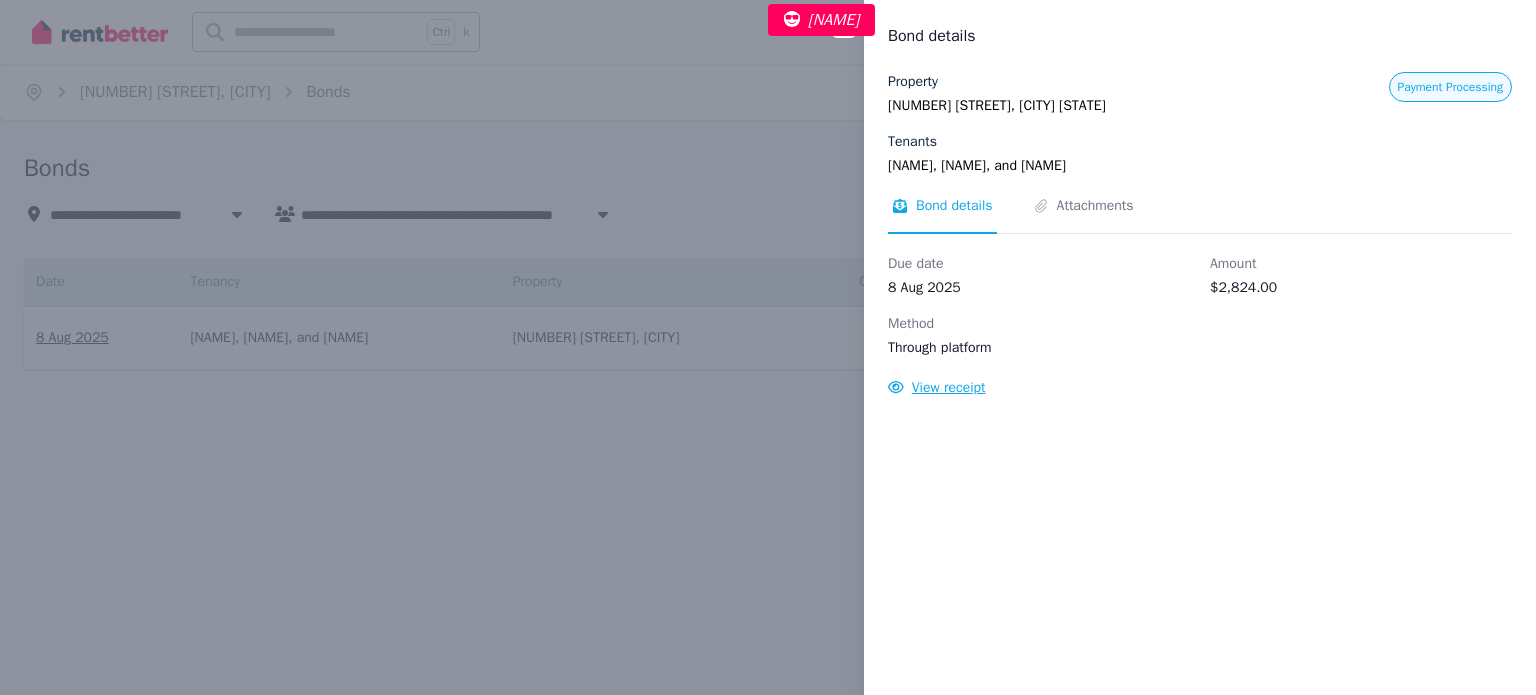 click on "View receipt" at bounding box center [949, 387] 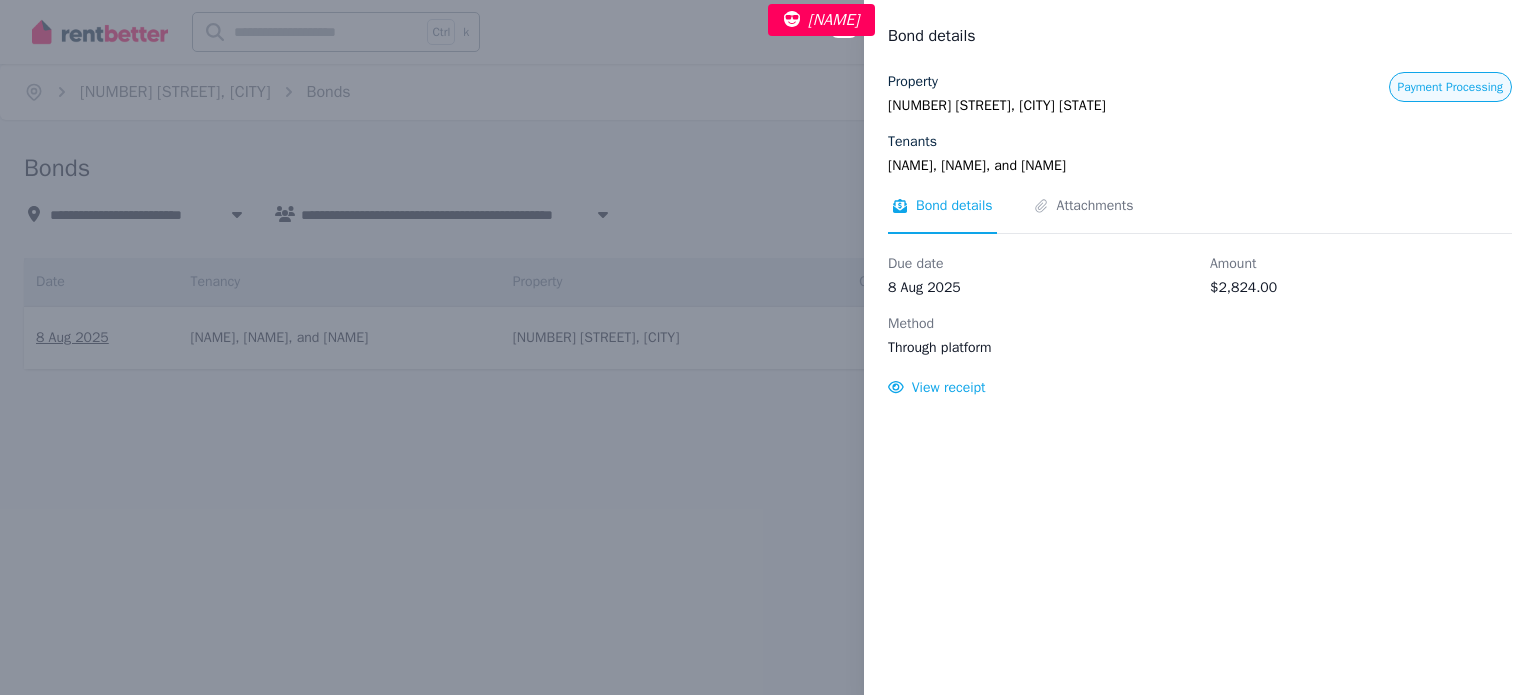 click on "Close panel Bond details Property 26 Jacqueline Pl, Pakenham VIC 3810 Tenants Ashleigh O'Lynn, Michael O'Lynn, and Hayley Devent Payment Processing Bond details Attachments Due date 8 Aug 2025 Amount $2,824.00 Method Through platform View receipt" at bounding box center [768, 347] 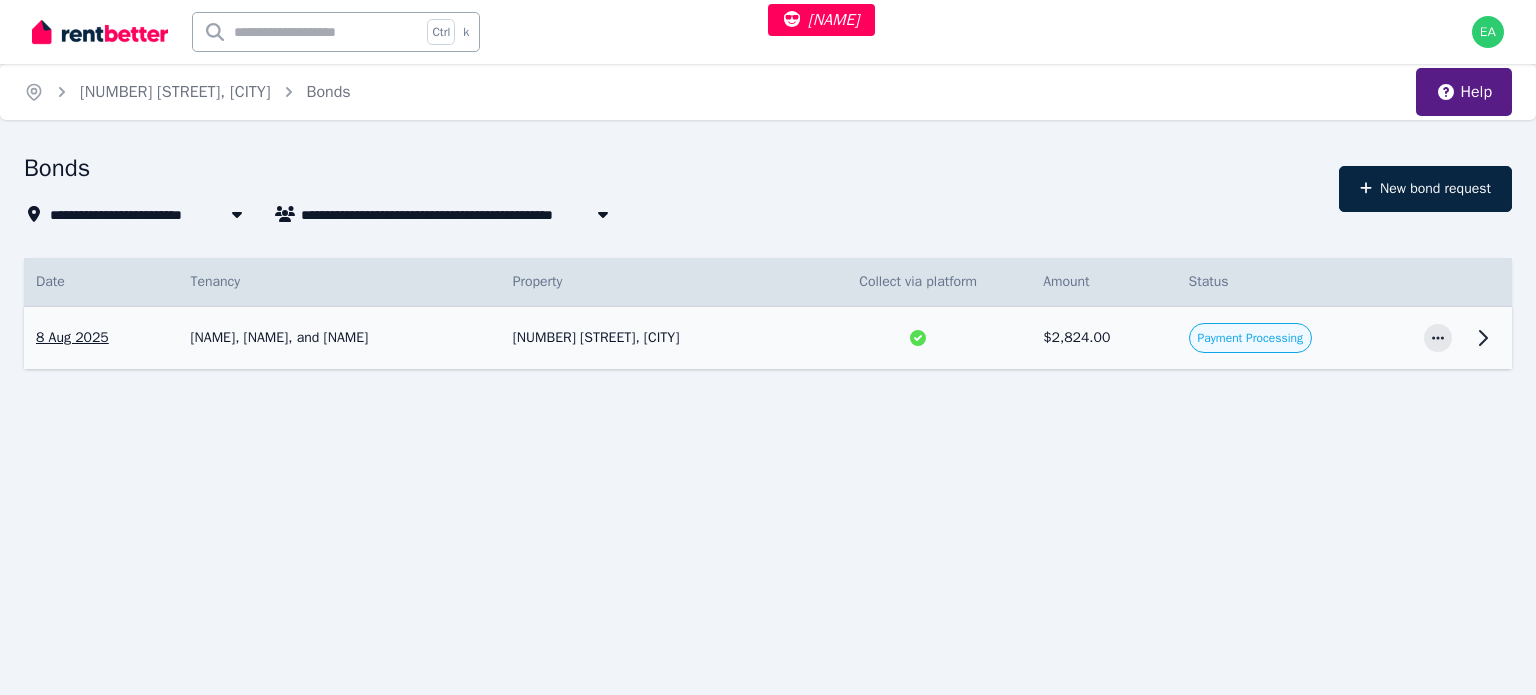 click 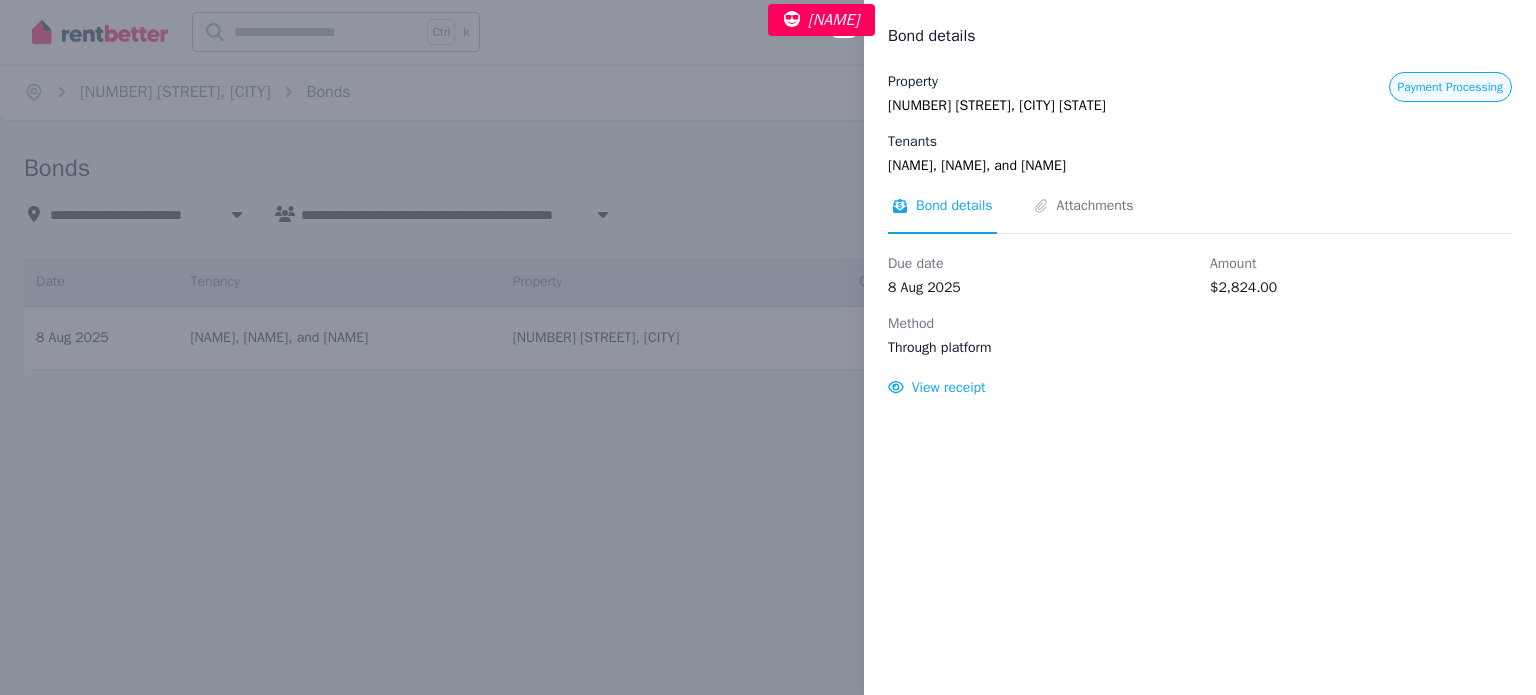 click on "Close panel Bond details Property 26 Jacqueline Pl, Pakenham VIC 3810 Tenants Ashleigh O'Lynn, Michael O'Lynn, and Hayley Devent Payment Processing Bond details Attachments Due date 8 Aug 2025 Amount $2,824.00 Method Through platform View receipt" at bounding box center [768, 347] 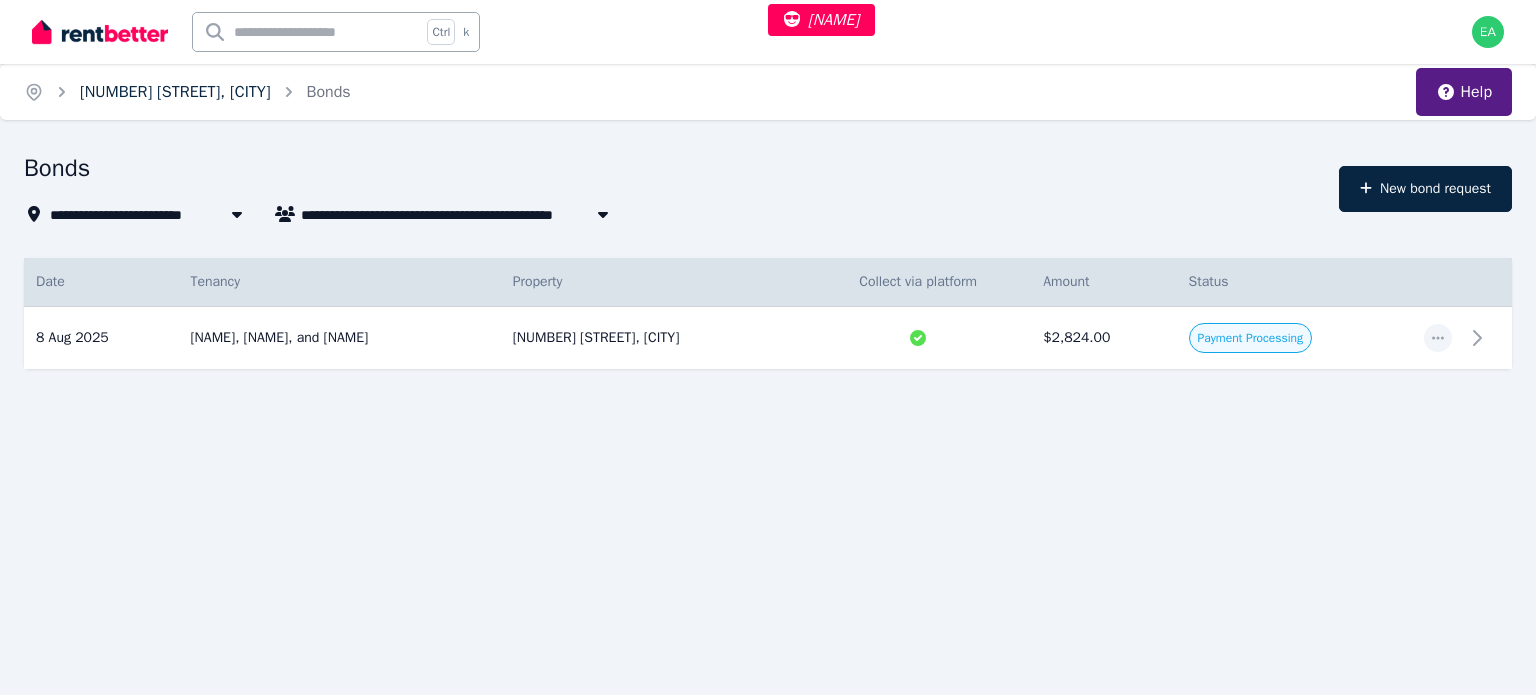 click on "26 Jacqueline Pl, Pakenham" at bounding box center [175, 92] 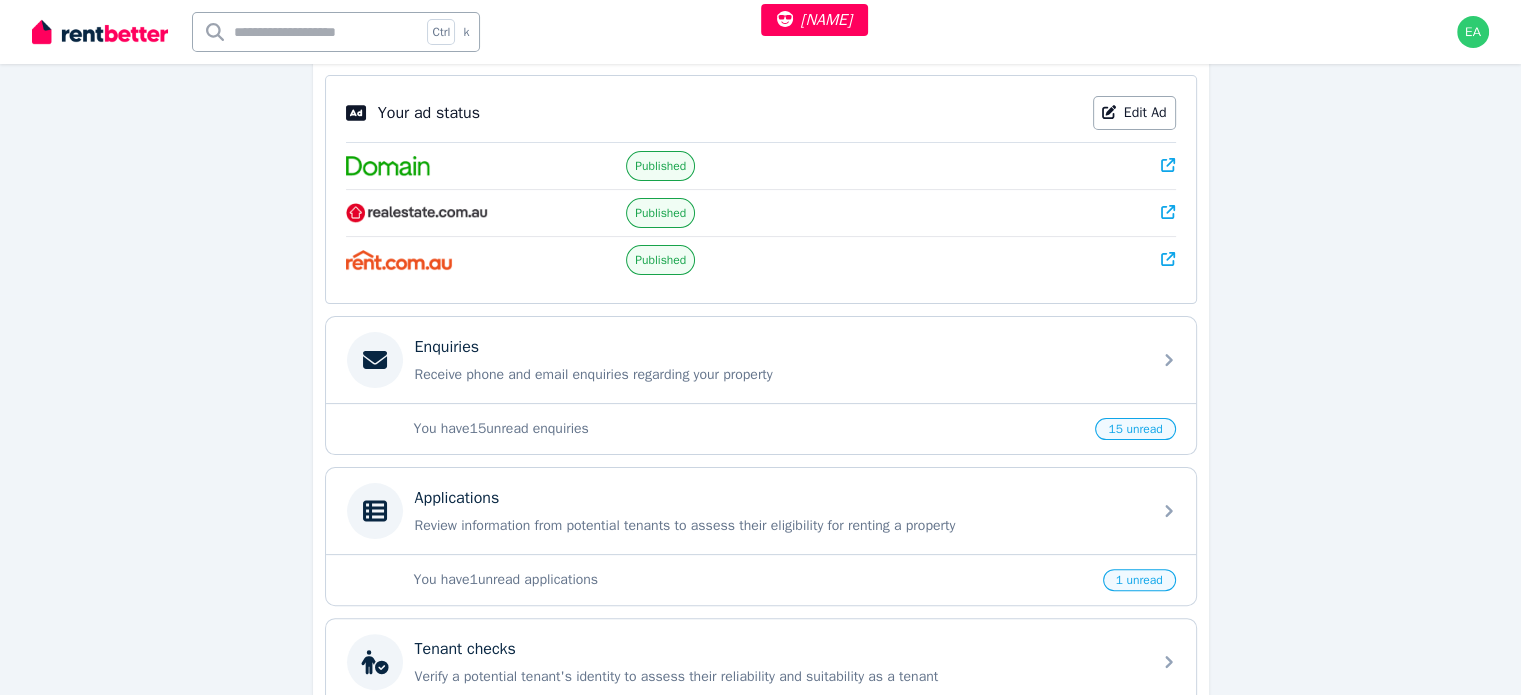 scroll, scrollTop: 100, scrollLeft: 0, axis: vertical 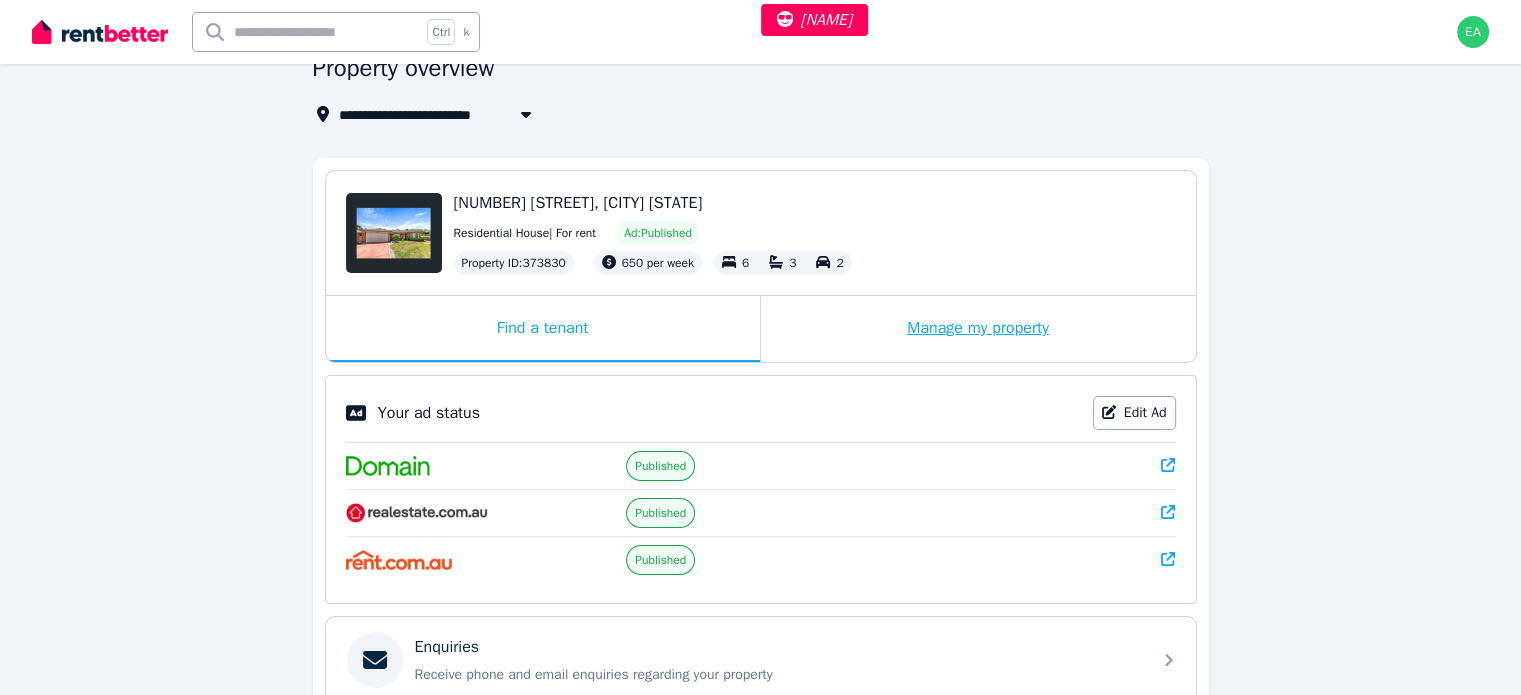 click on "Manage my property" at bounding box center (978, 329) 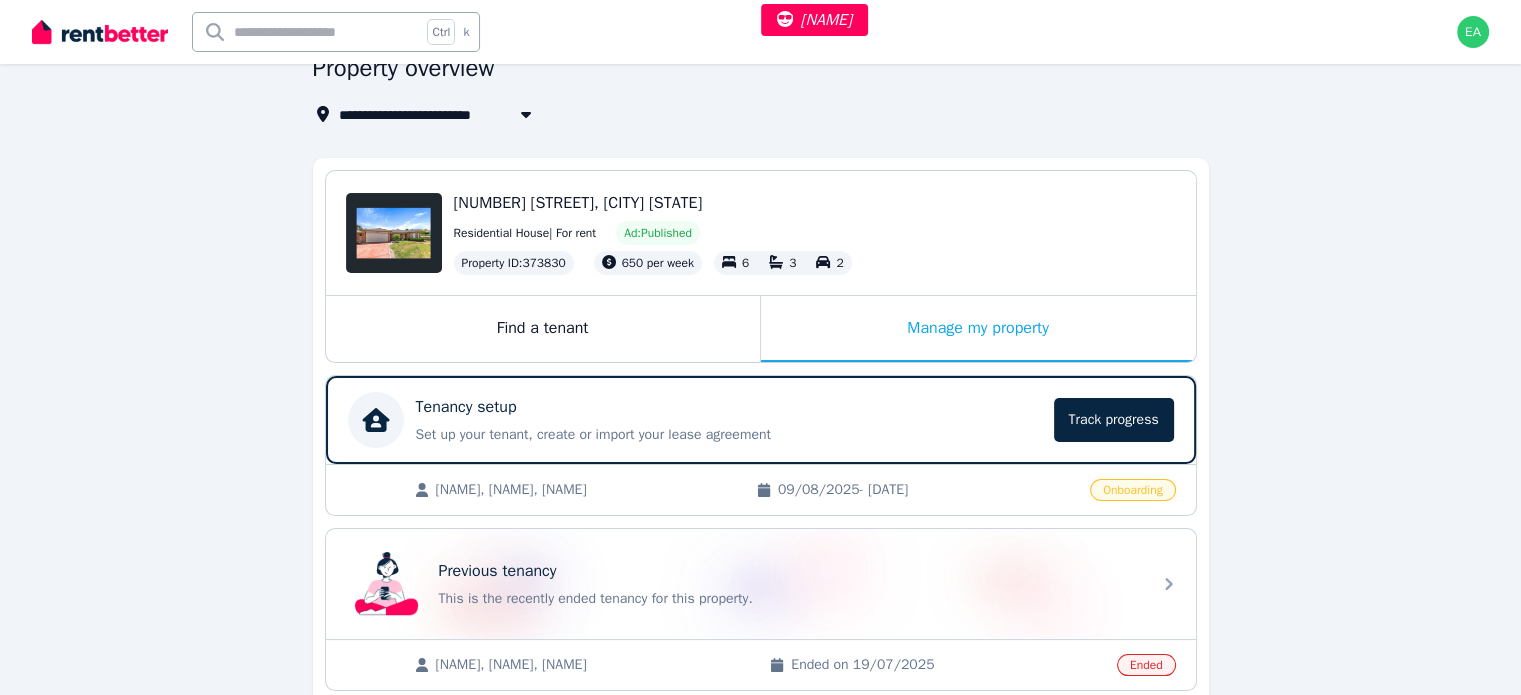 scroll, scrollTop: 500, scrollLeft: 0, axis: vertical 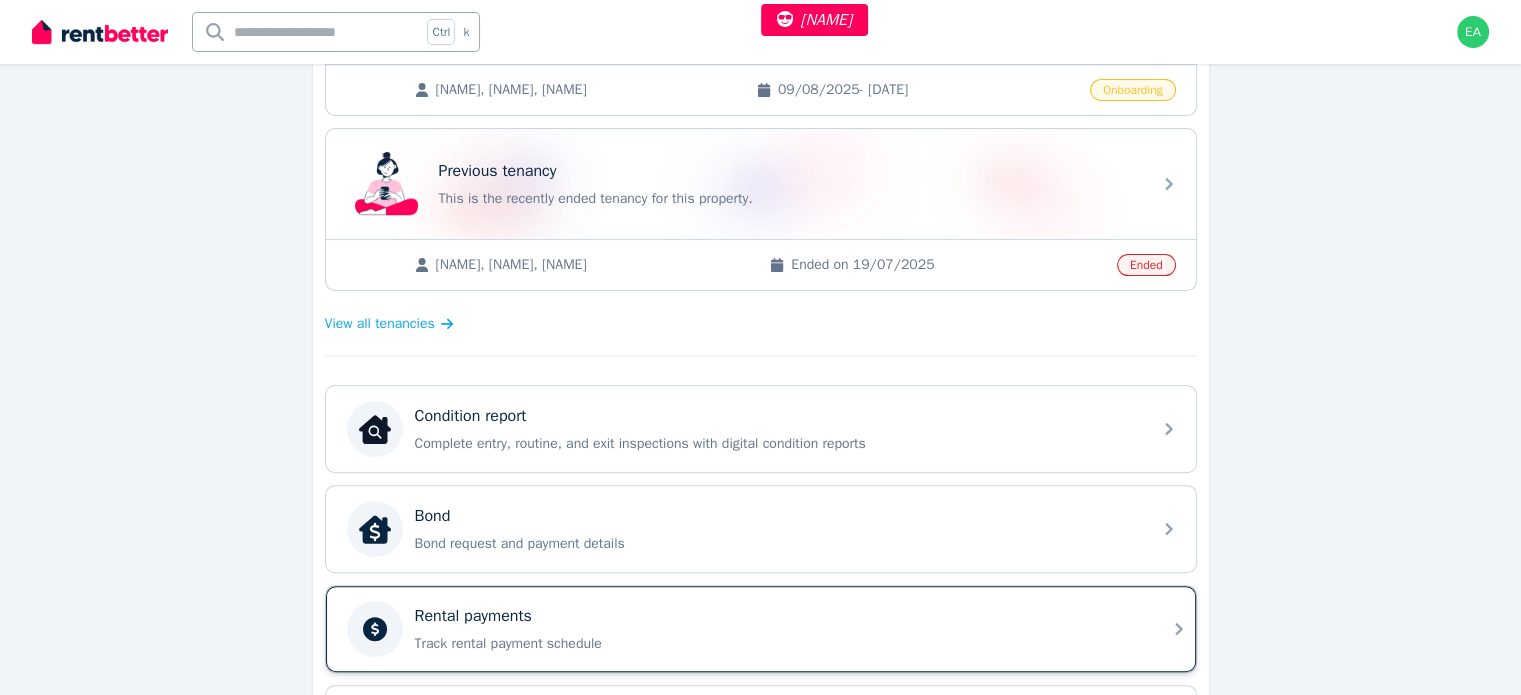 click on "Rental payments" at bounding box center [777, 616] 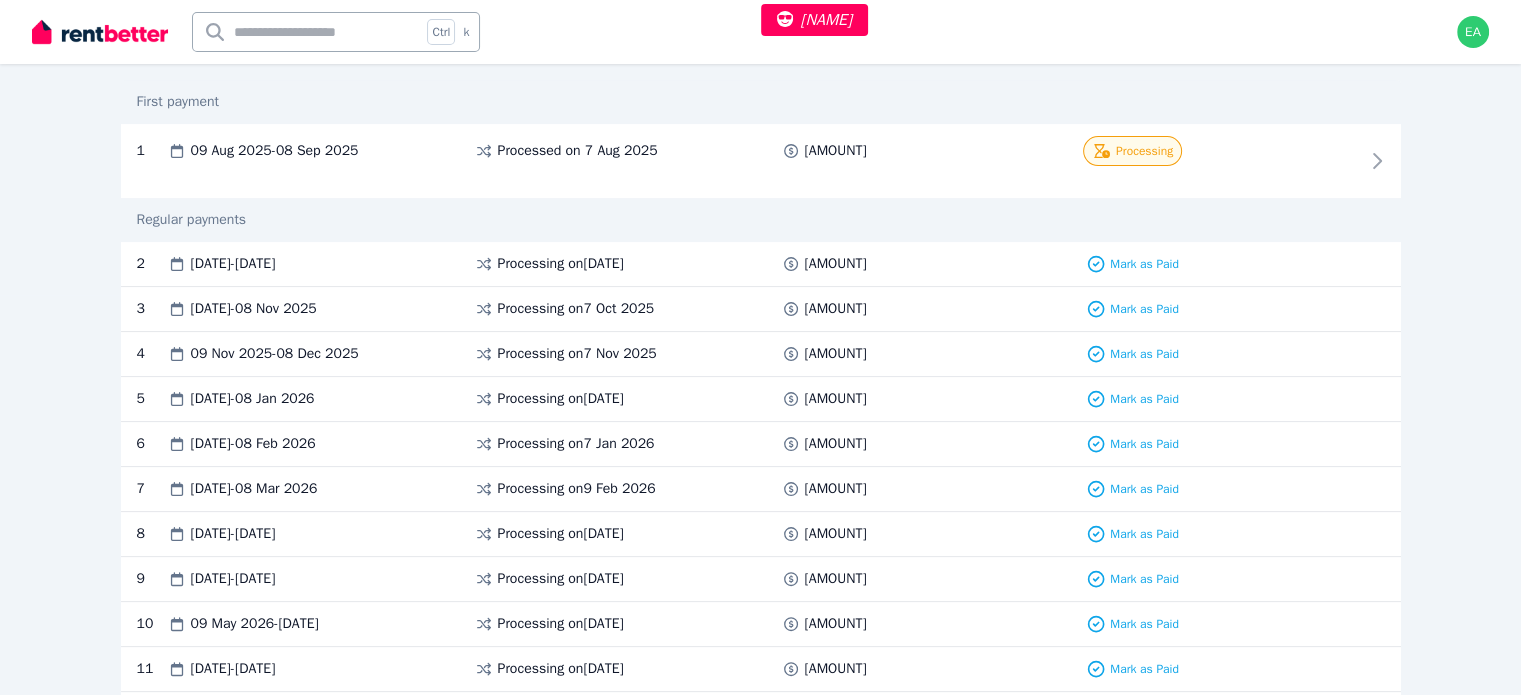 scroll, scrollTop: 300, scrollLeft: 0, axis: vertical 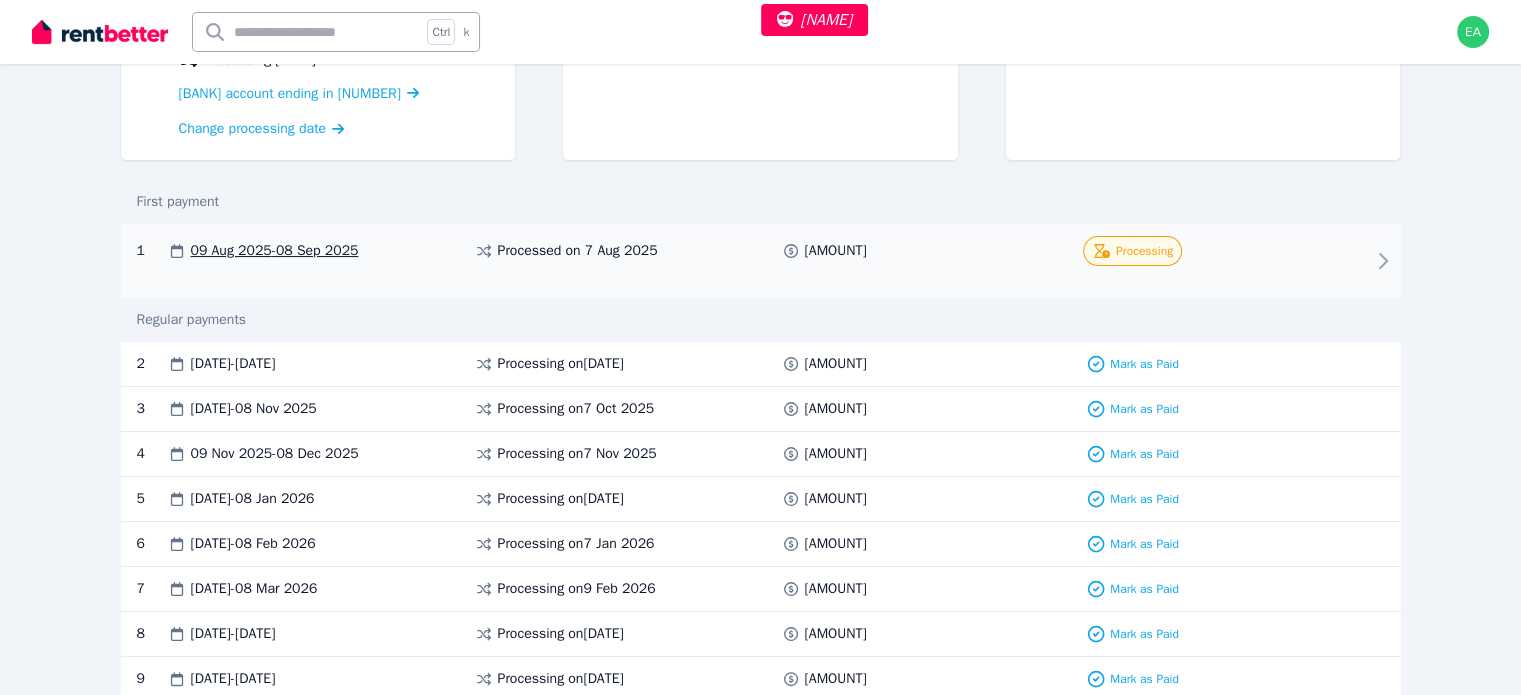 click on "1 09 Aug 2025  -  08 Sep 2025 Processed on   7 Aug 2025 2,824.40 Processing" at bounding box center [761, 261] 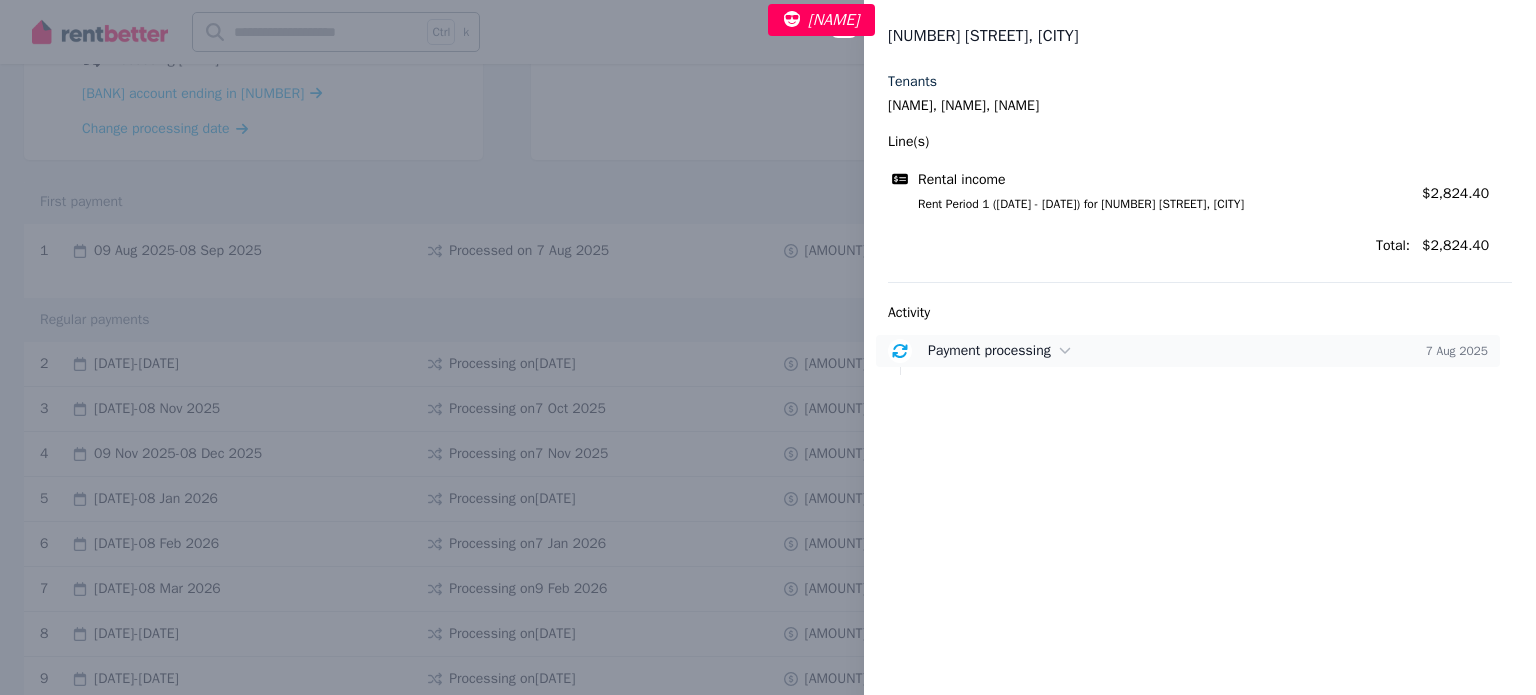 click on "7 Aug 2025" at bounding box center [1457, 351] 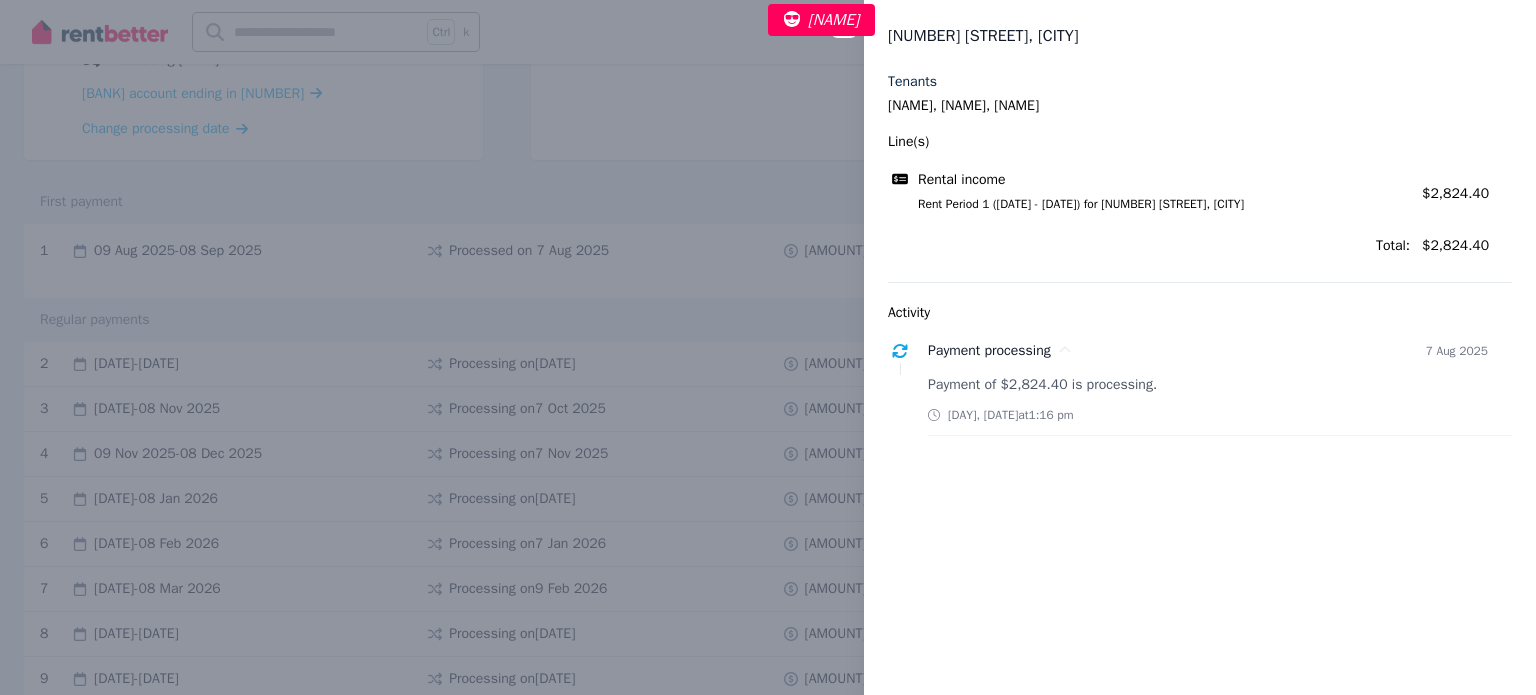 click on "Close panel 26 Jacqueline Pl, Pakenham Tenants Ashleigh O'Lynn, Michael O'Lynn, Hayley Devent Line(s) Rental income Rent Period 1 (09/08/2025 - 08/09/2025) for 26 Jacqueline Pl, Pakenham Amount:  $2,824.40 Total: $2,824.40 Activity Payment processing 7 Aug 2025 Payment of $2,824.40 is processing. Thu, 7 Aug 2025  at  1:16 pm" at bounding box center (768, 347) 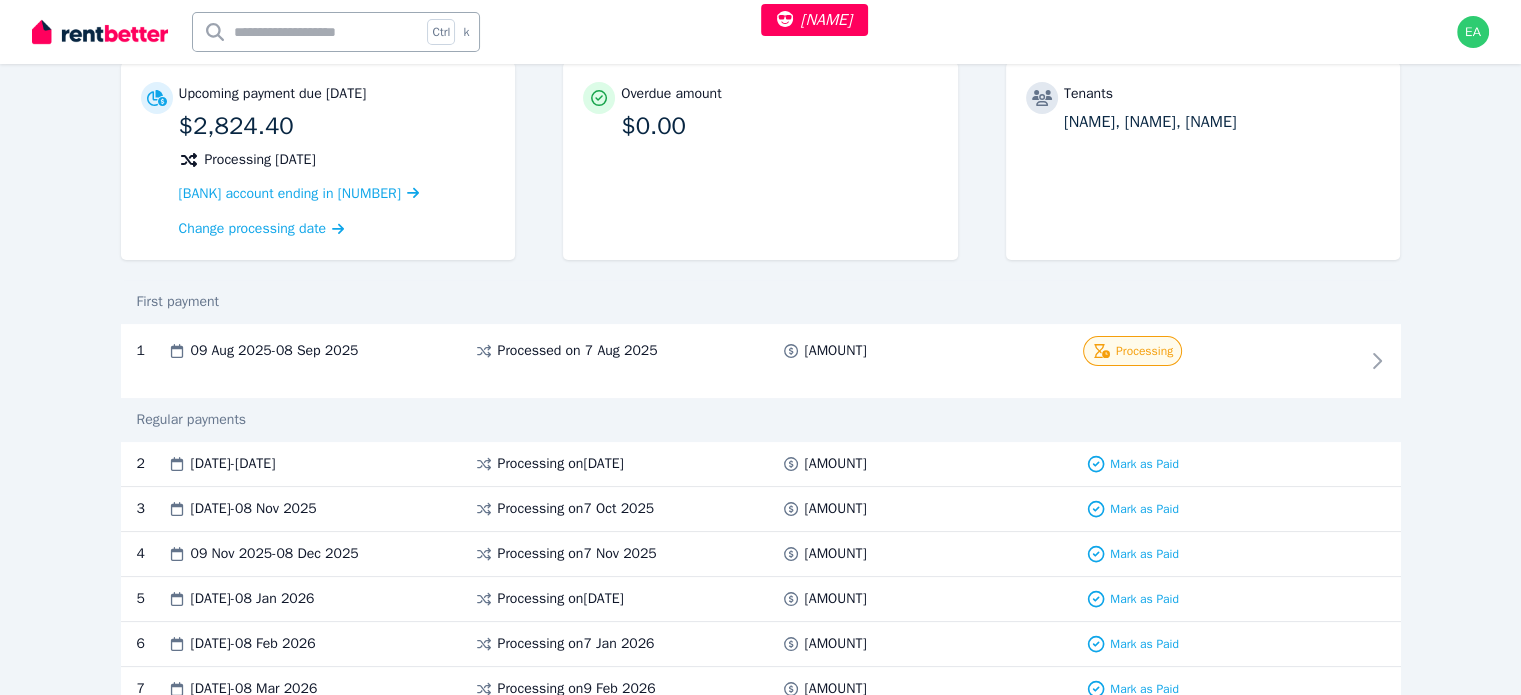 scroll, scrollTop: 0, scrollLeft: 0, axis: both 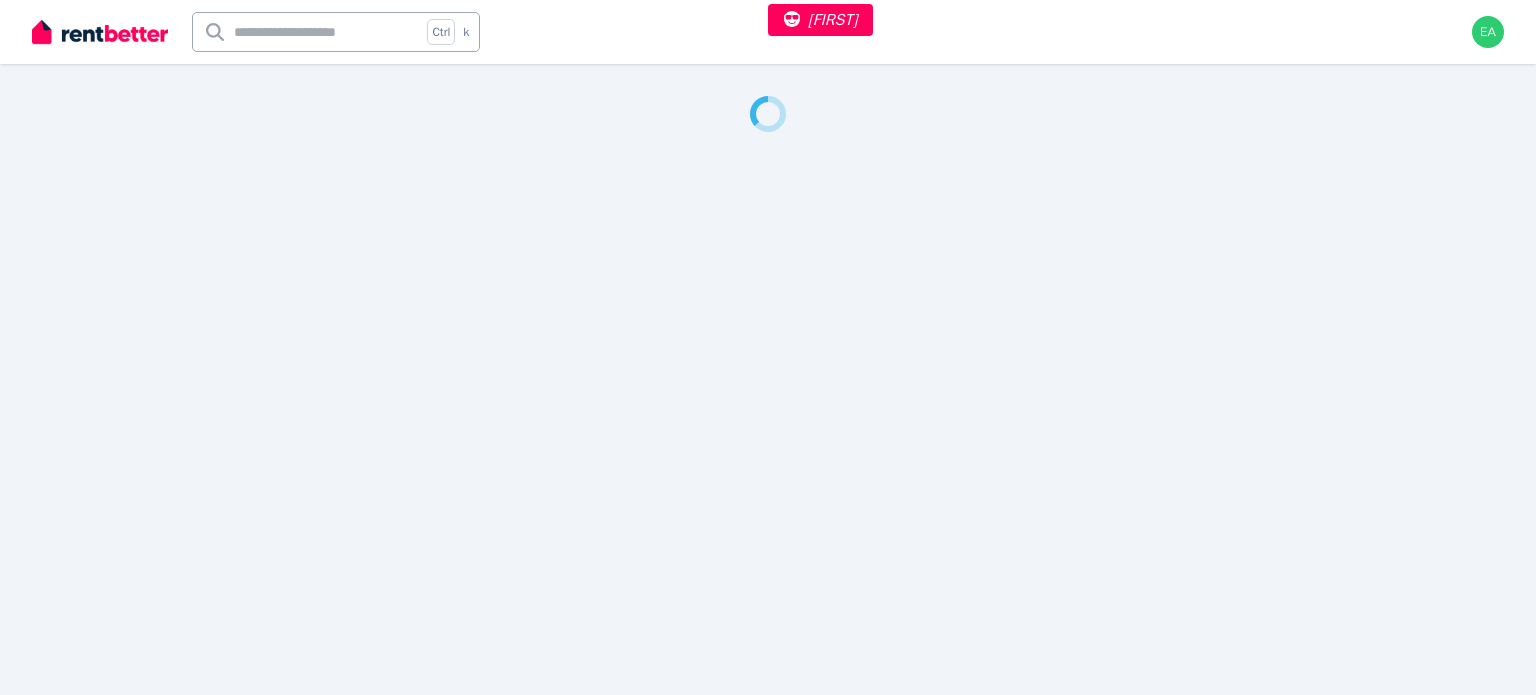 select on "***" 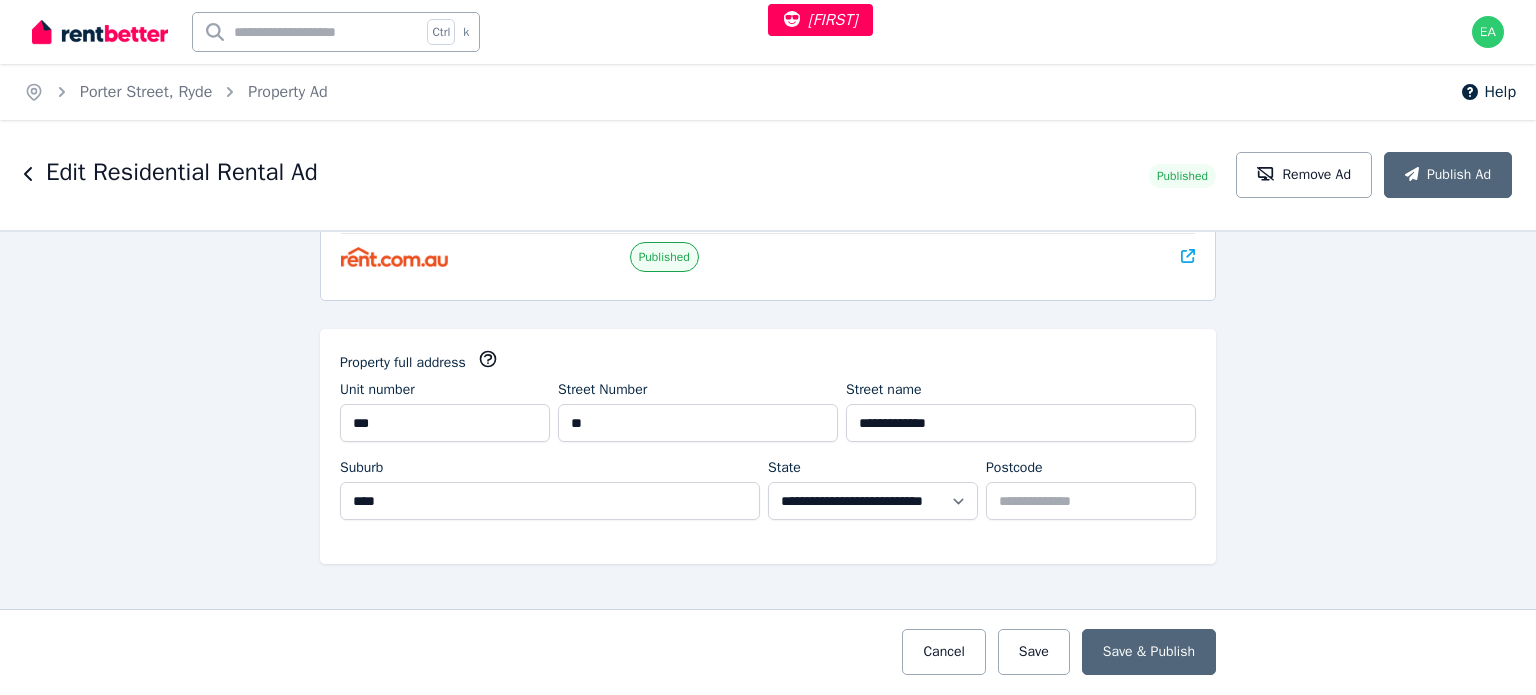scroll, scrollTop: 0, scrollLeft: 0, axis: both 